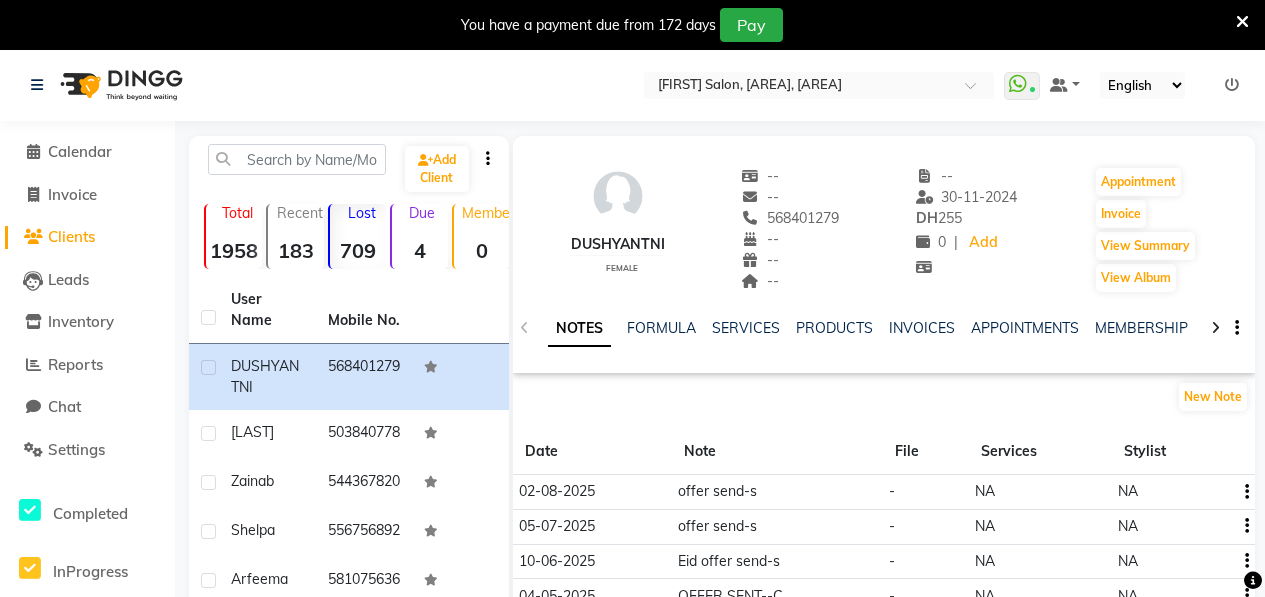 scroll, scrollTop: 0, scrollLeft: 0, axis: both 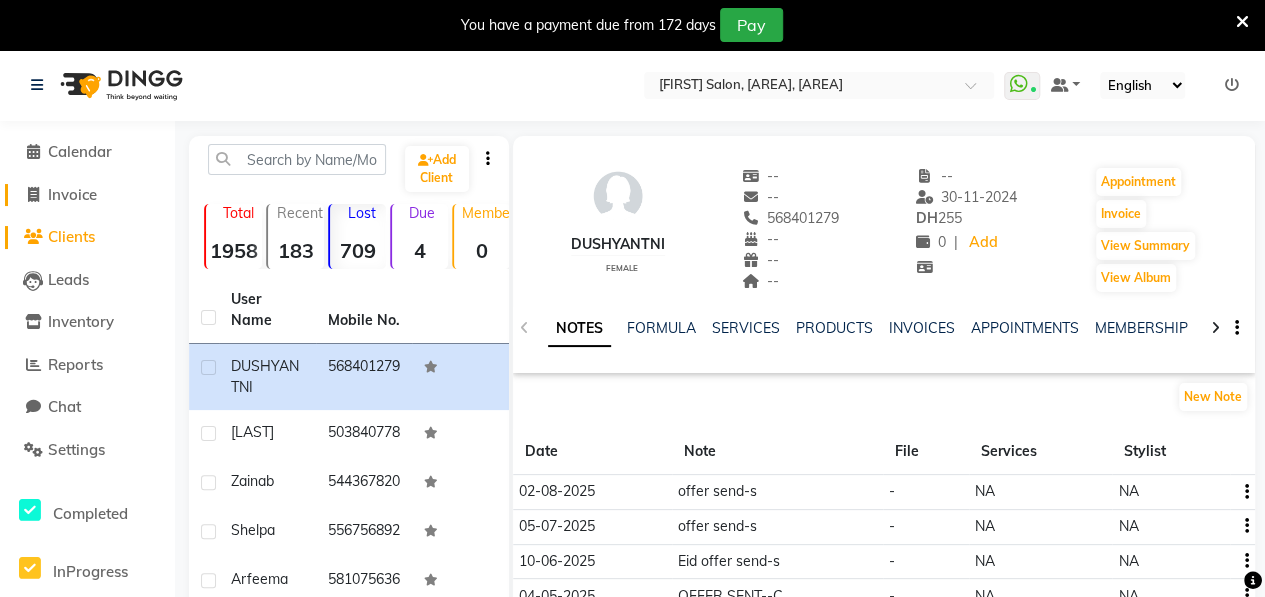 click on "Invoice" 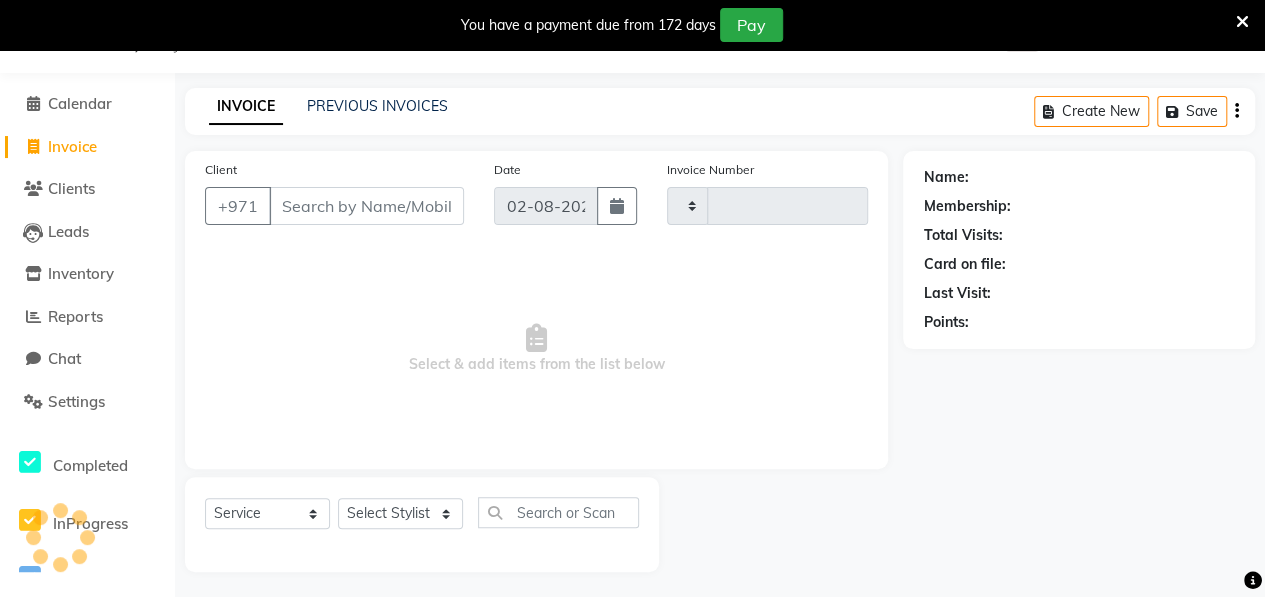 type on "0719" 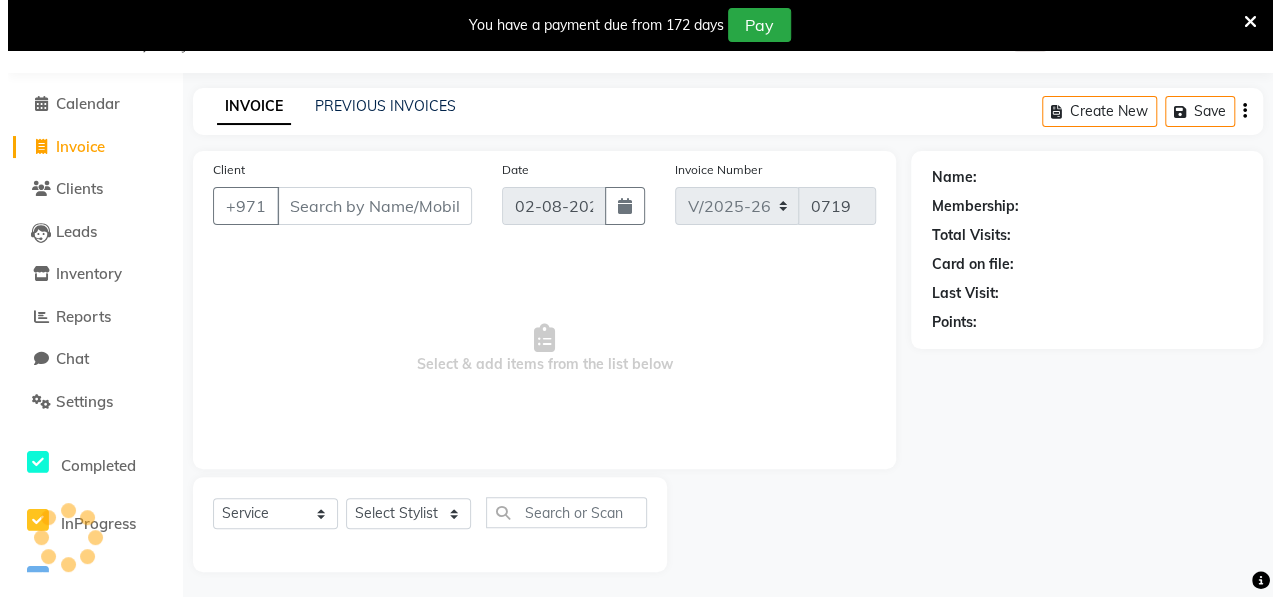 scroll, scrollTop: 52, scrollLeft: 0, axis: vertical 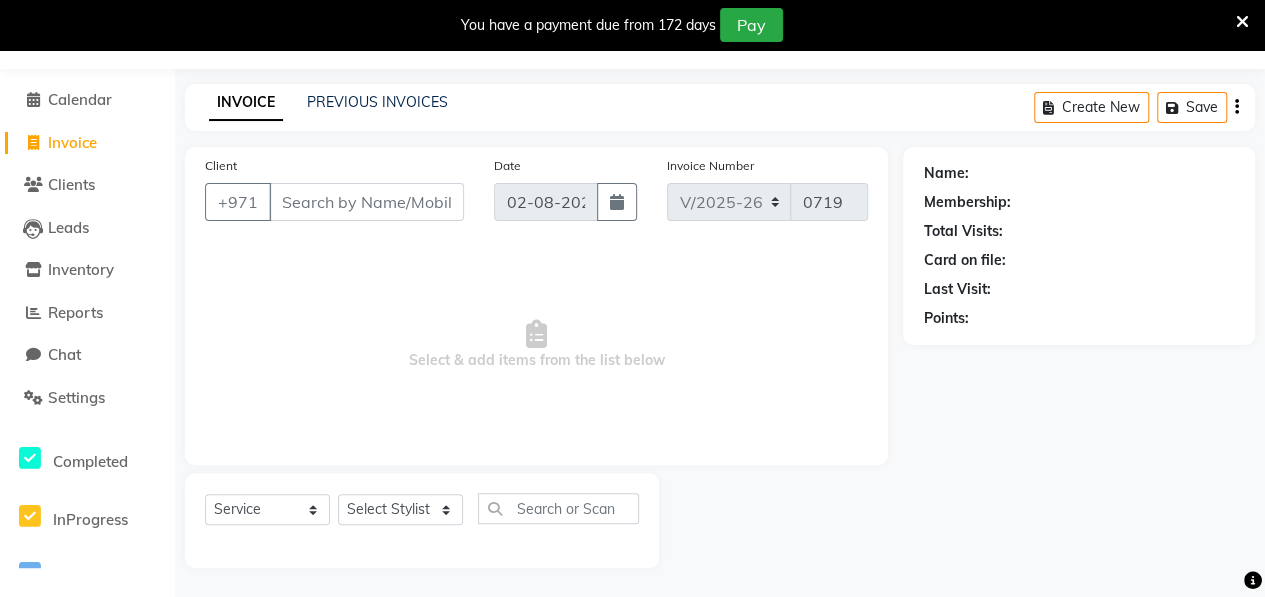 click on "Client" at bounding box center (366, 202) 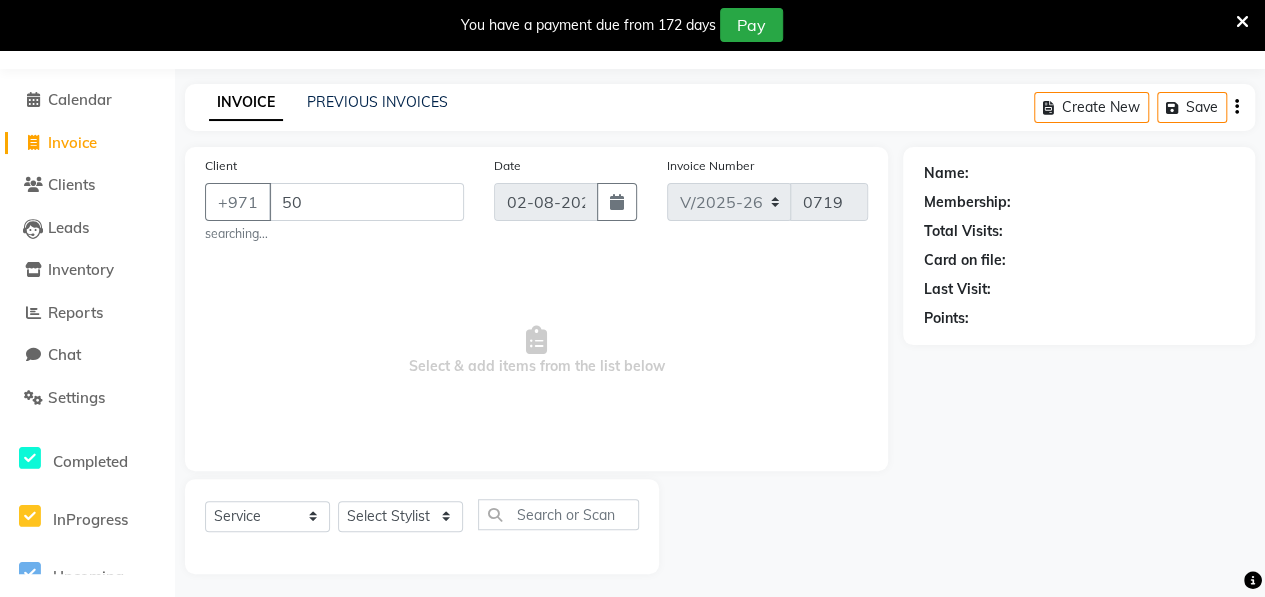 type on "5" 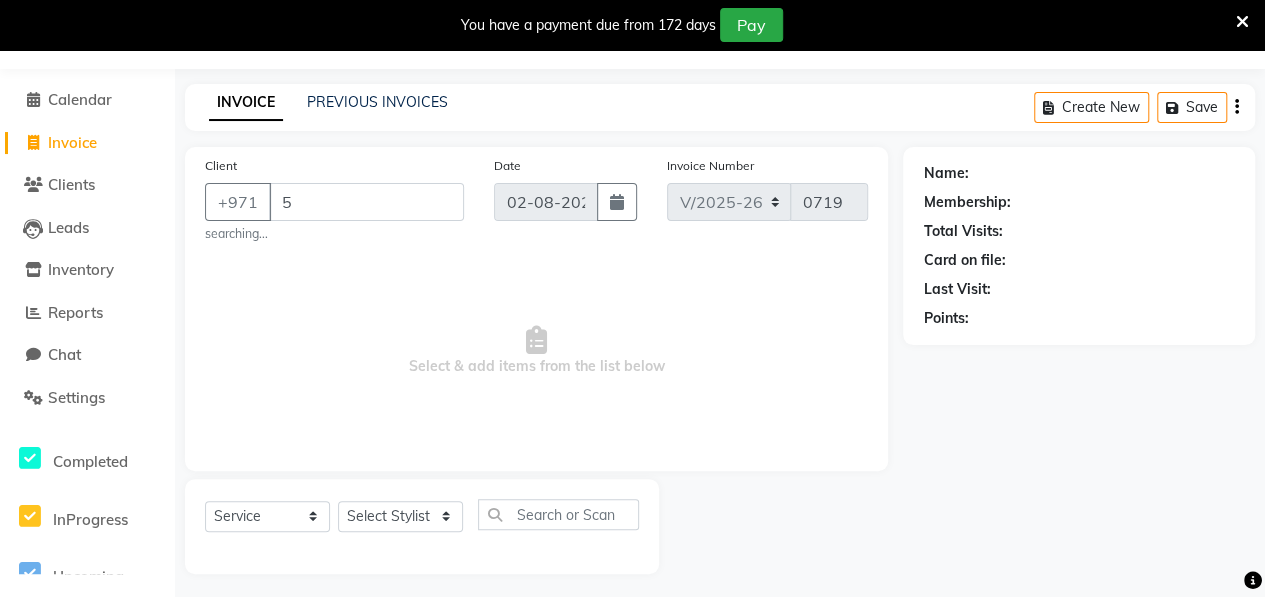type 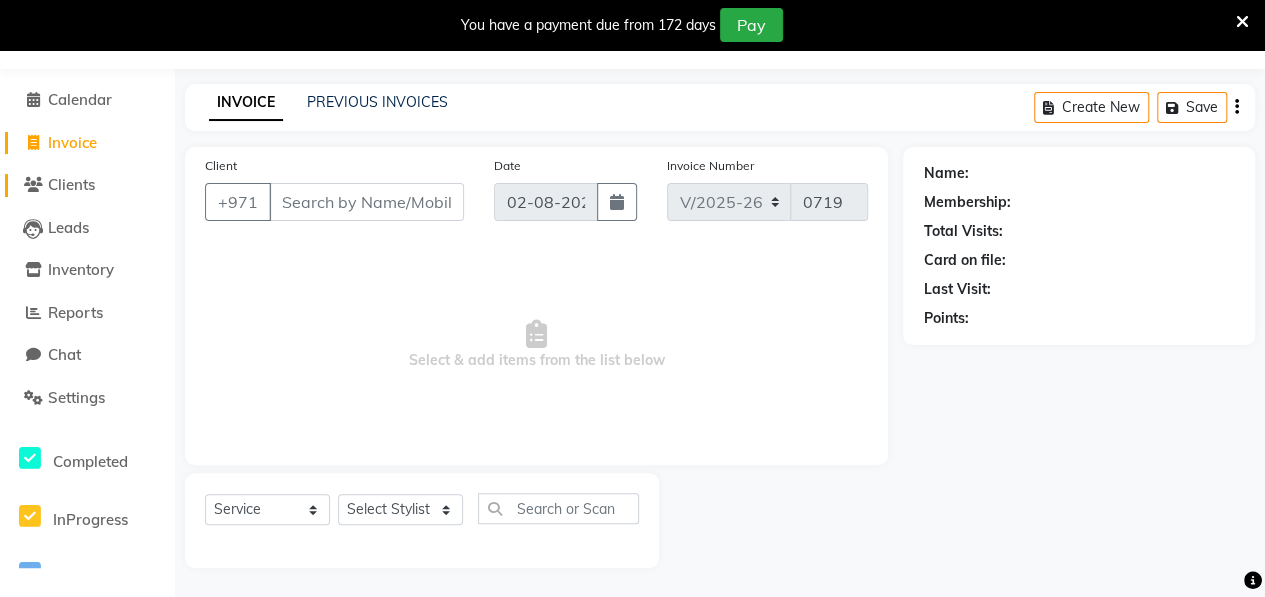 click on "Clients" 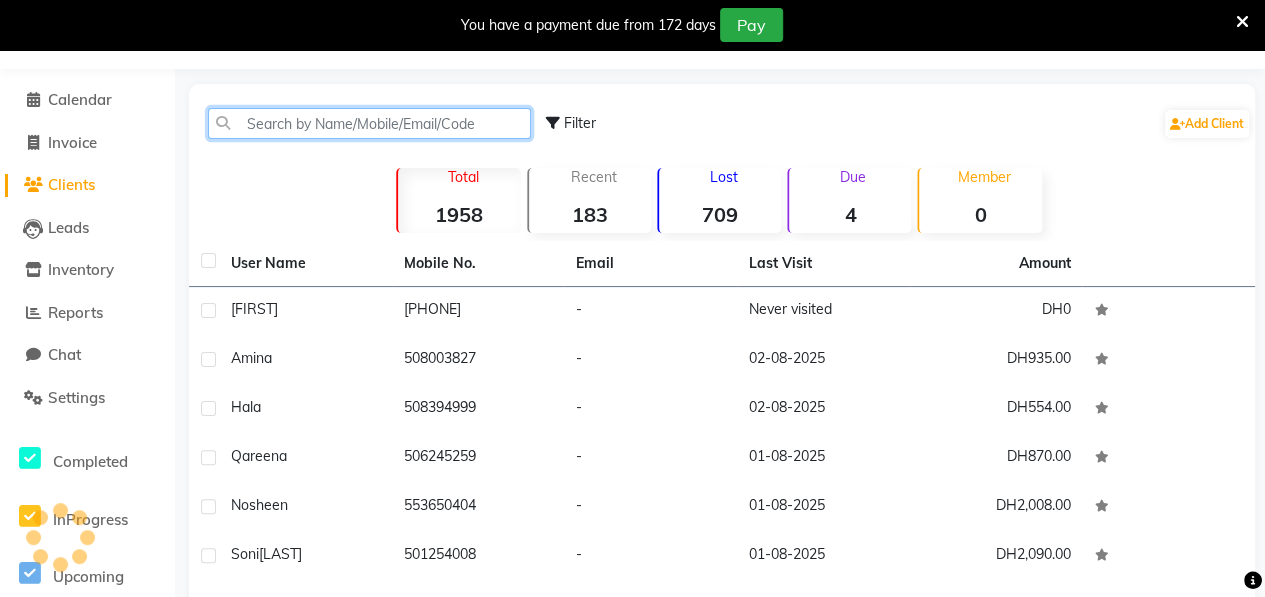 click 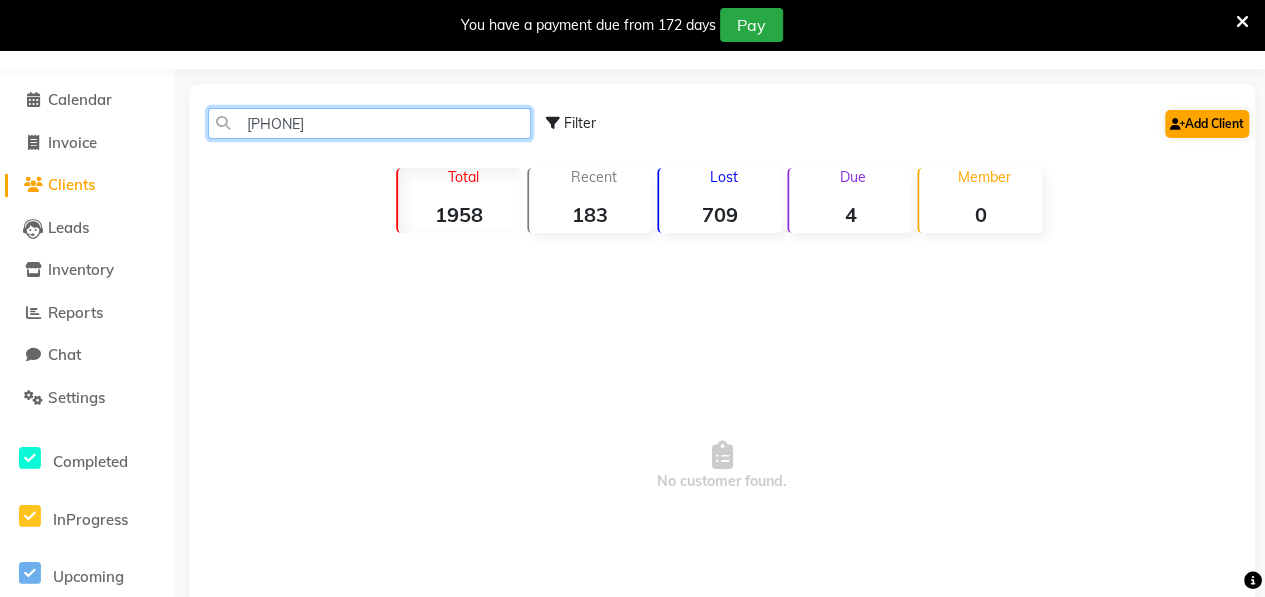 type on "507511931" 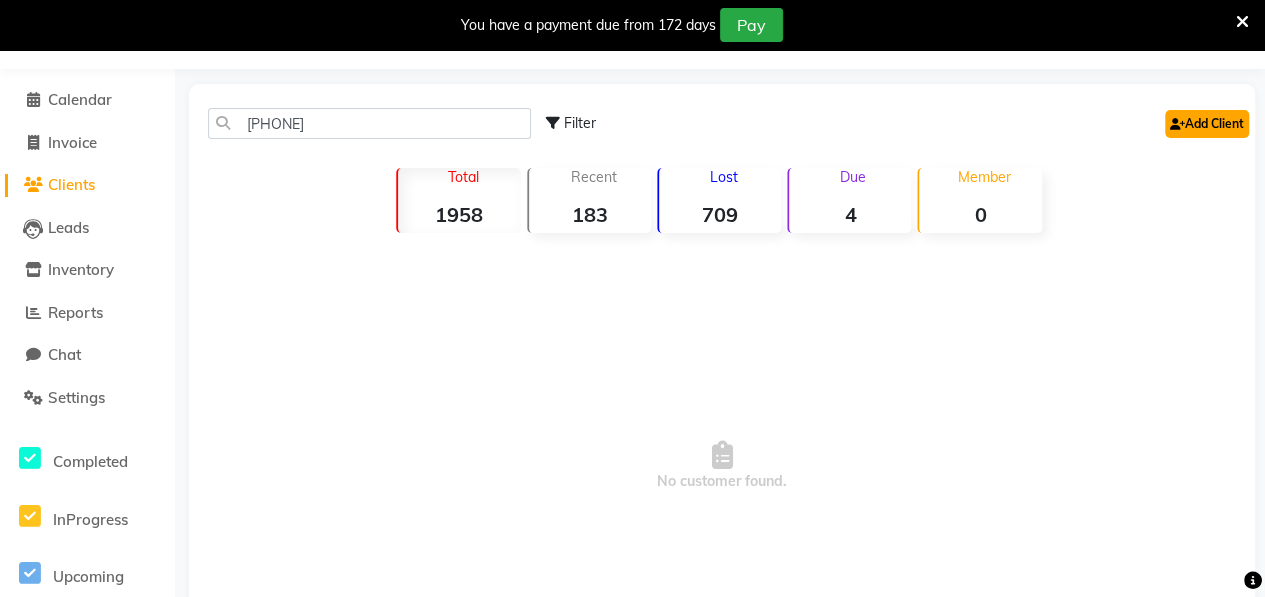 click on "Add Client" 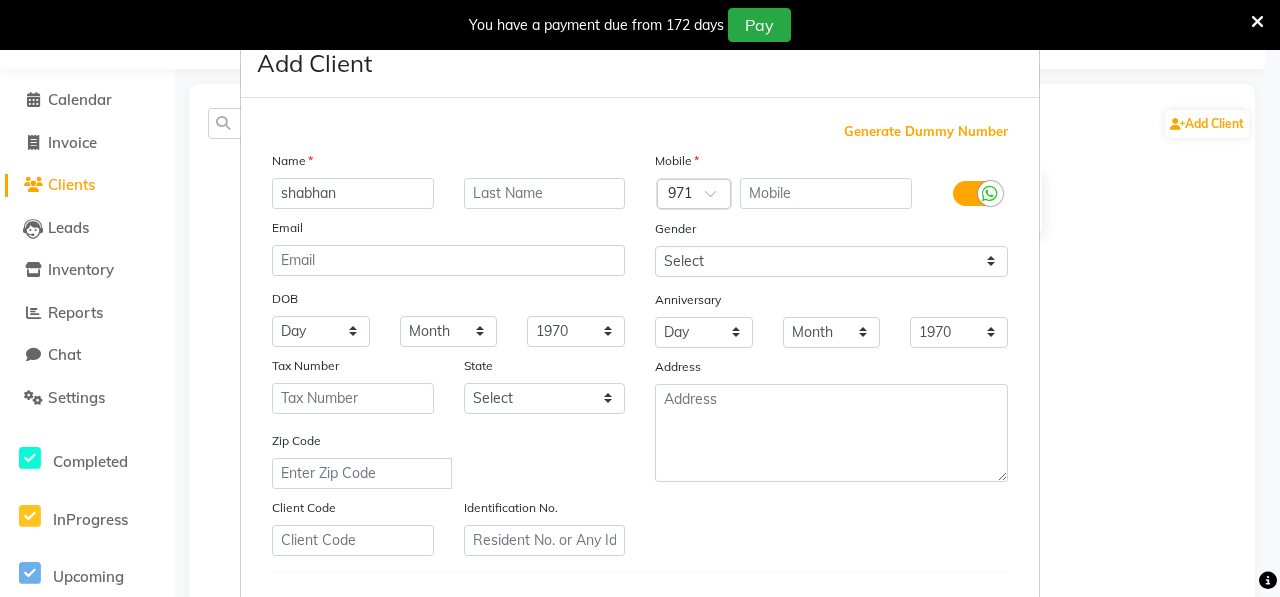 type on "shabhan" 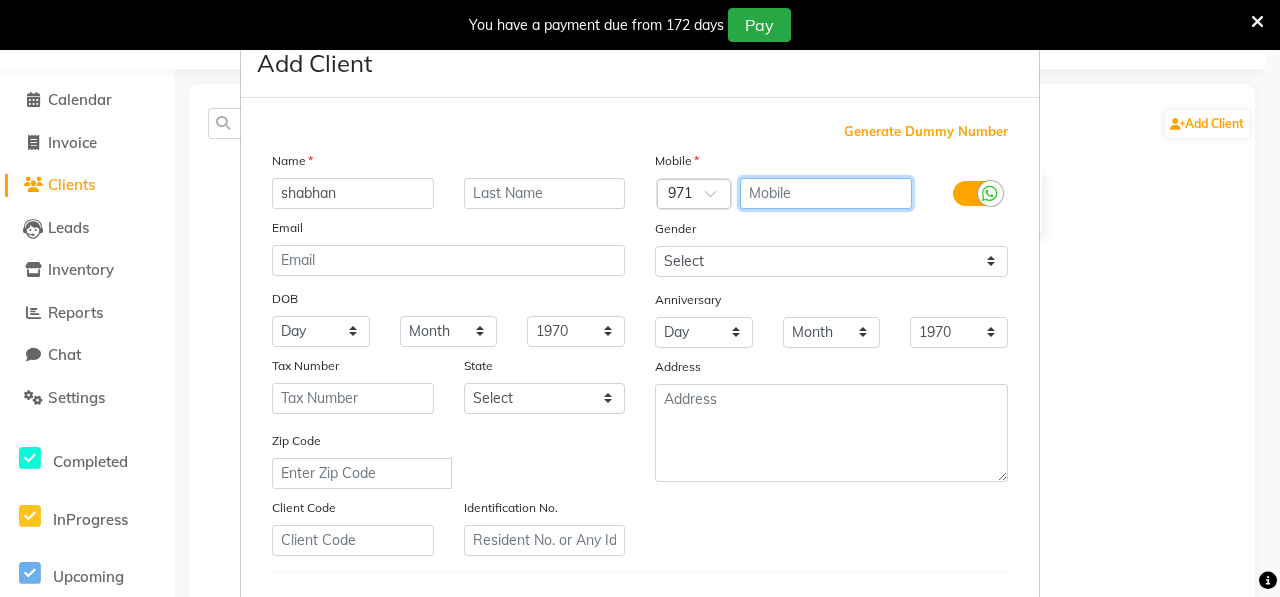 click at bounding box center (826, 193) 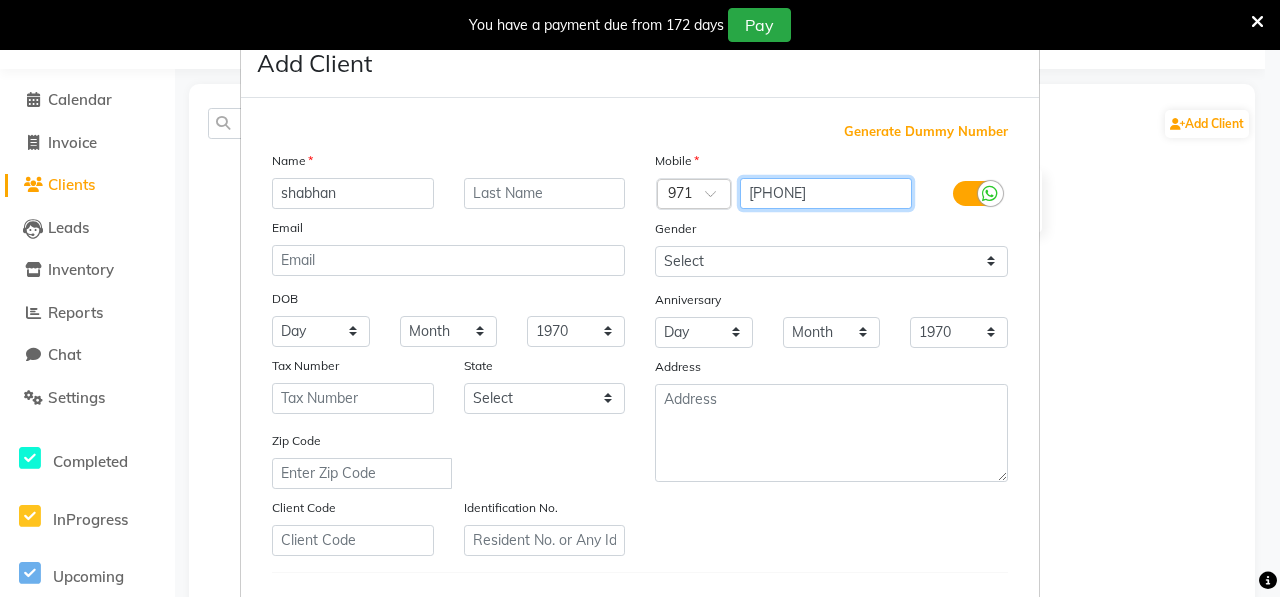 type on "50751193" 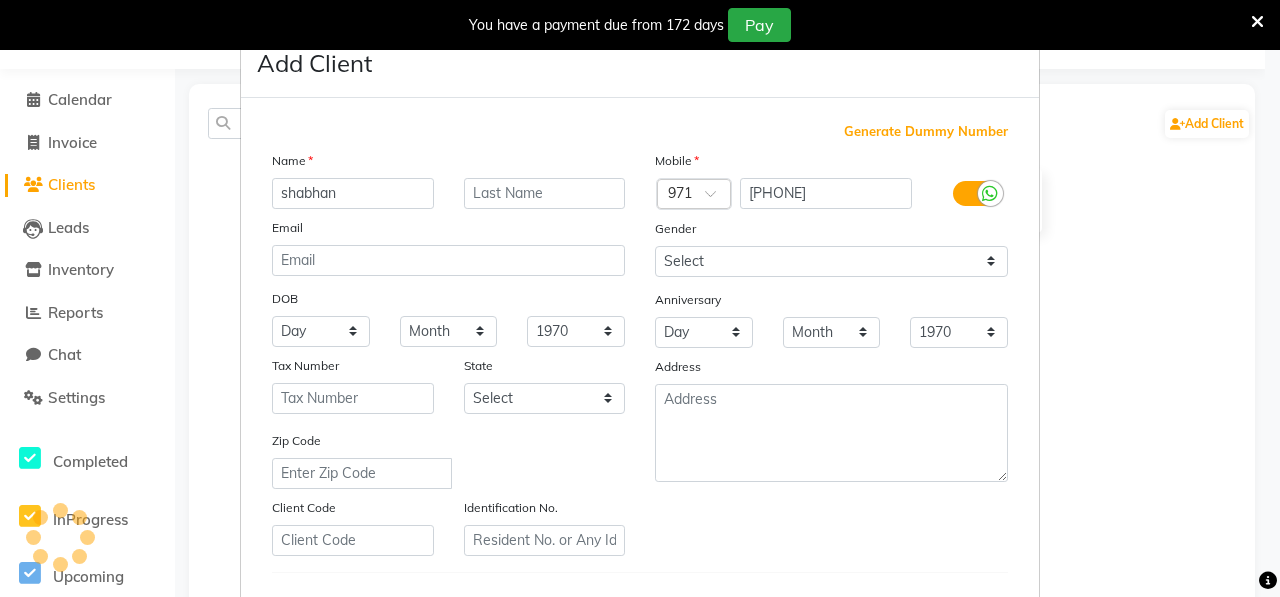 scroll, scrollTop: 322, scrollLeft: 0, axis: vertical 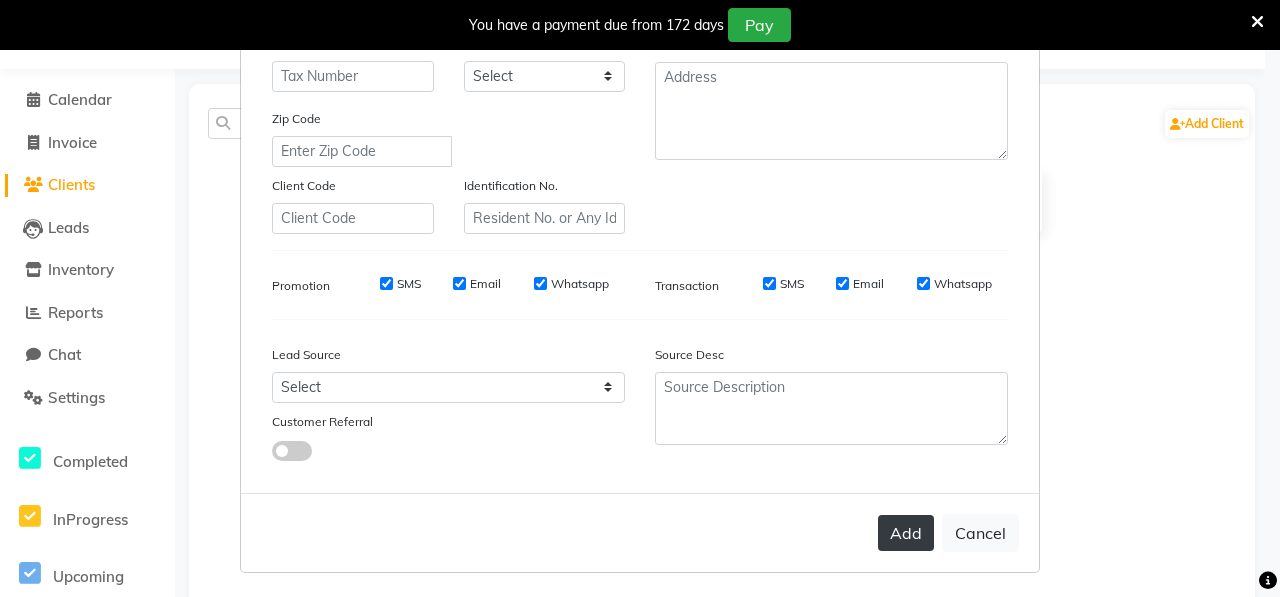 click on "Add" at bounding box center [906, 533] 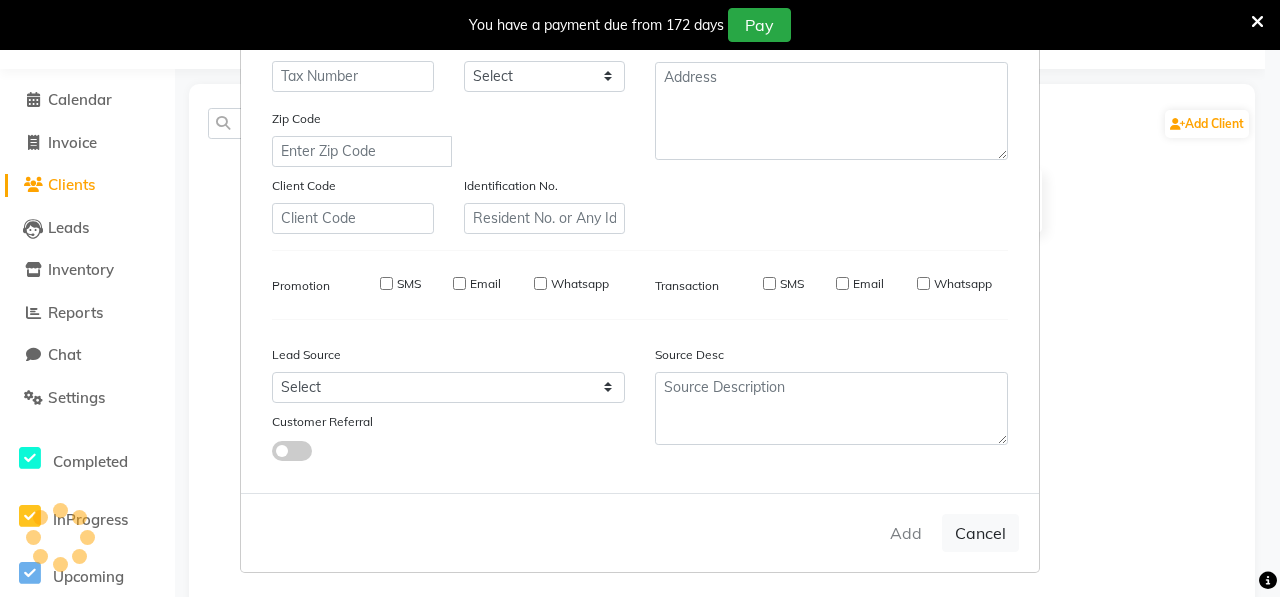 type 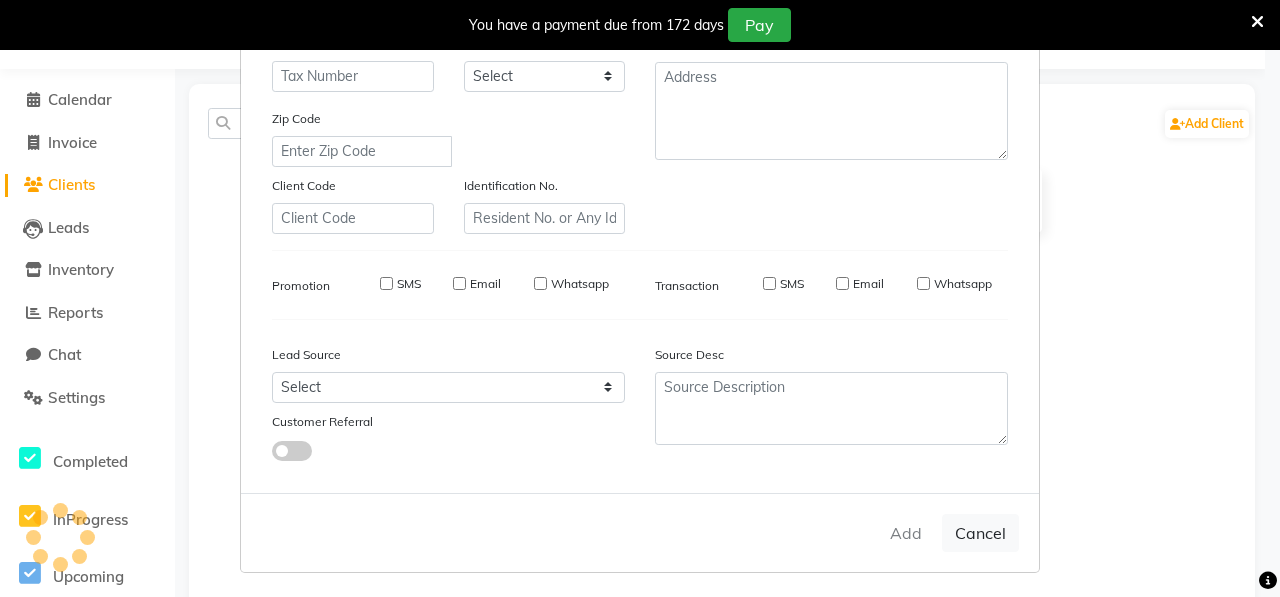 checkbox on "false" 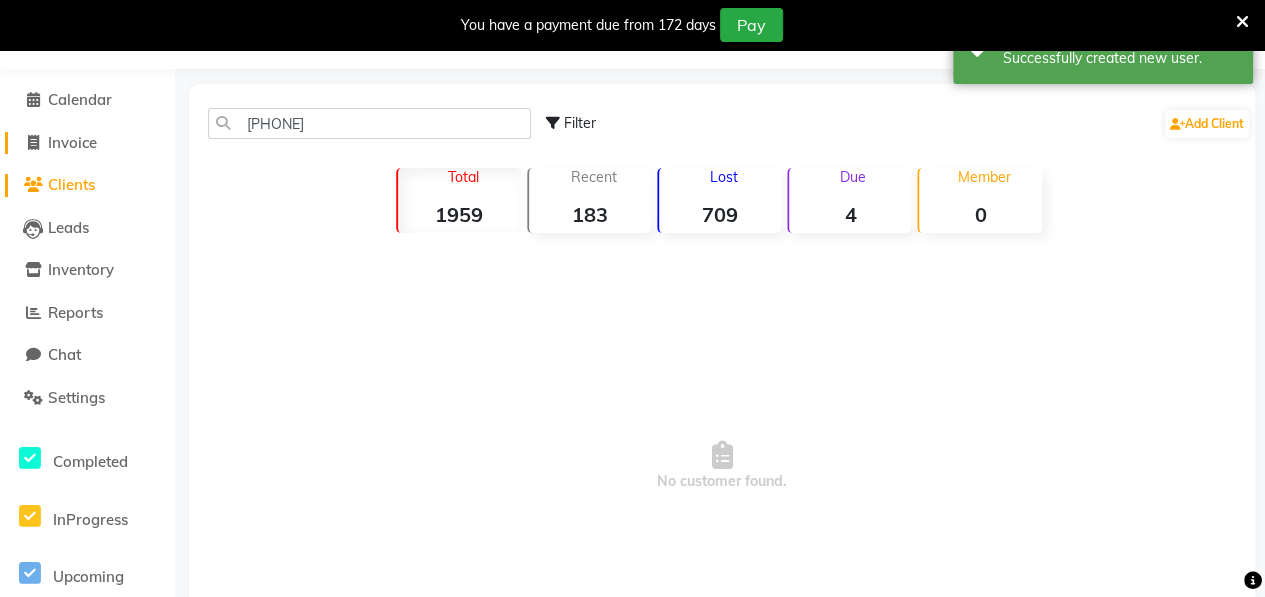 click on "Invoice" 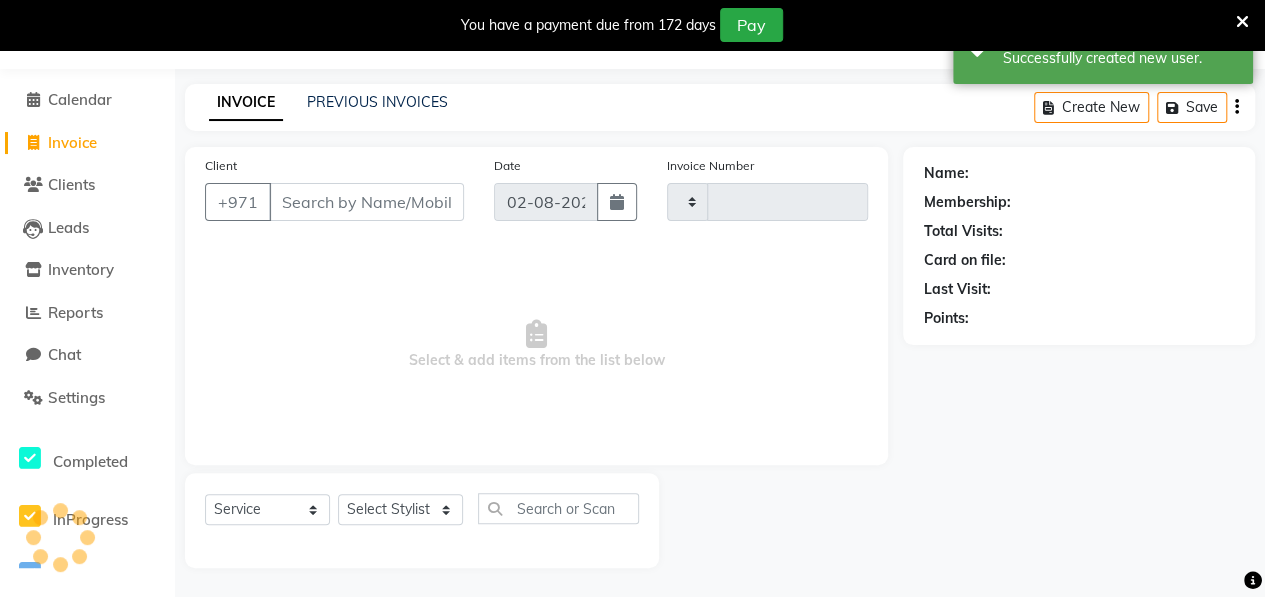 type on "0719" 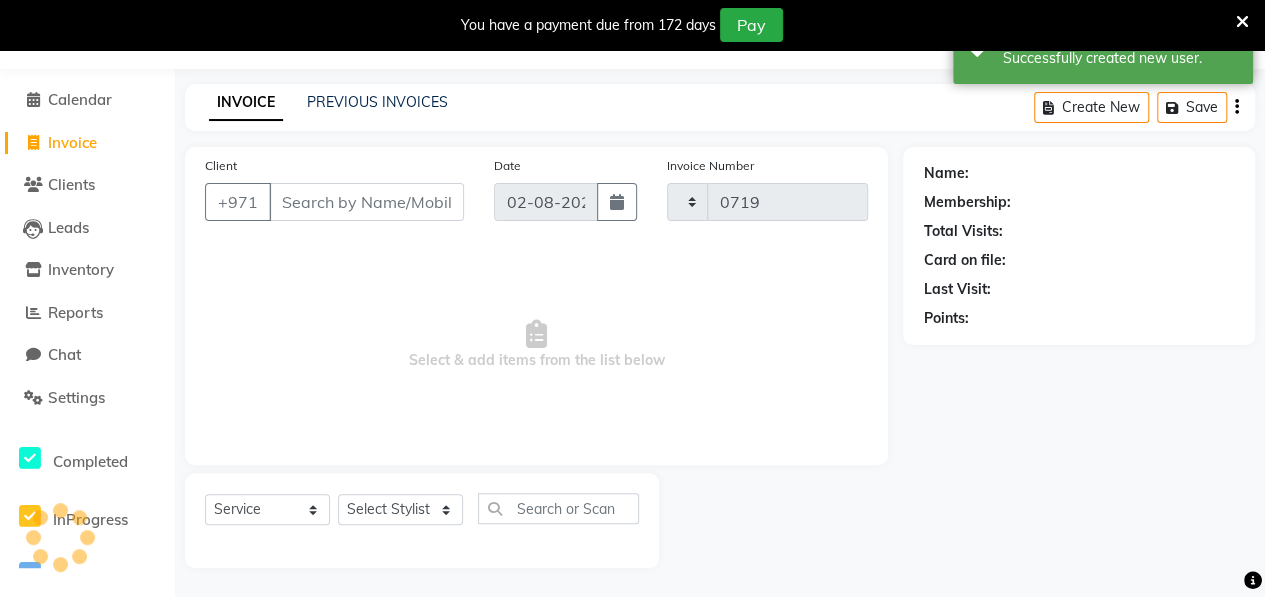 select on "3934" 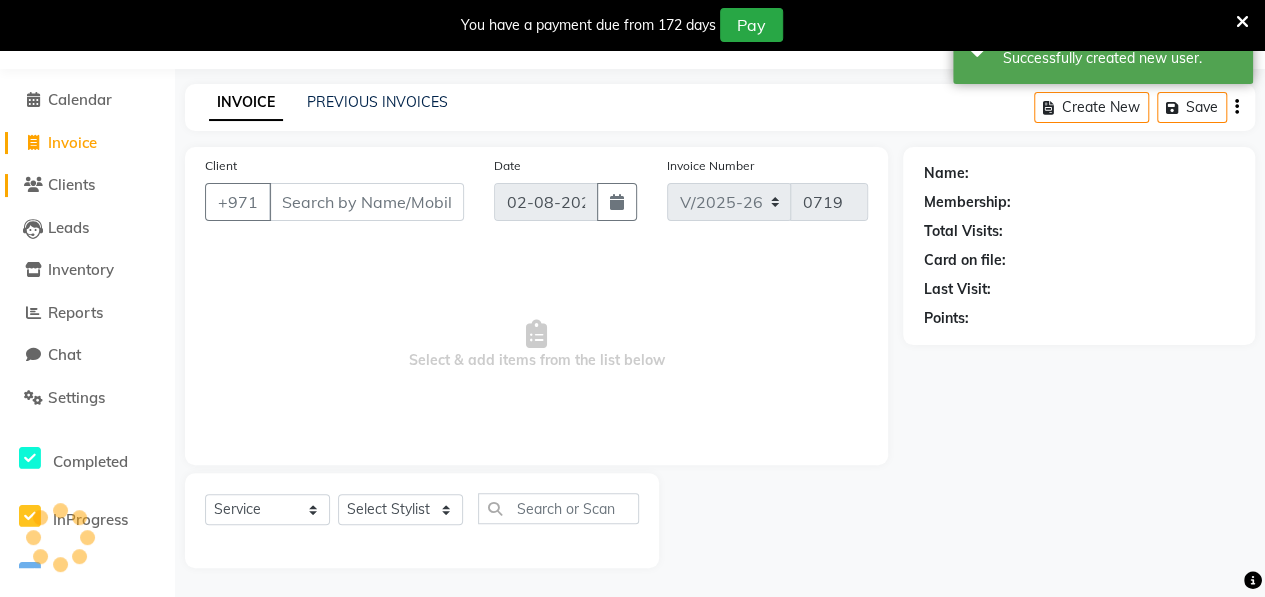 click on "Clients" 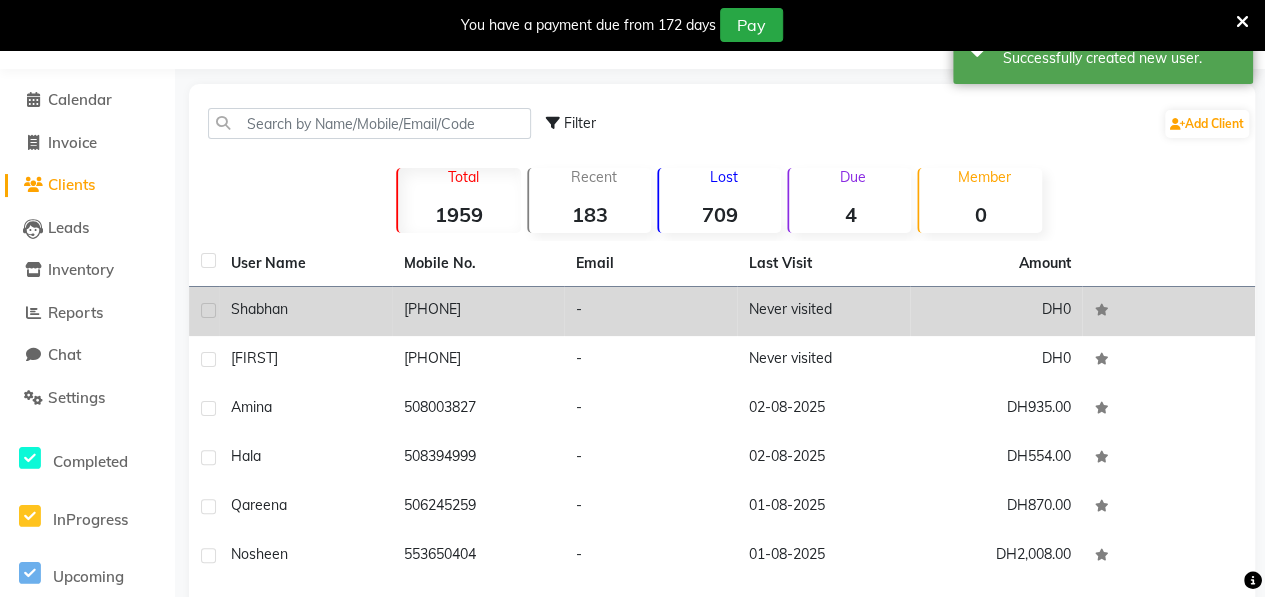 click on "shabhan" 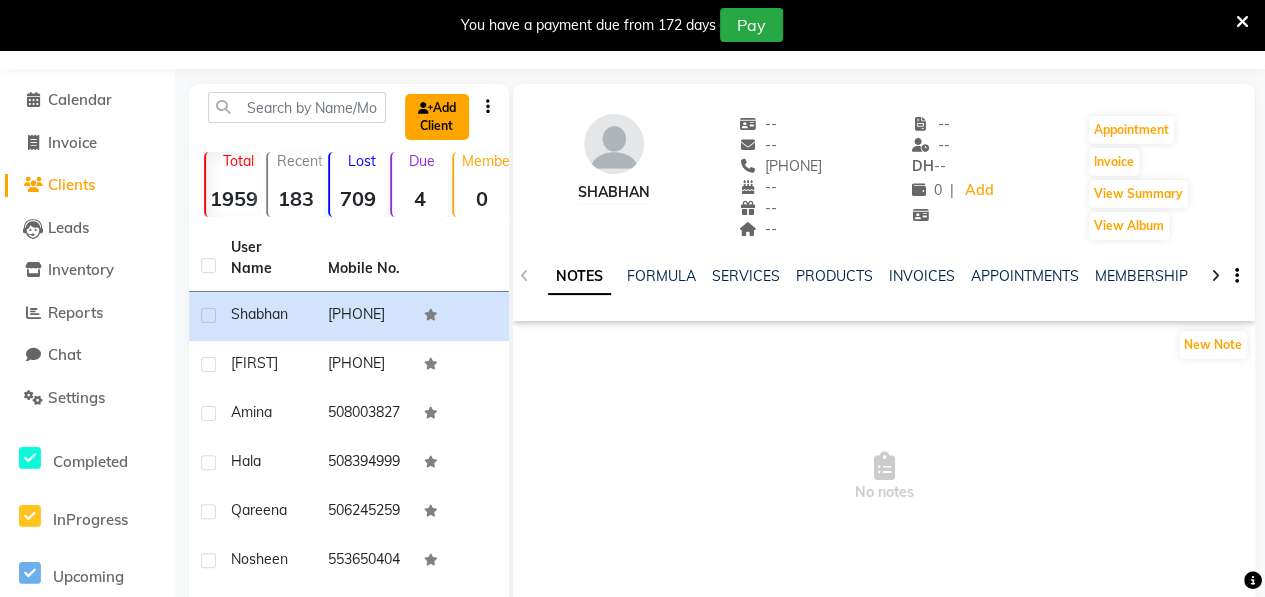 click on "Add Client" 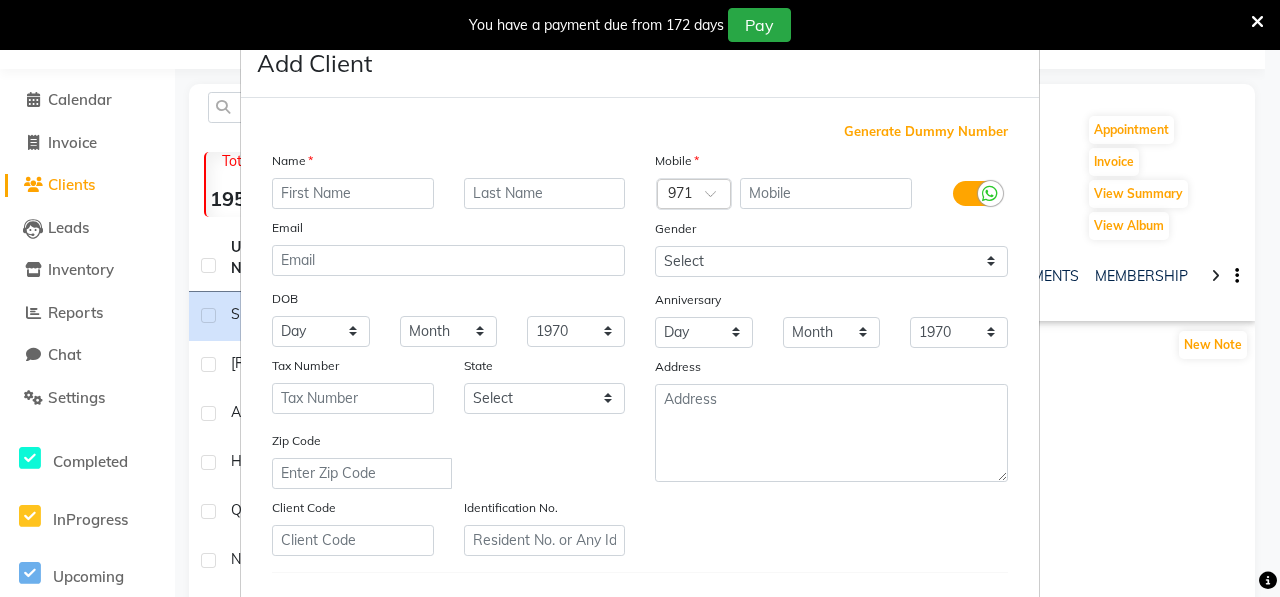click at bounding box center [353, 193] 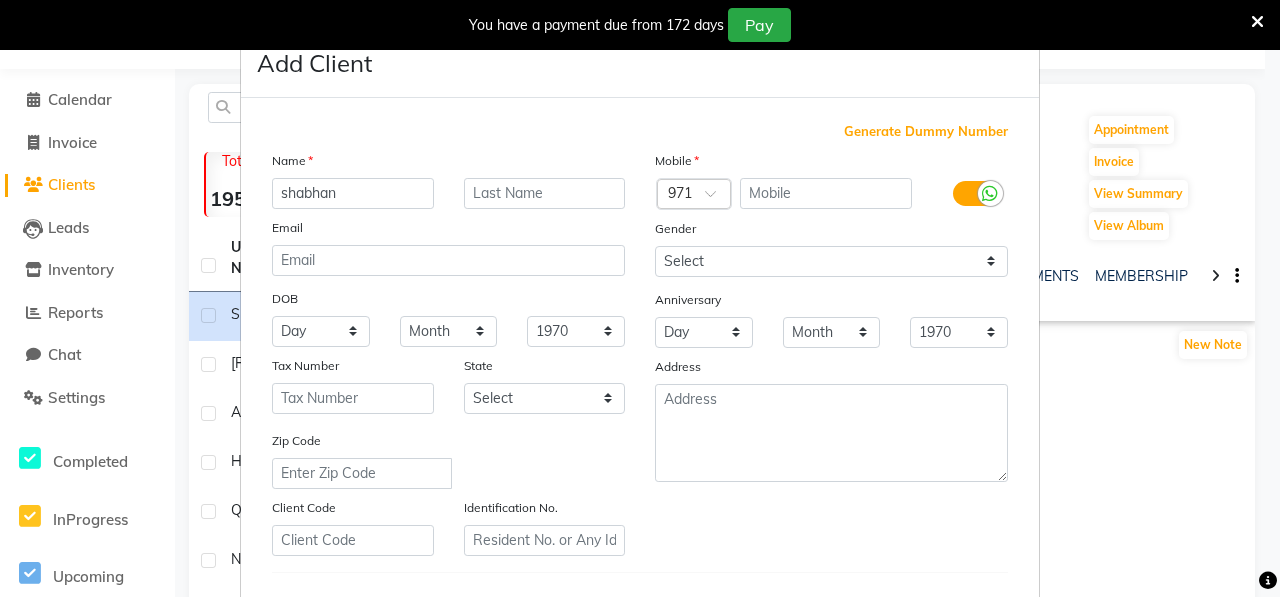 type on "shabhan" 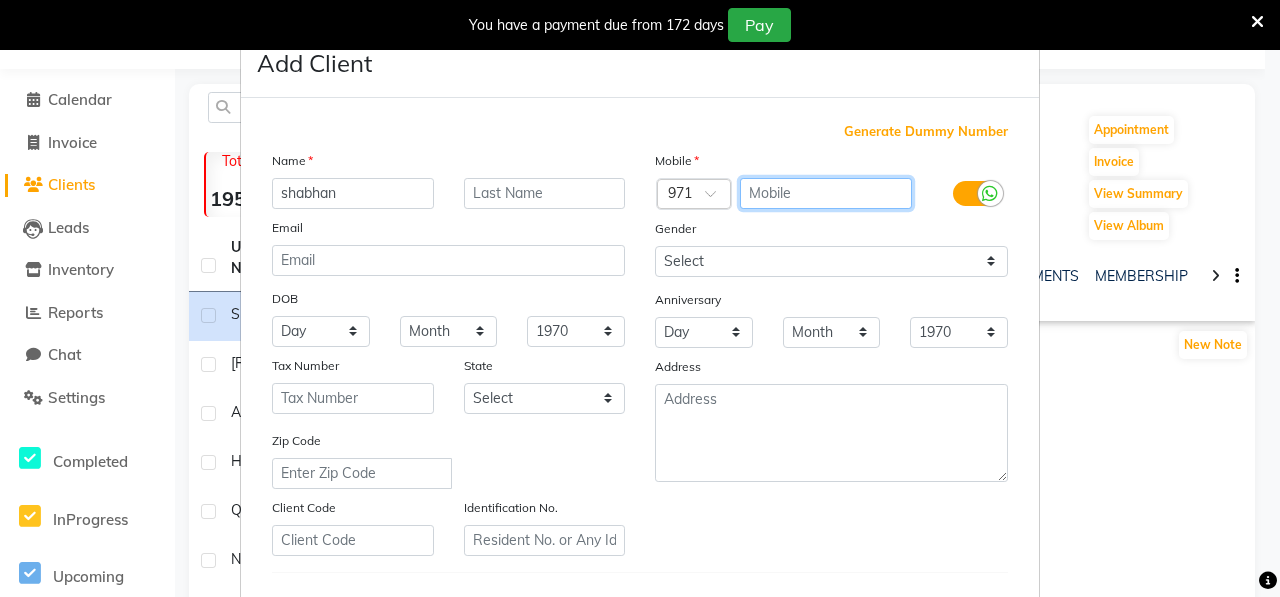 click at bounding box center (826, 193) 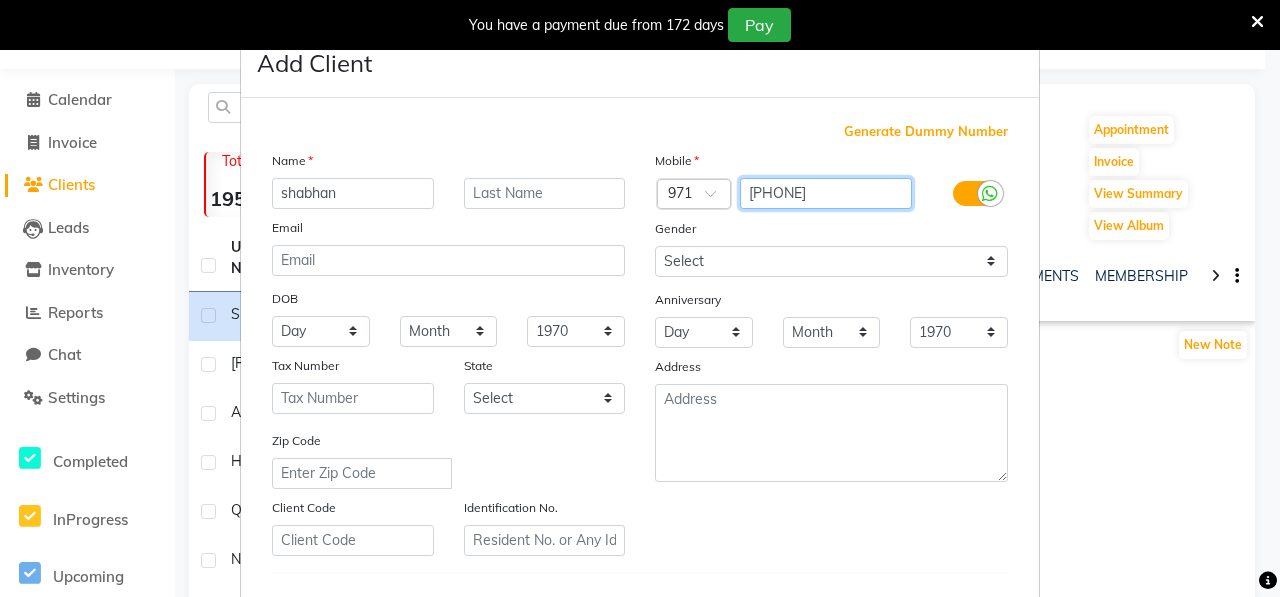type on "507511931" 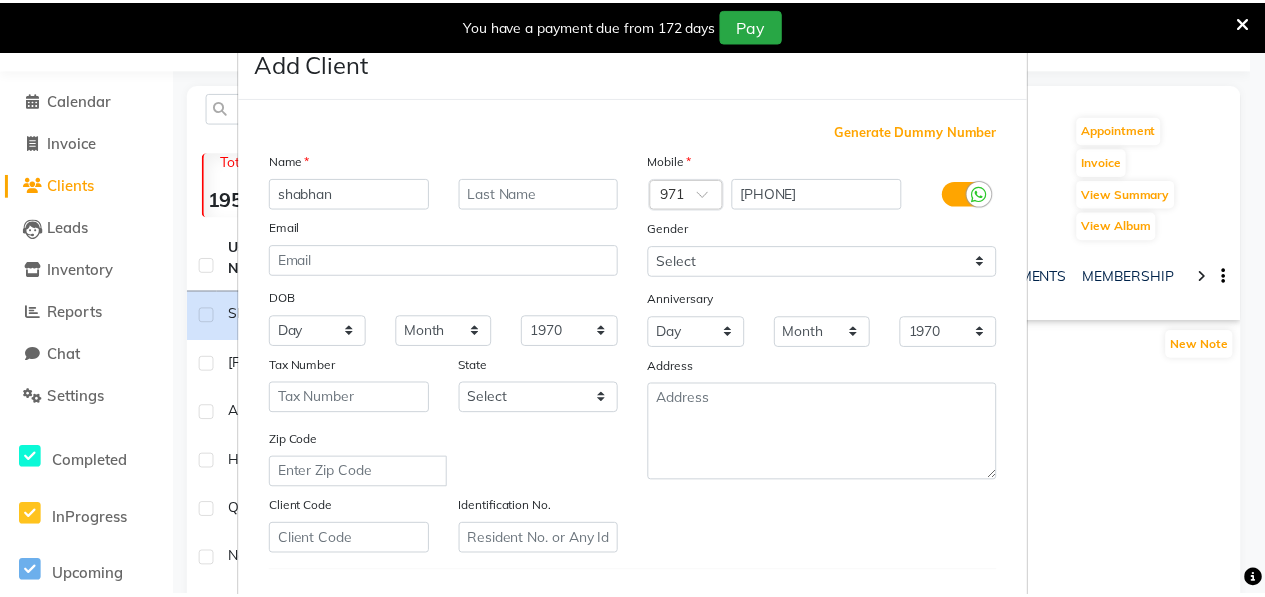 scroll, scrollTop: 322, scrollLeft: 0, axis: vertical 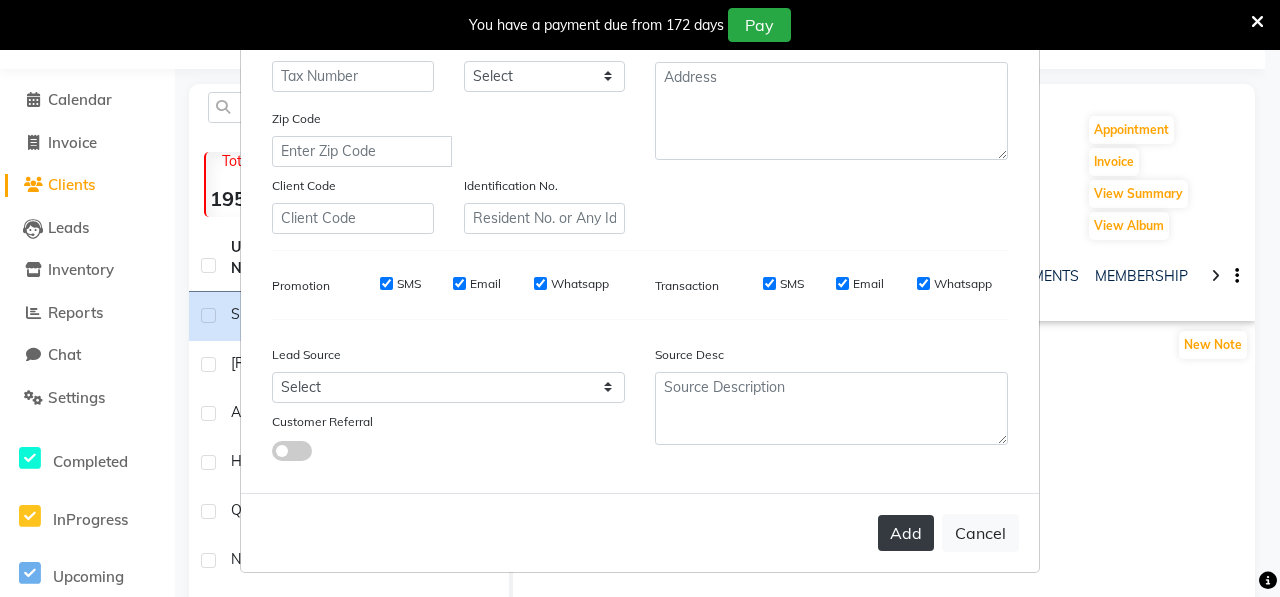 click on "Add" at bounding box center (906, 533) 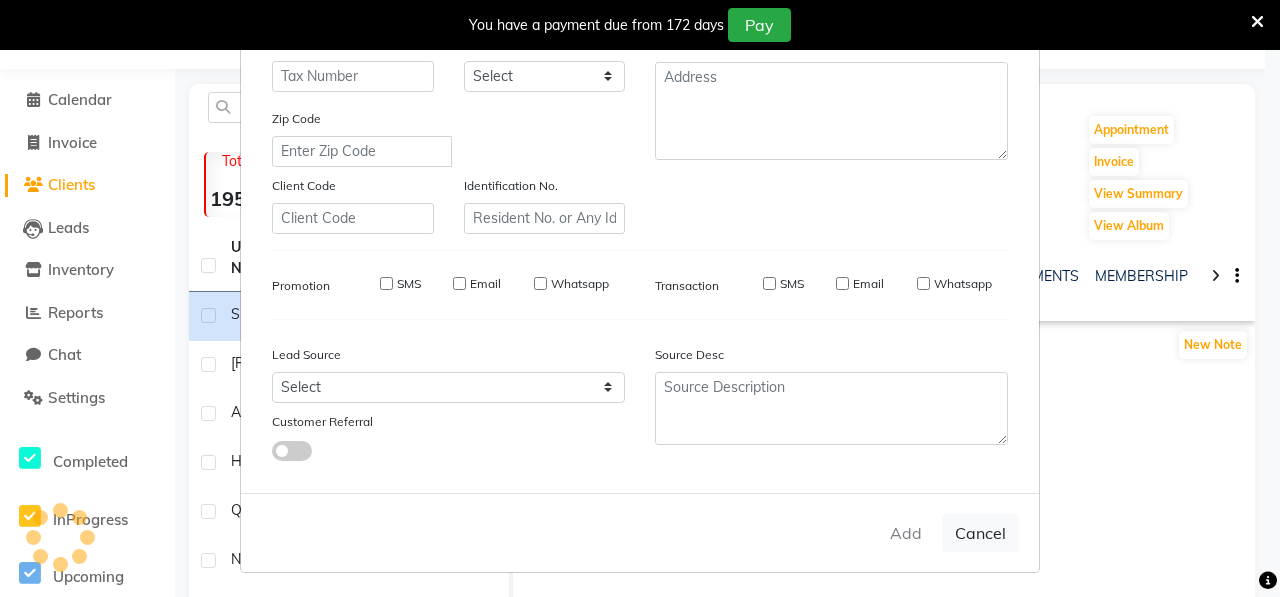 type 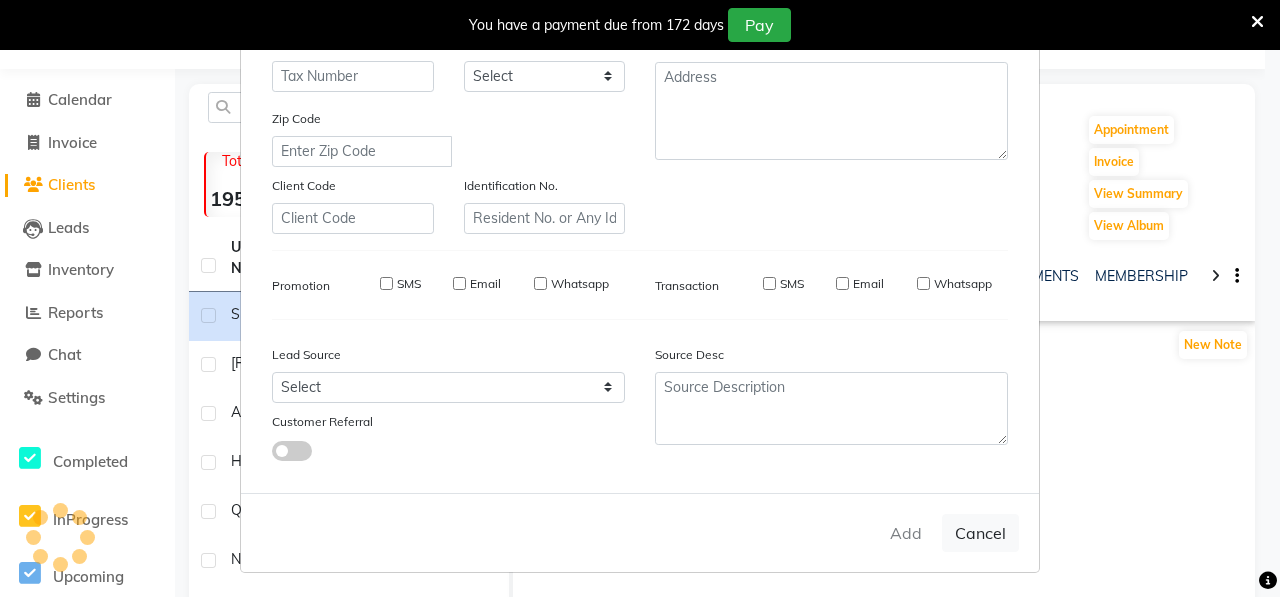 select 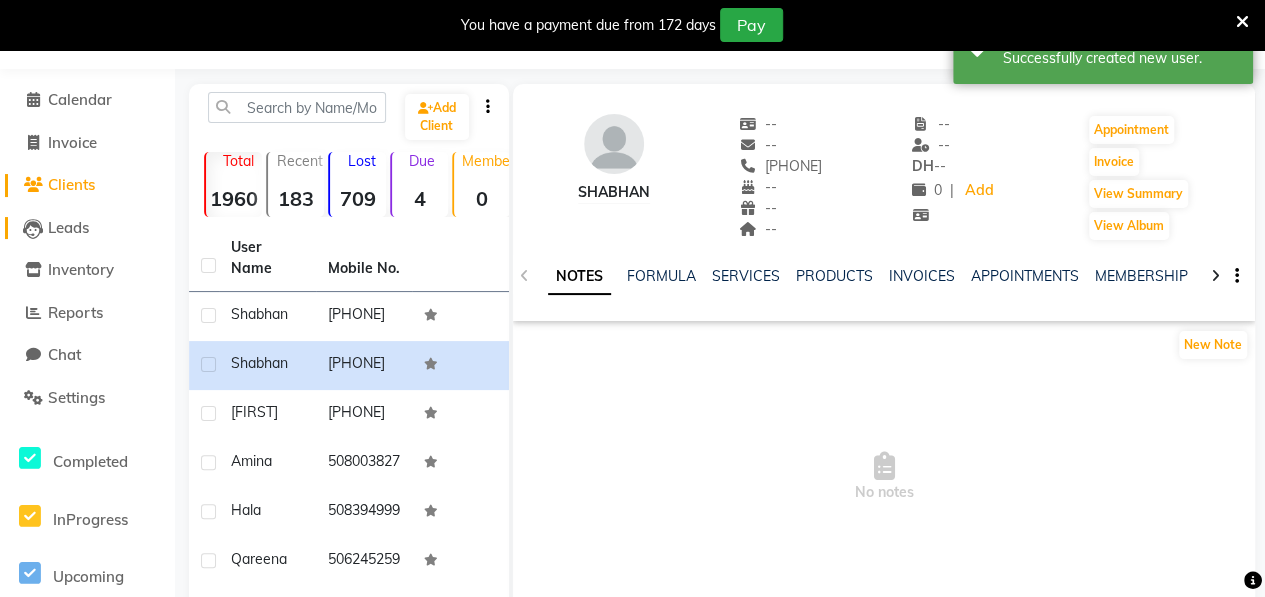click on "Leads" 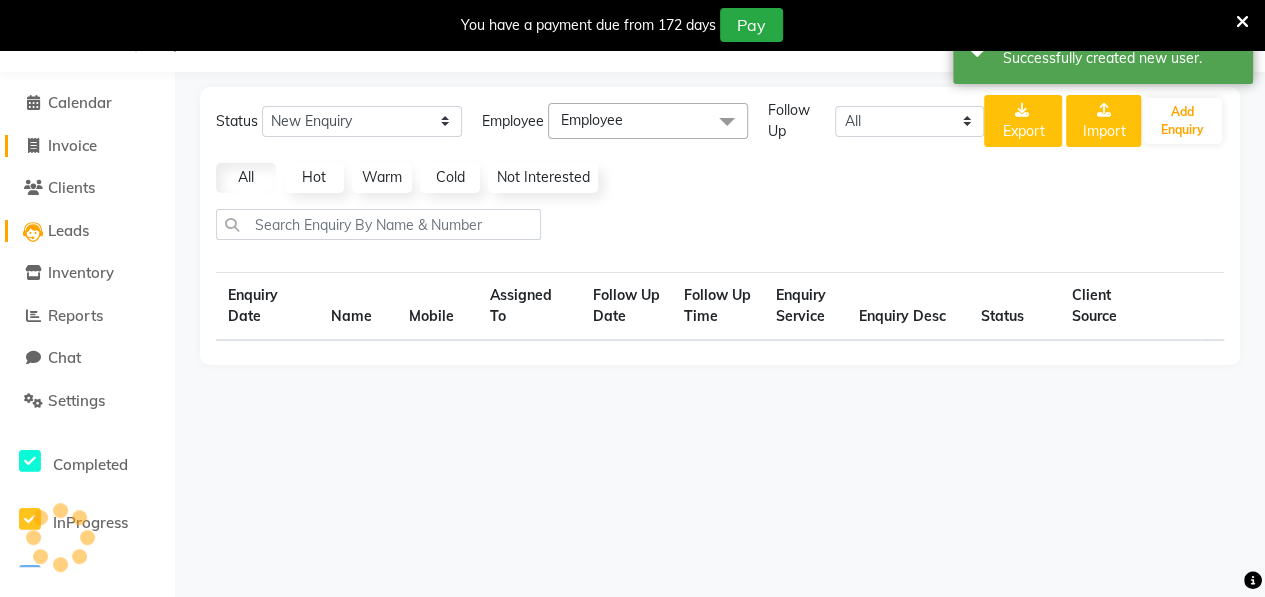 select on "10" 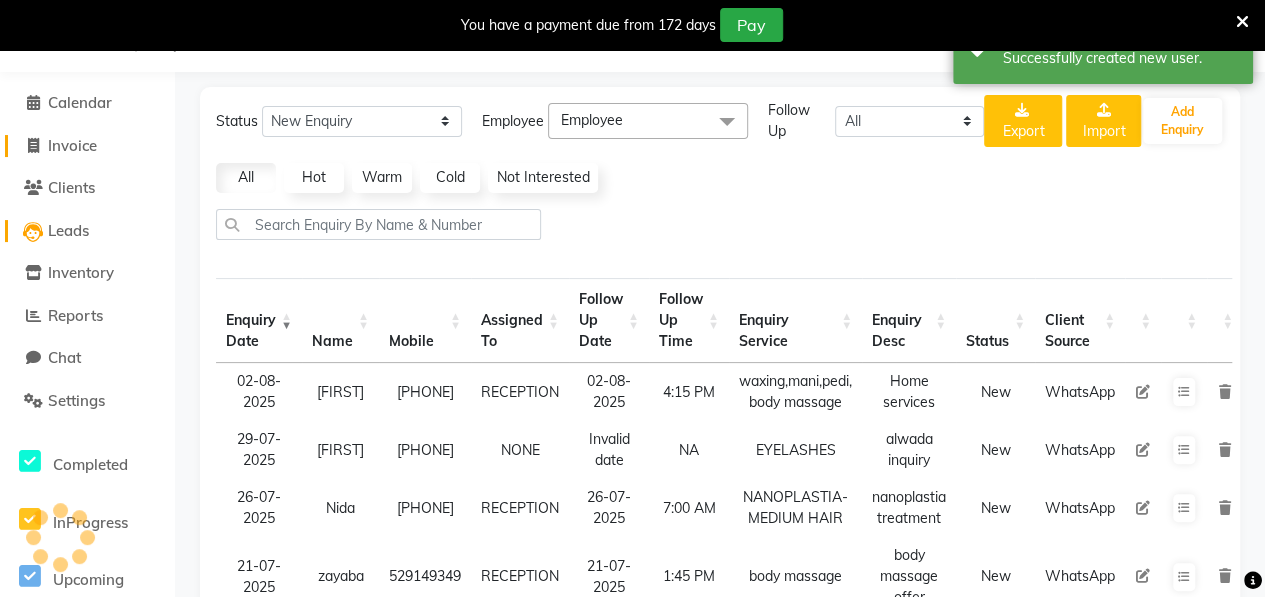 scroll, scrollTop: 52, scrollLeft: 0, axis: vertical 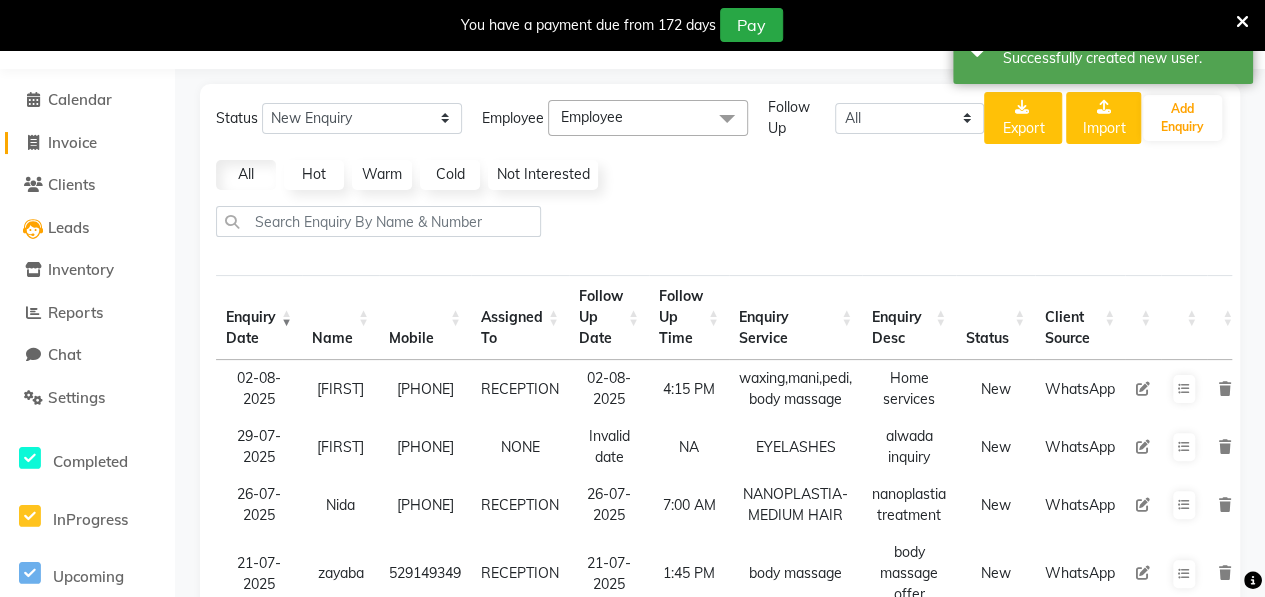 click on "Invoice" 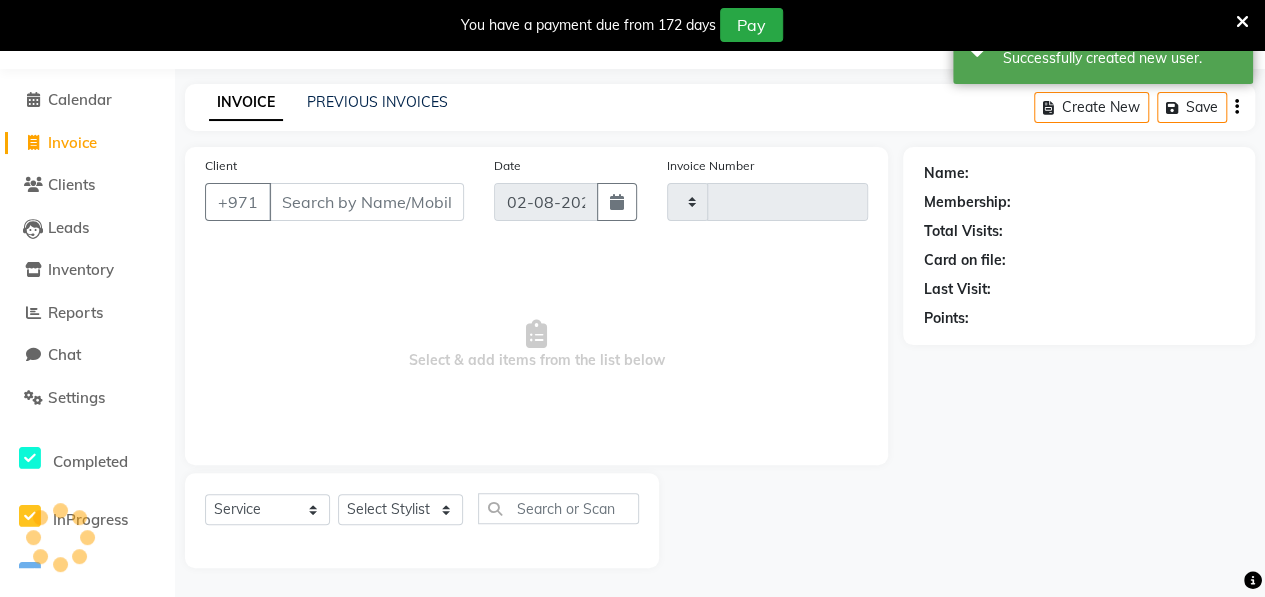 type on "0719" 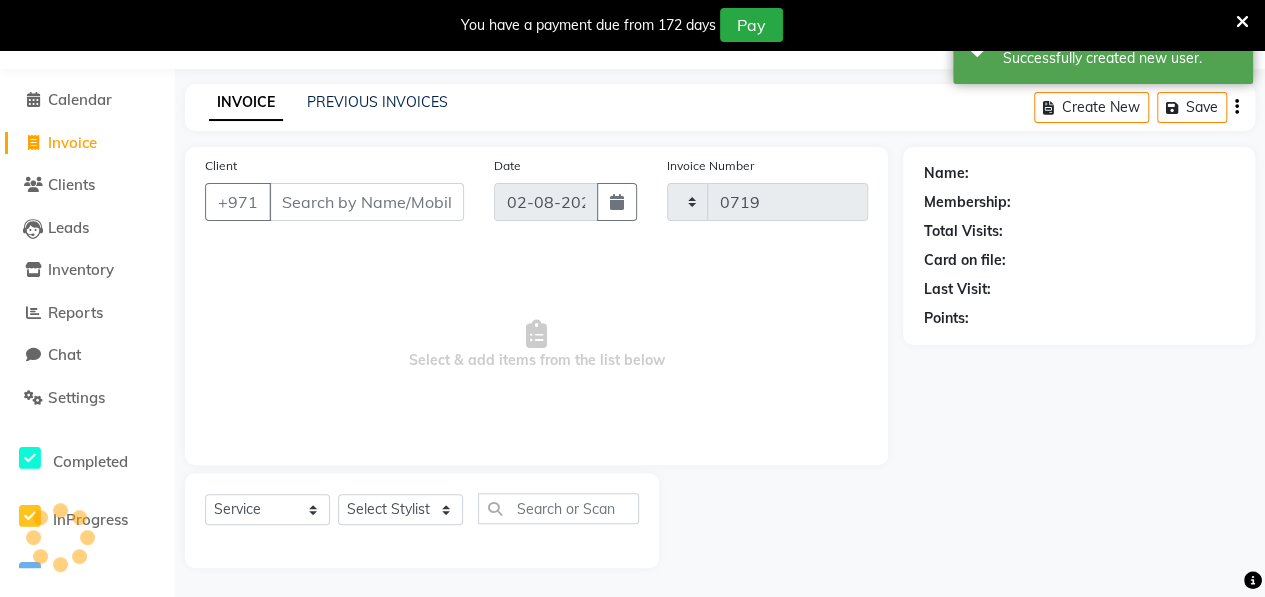 select on "3934" 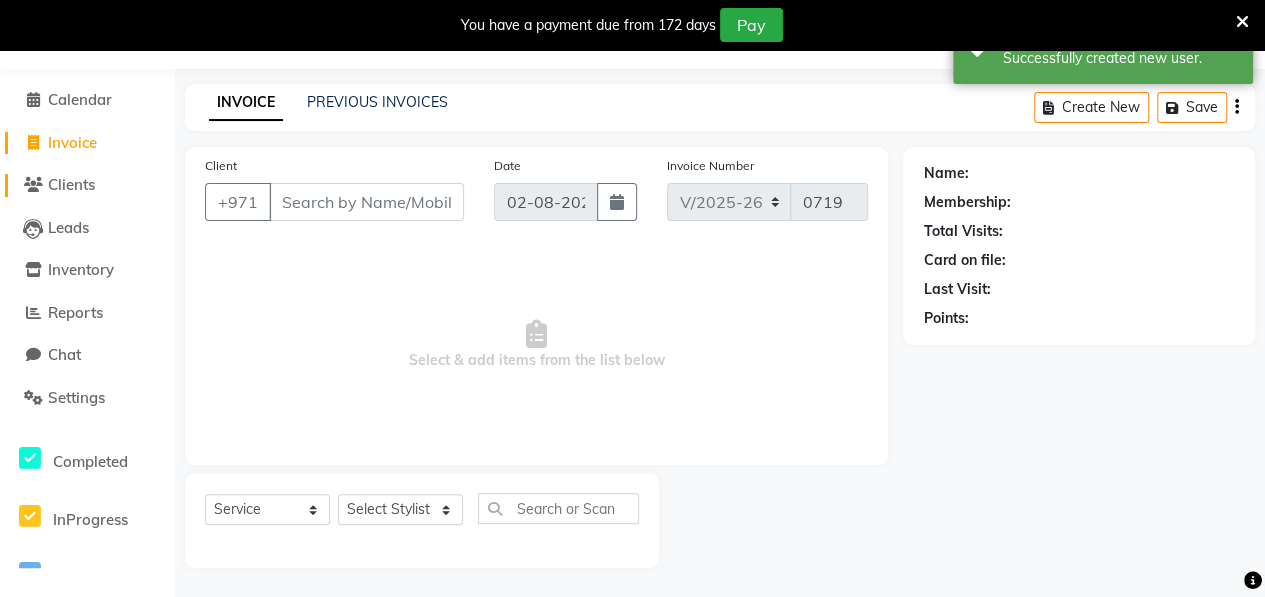 click on "Clients" 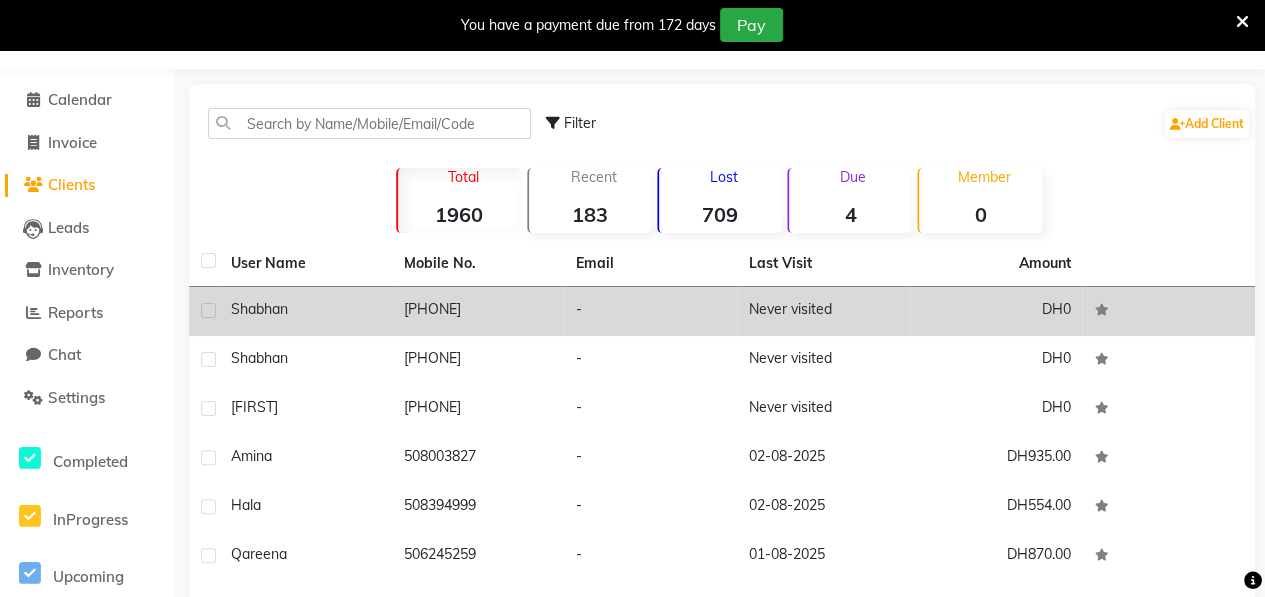 click on "shabhan" 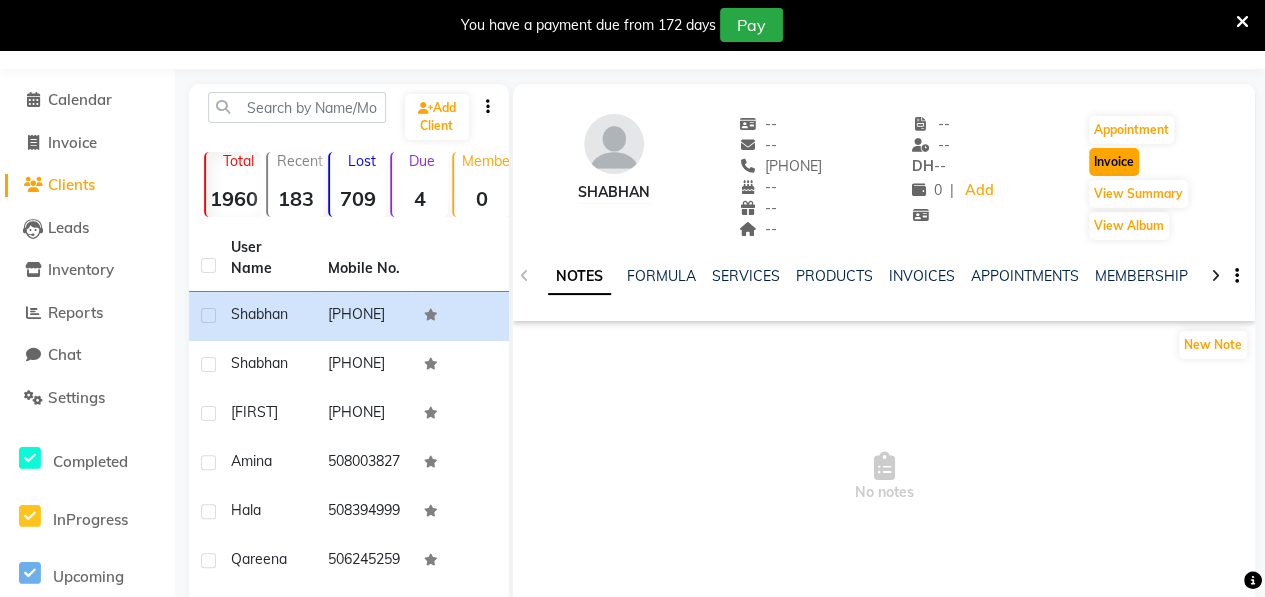 click on "Invoice" 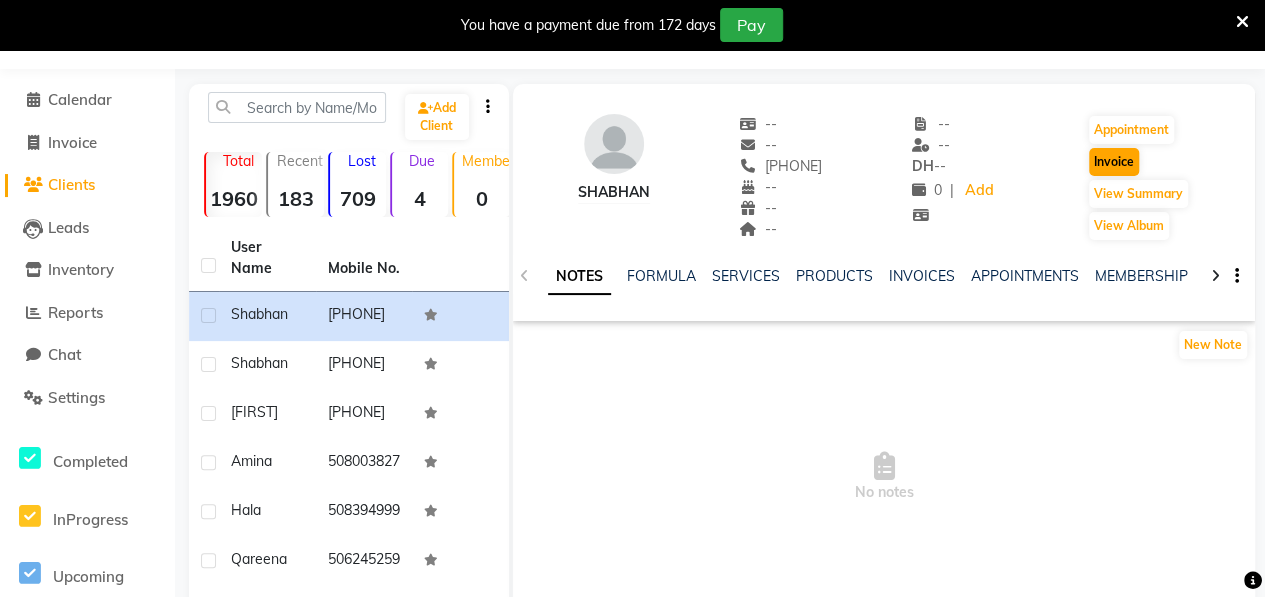select on "service" 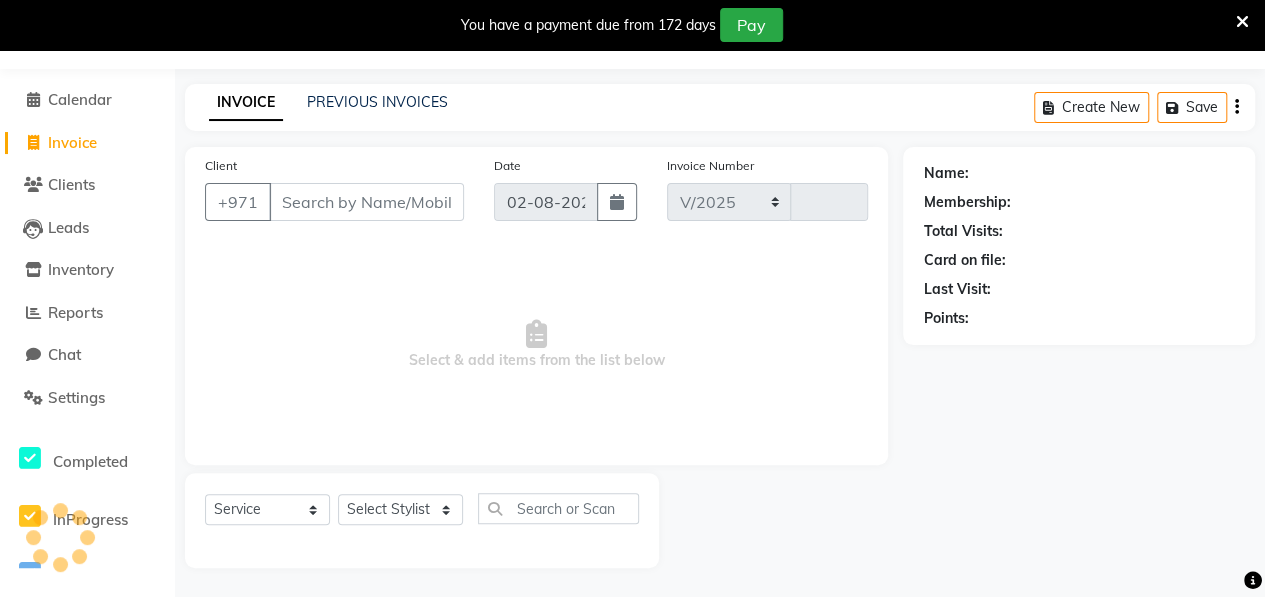 select on "3934" 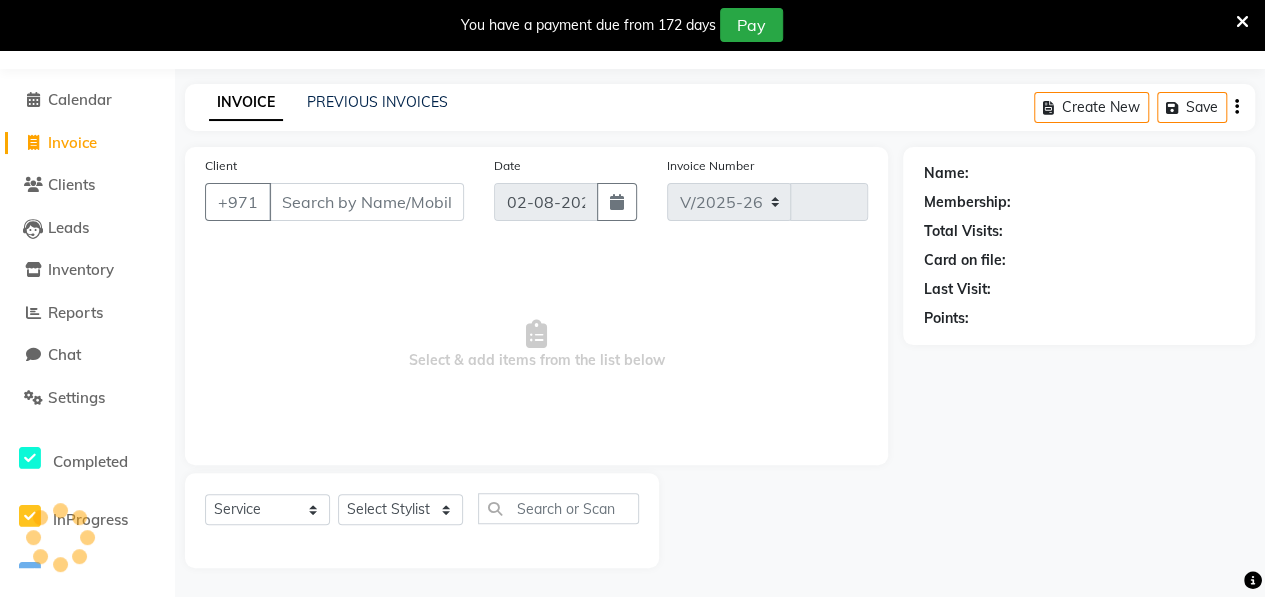 type on "0719" 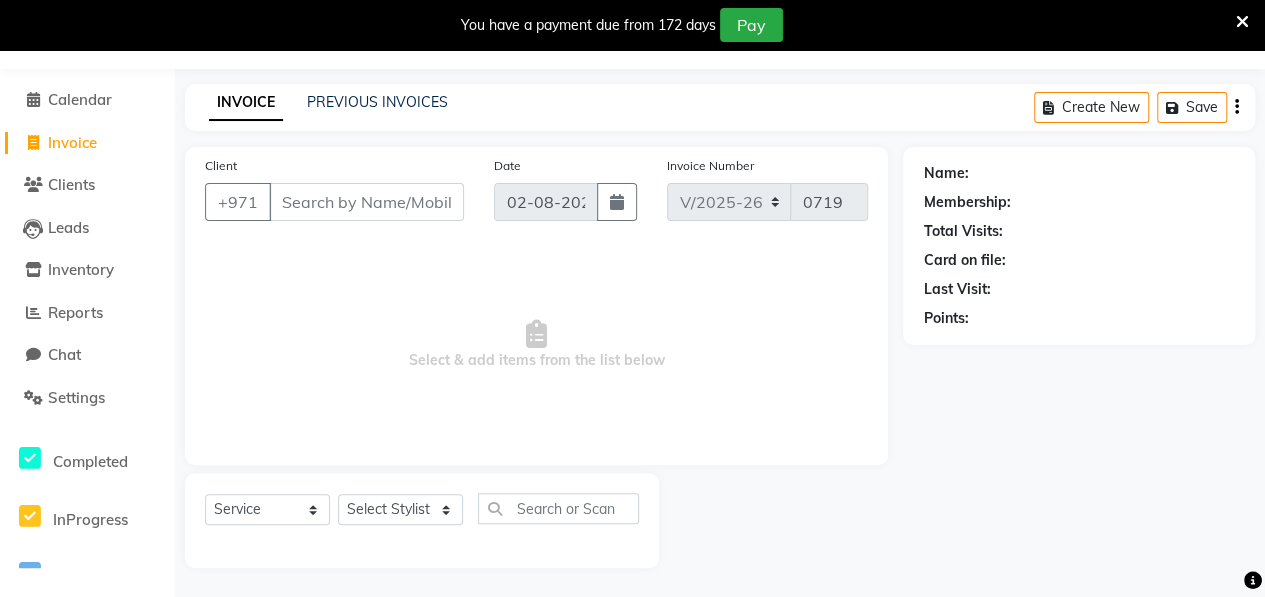 type on "507511931" 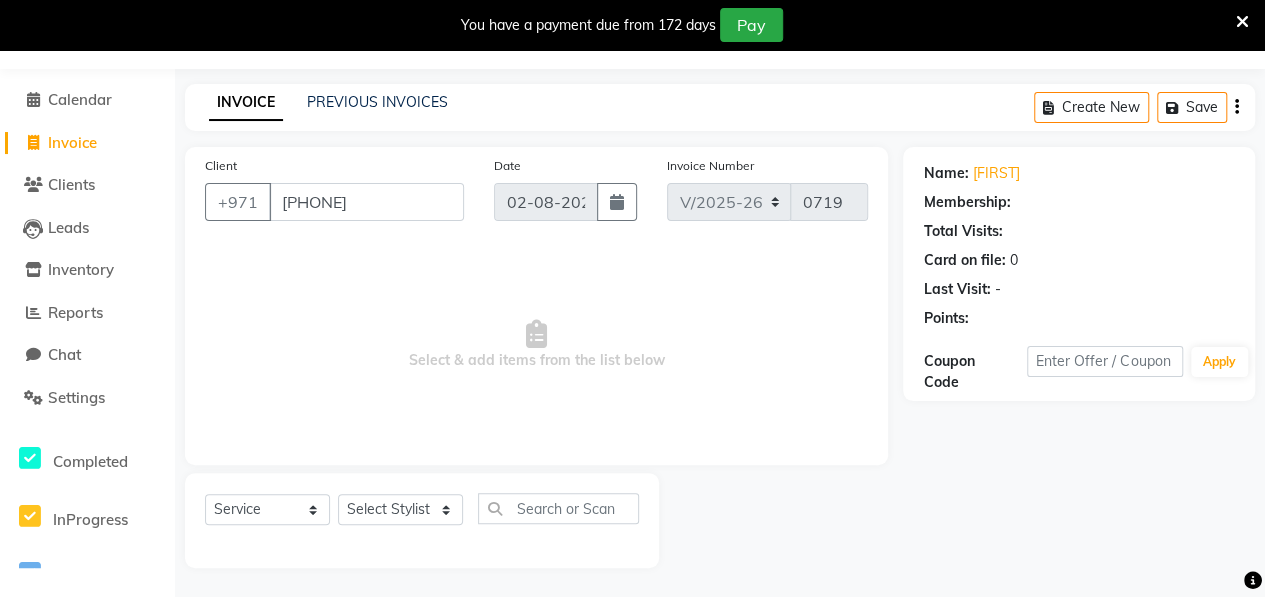 select on "1: Object" 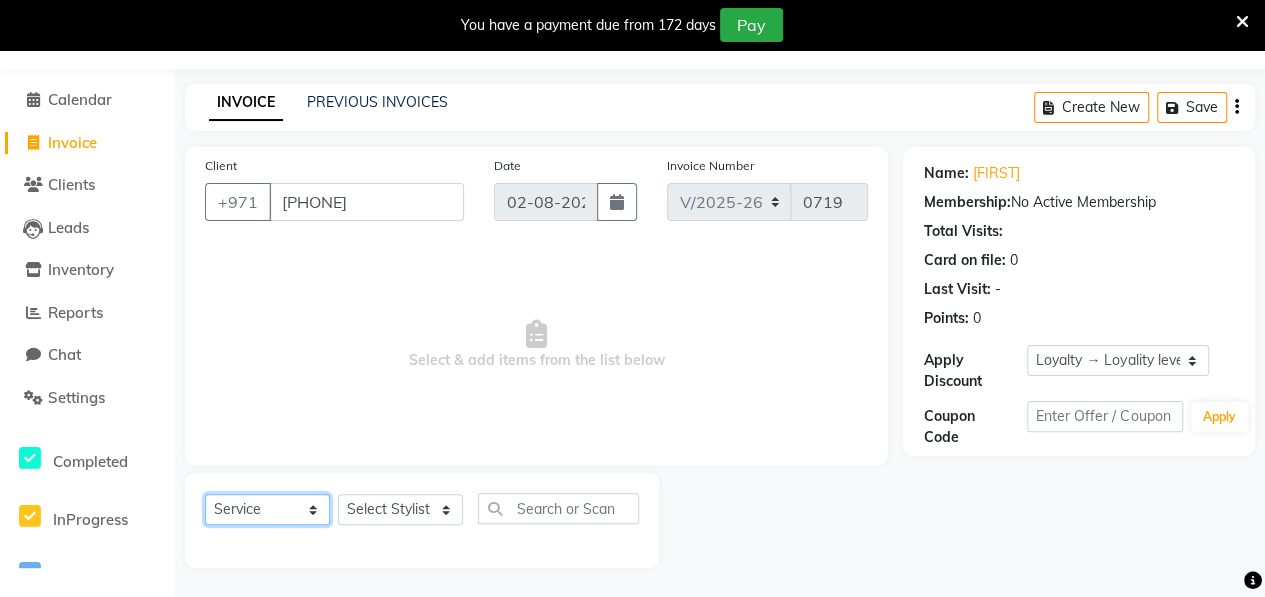 click on "Select  Service  Product  Membership  Package Voucher Prepaid Gift Card" 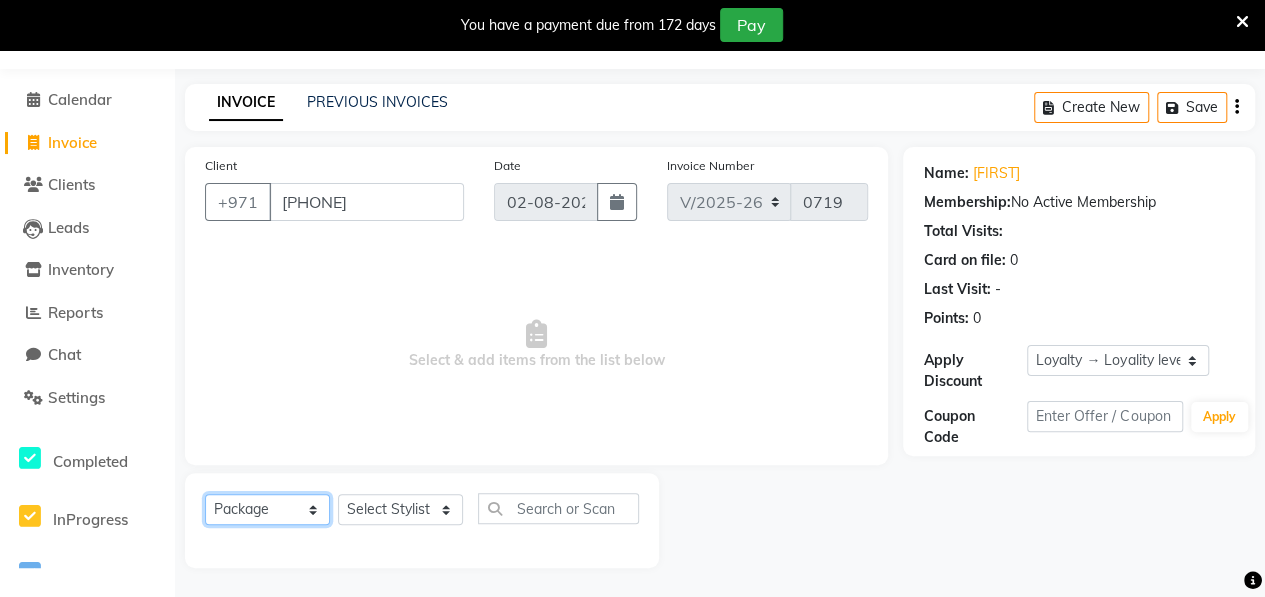 click on "Select  Service  Product  Membership  Package Voucher Prepaid Gift Card" 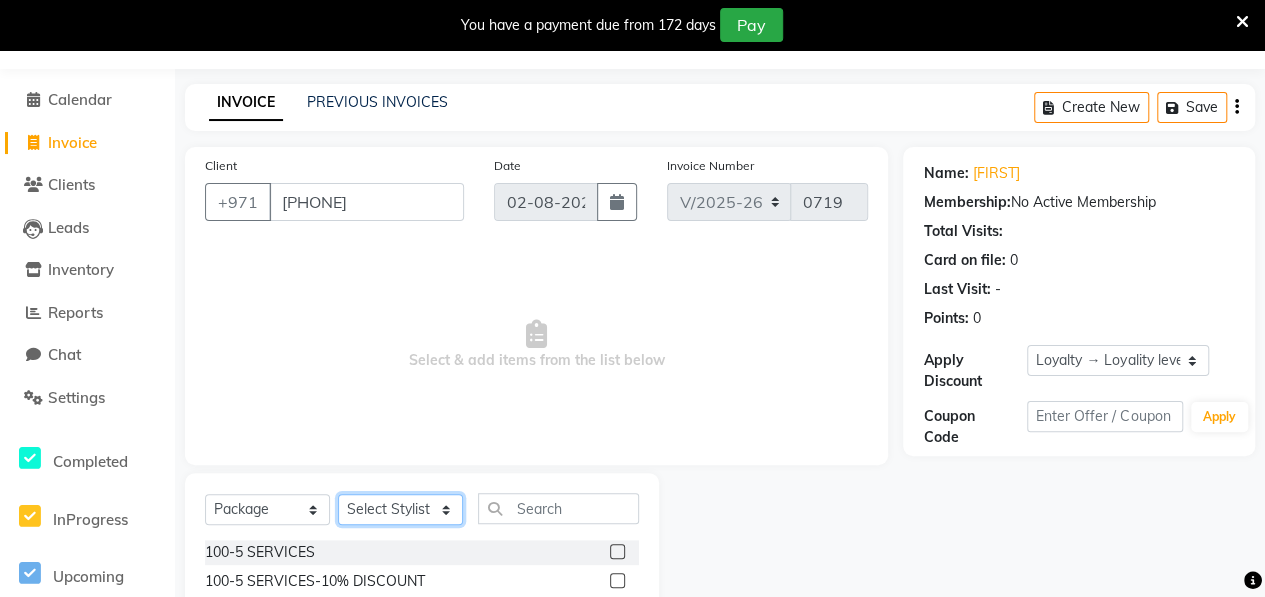 click on "Select Stylist ALWAHDA GIVE HOME SERVICE STAFF Kavita LAXMI Management Manisha Radha RECEPTION Riba Rimsha Samjhana SEEMA TRIAL STAFF" 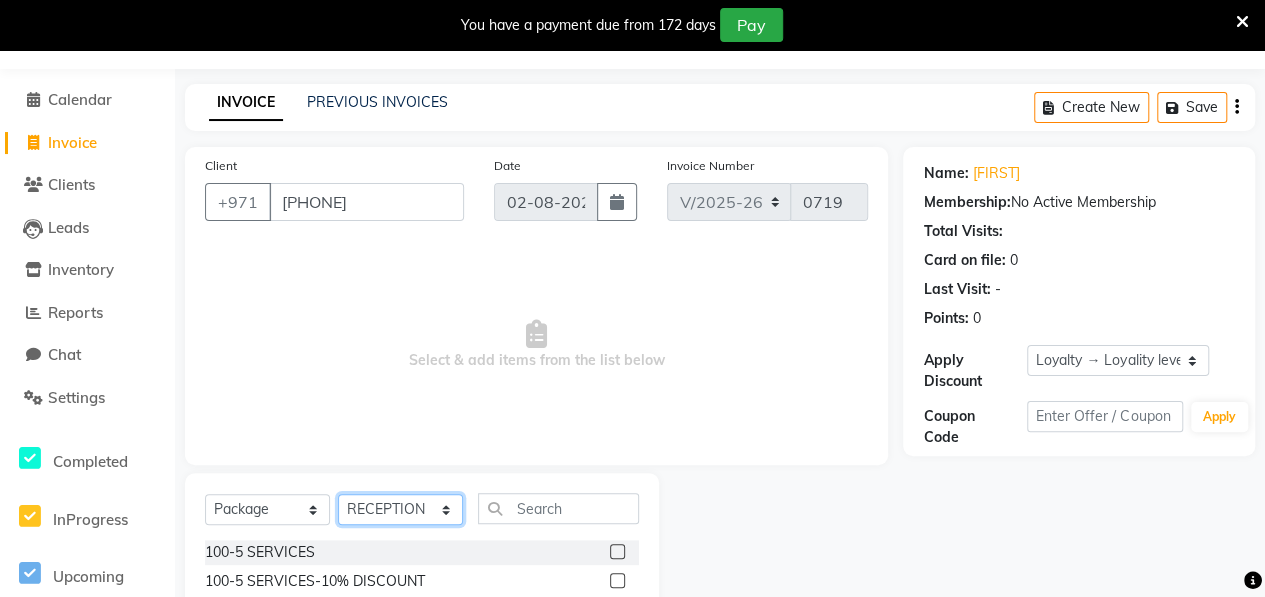 click on "Select Stylist ALWAHDA GIVE HOME SERVICE STAFF Kavita LAXMI Management Manisha Radha RECEPTION Riba Rimsha Samjhana SEEMA TRIAL STAFF" 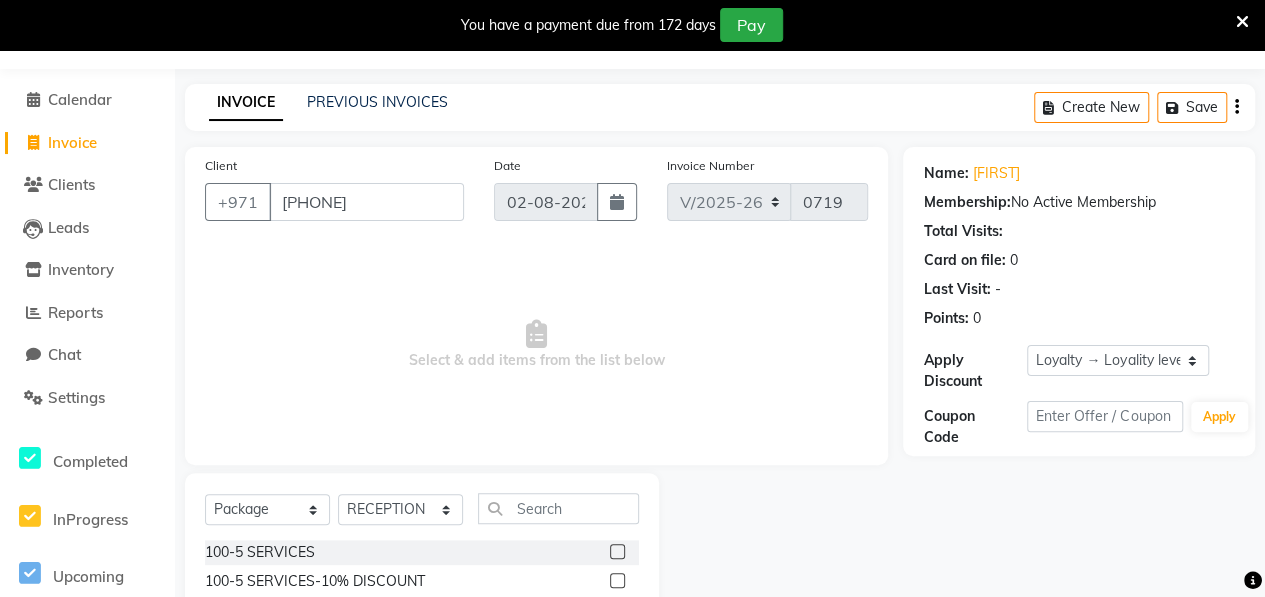 click 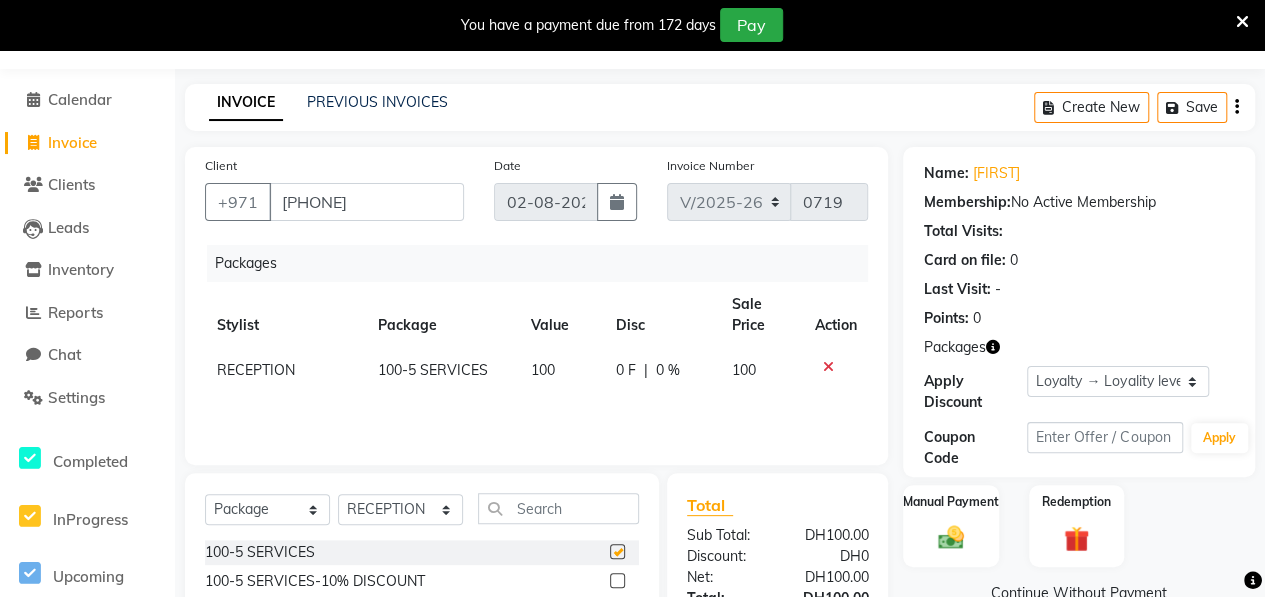 checkbox on "false" 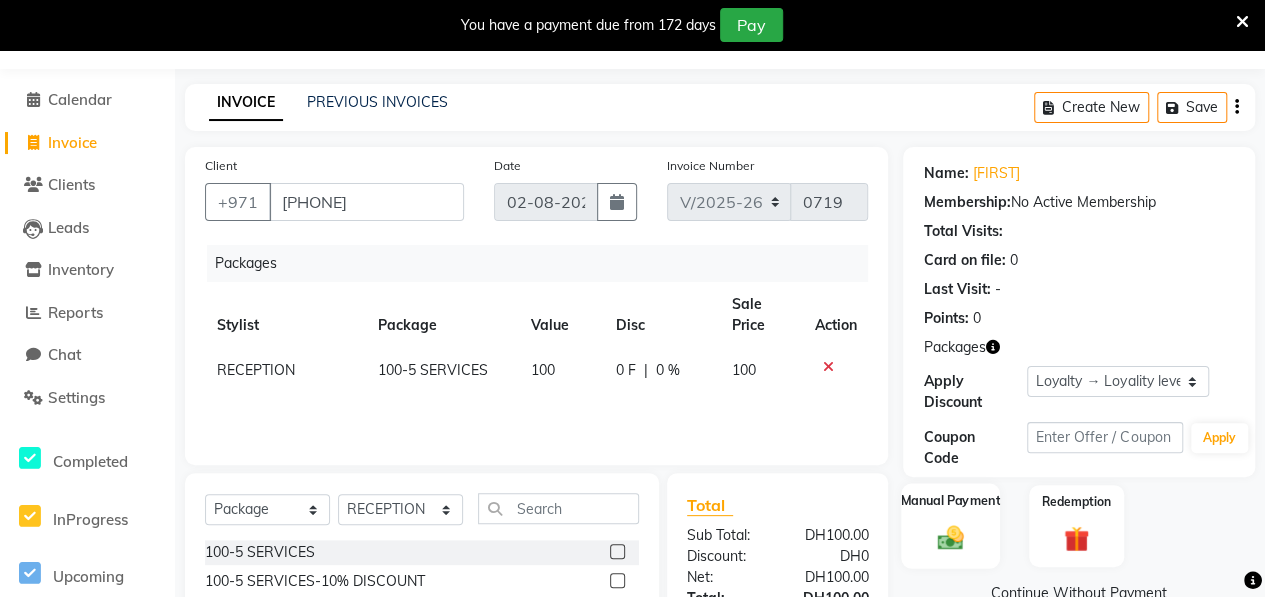 click on "Manual Payment" 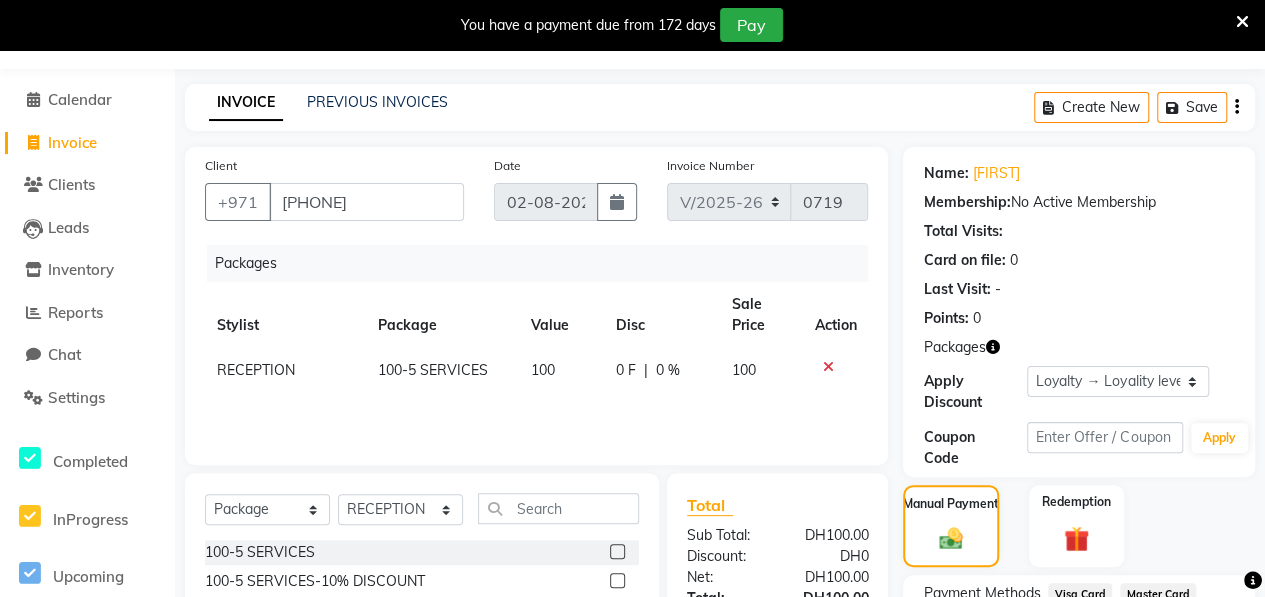 scroll, scrollTop: 252, scrollLeft: 0, axis: vertical 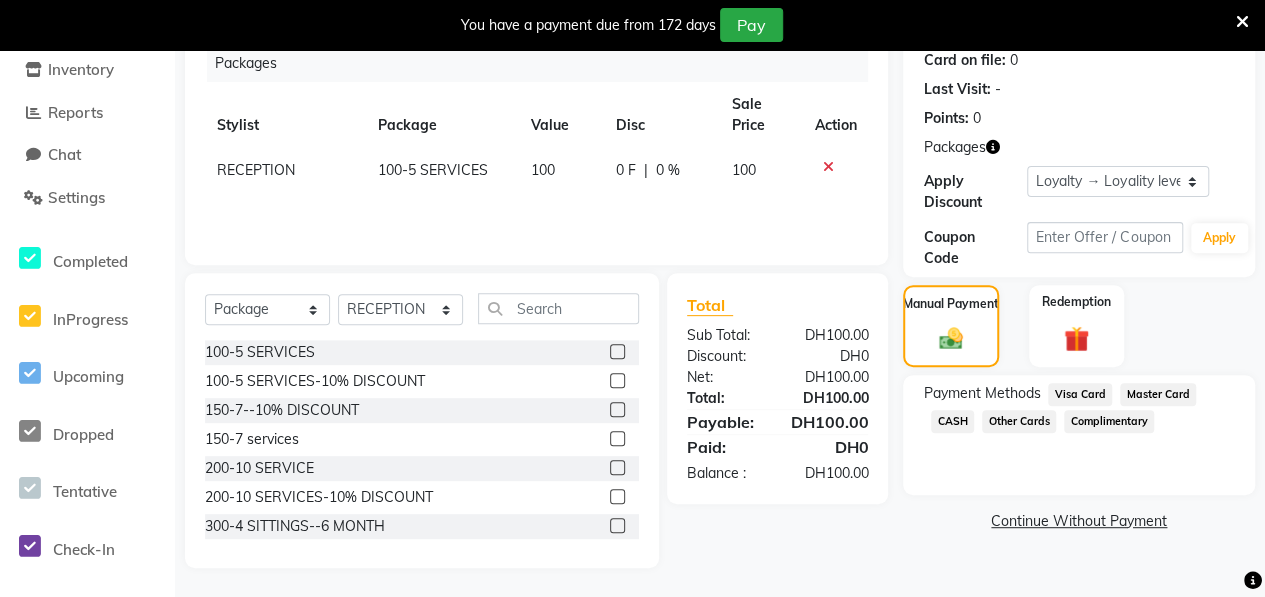click on "CASH" 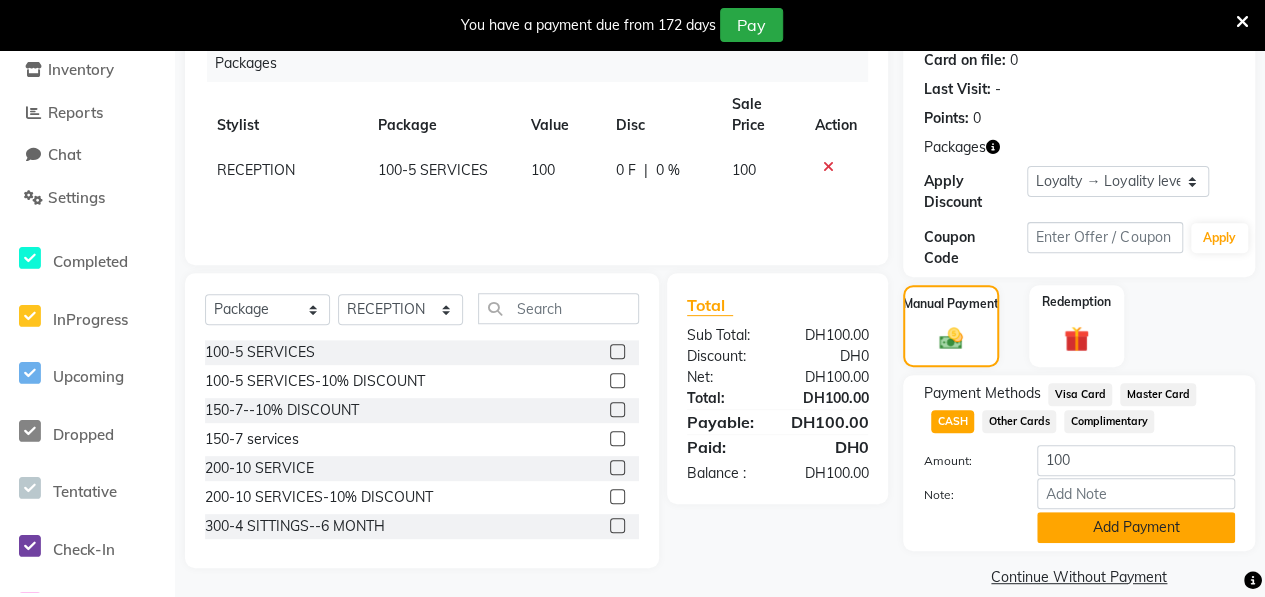 click on "Add Payment" 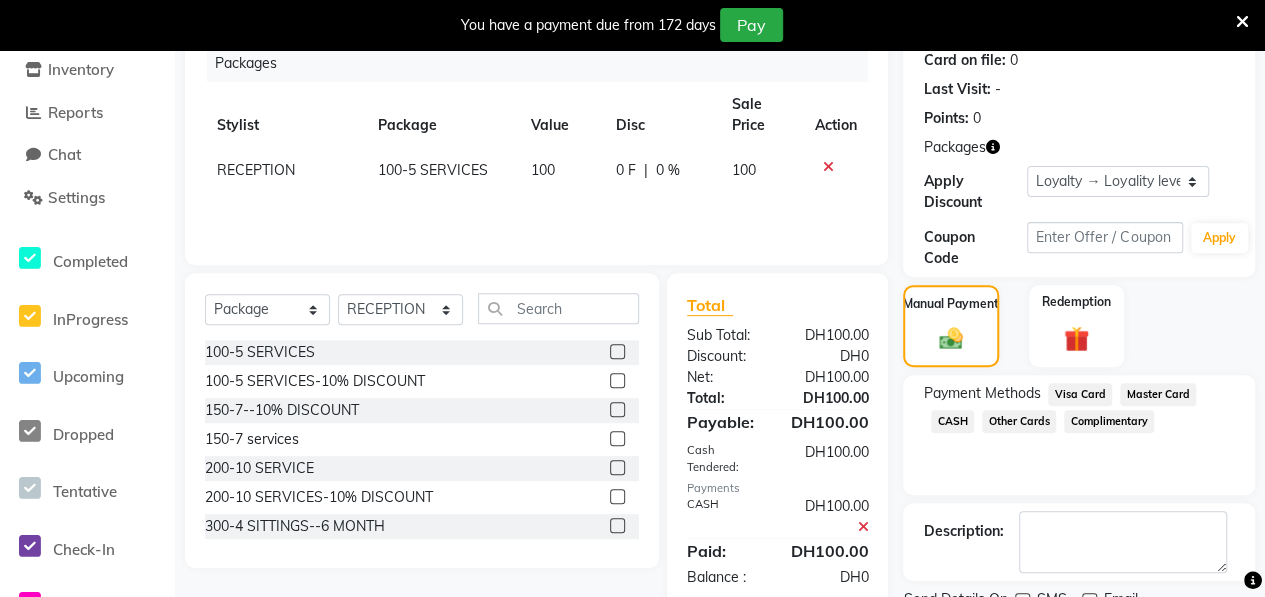 scroll, scrollTop: 432, scrollLeft: 0, axis: vertical 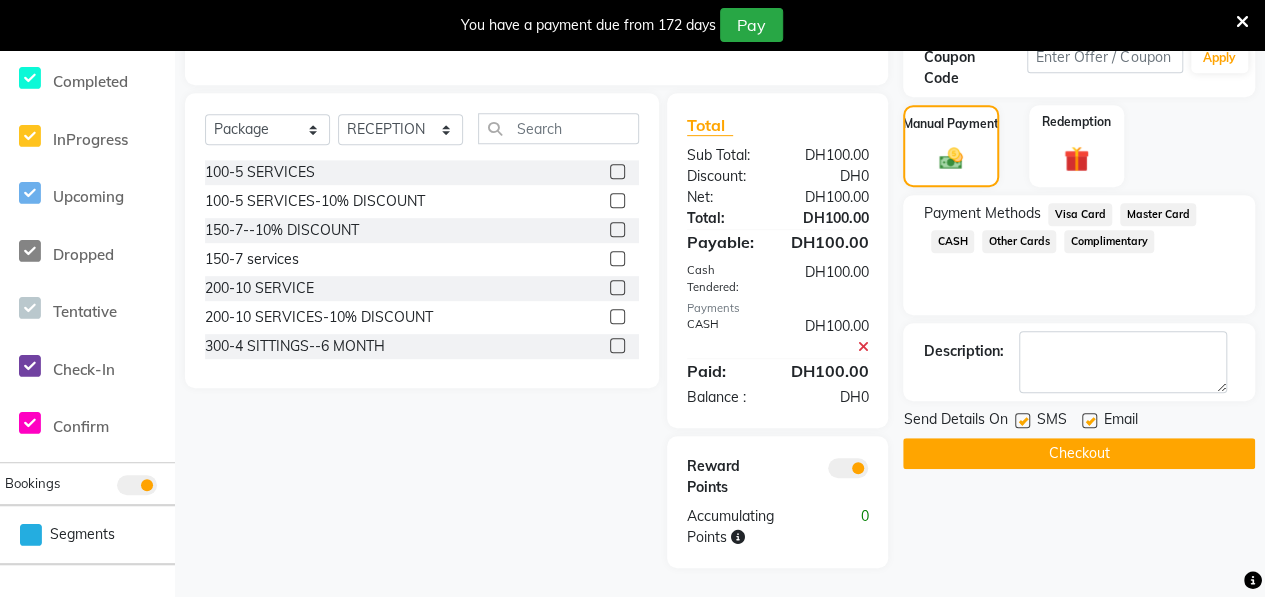click on "Checkout" 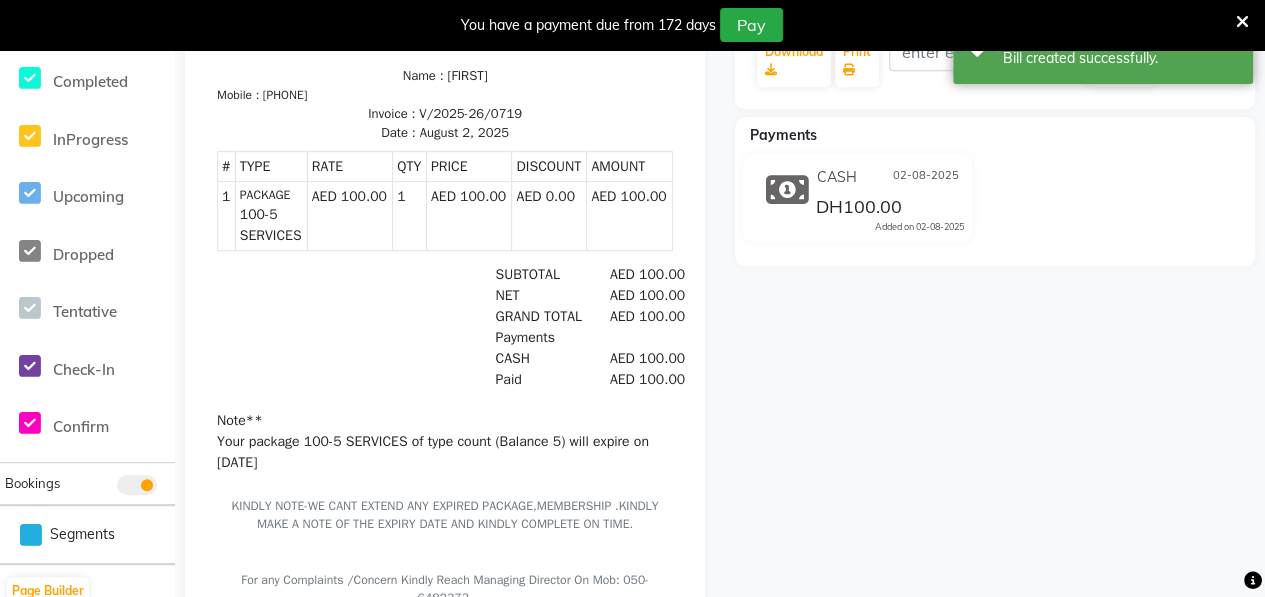 scroll, scrollTop: 0, scrollLeft: 0, axis: both 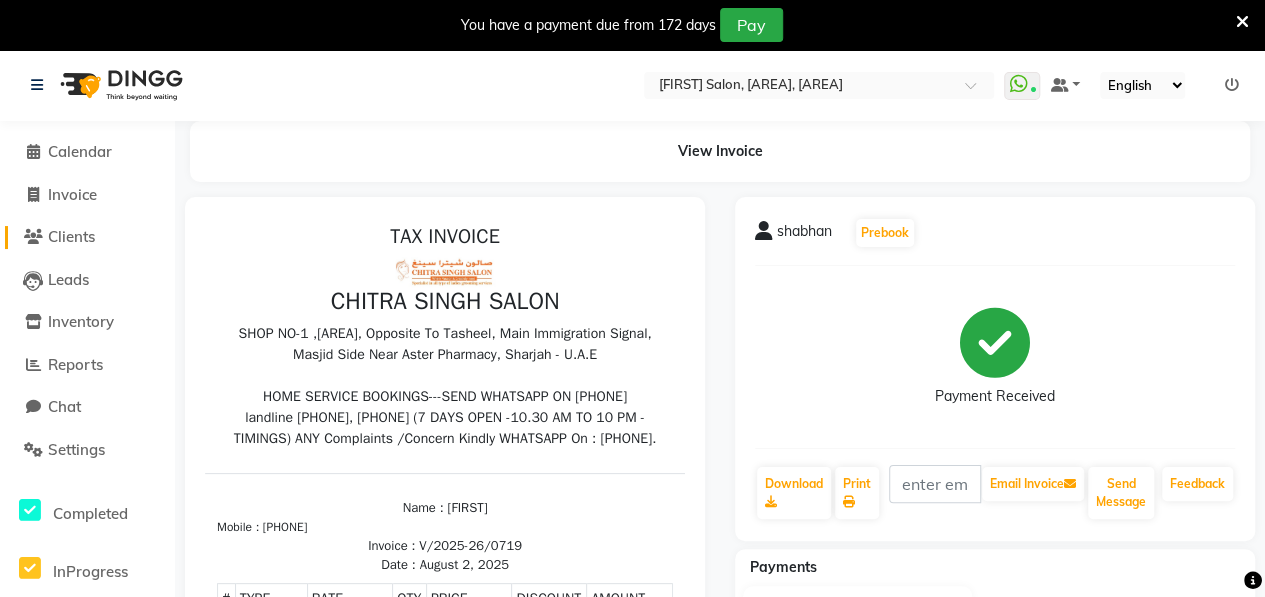 click on "Clients" 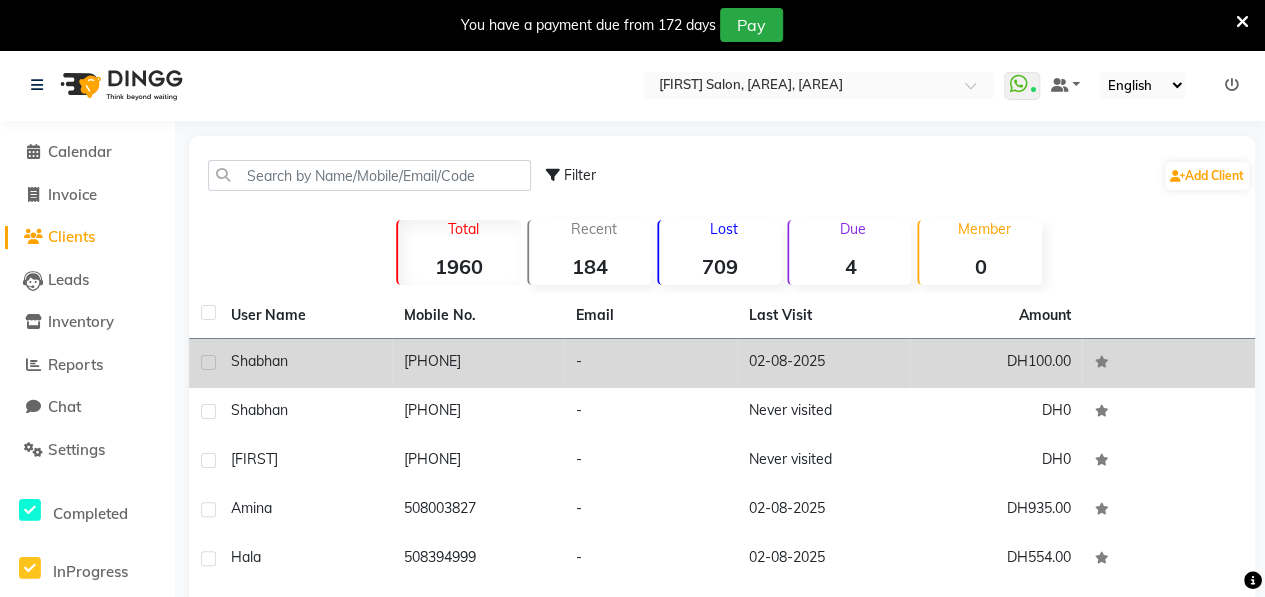 click on "shabhan" 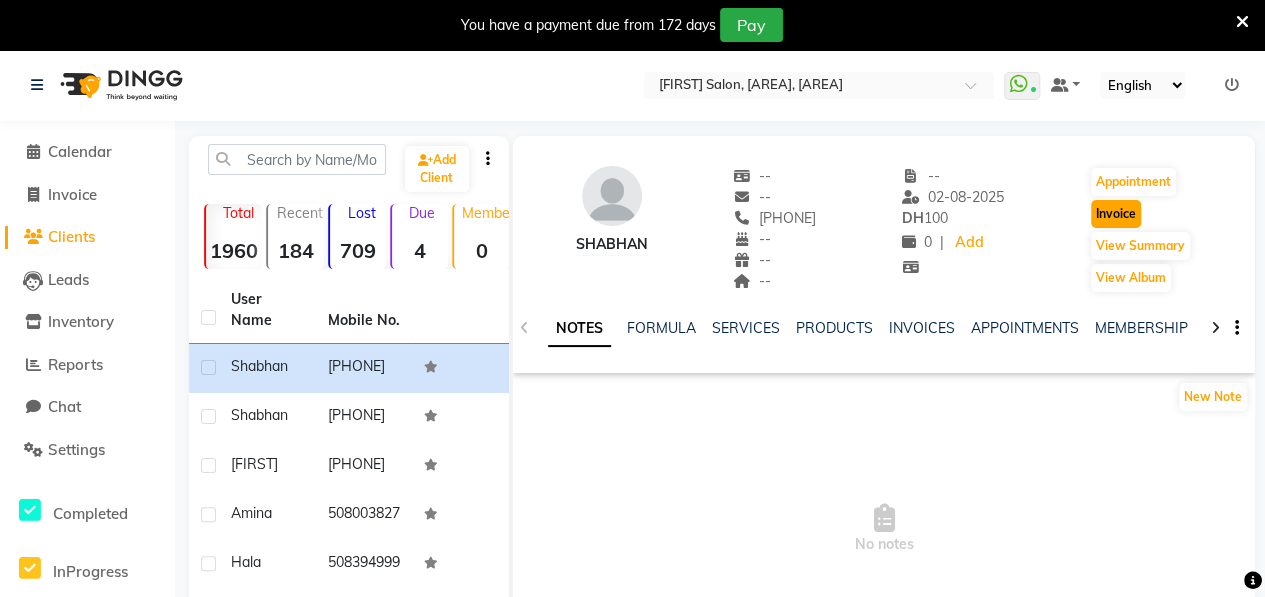 click on "Invoice" 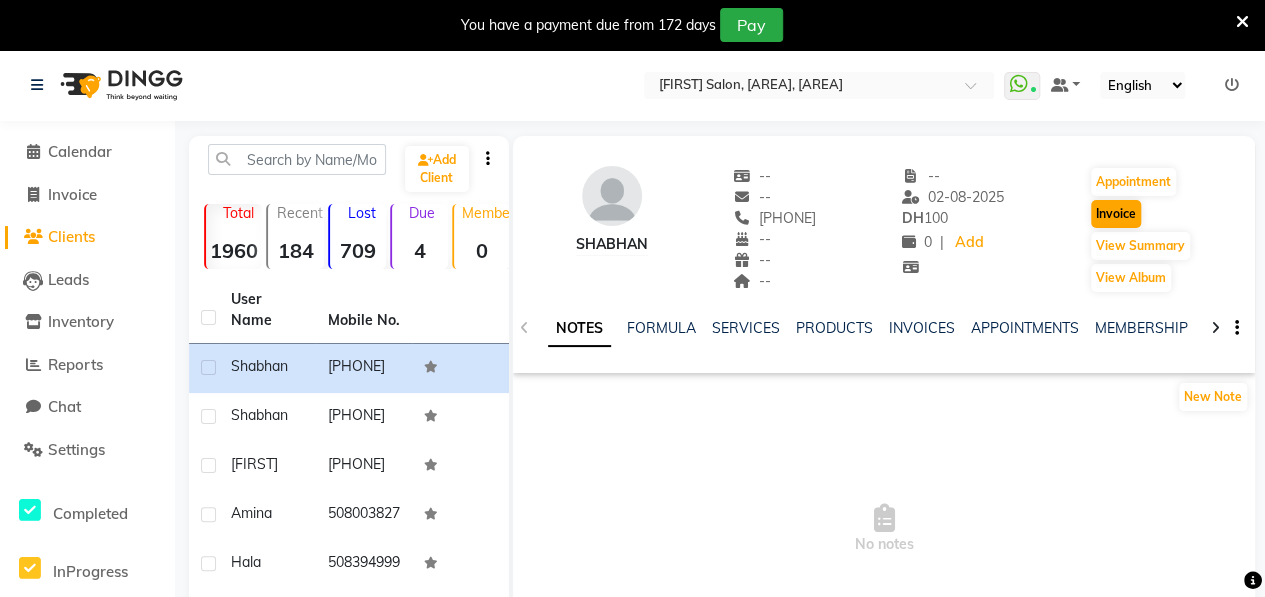 select on "service" 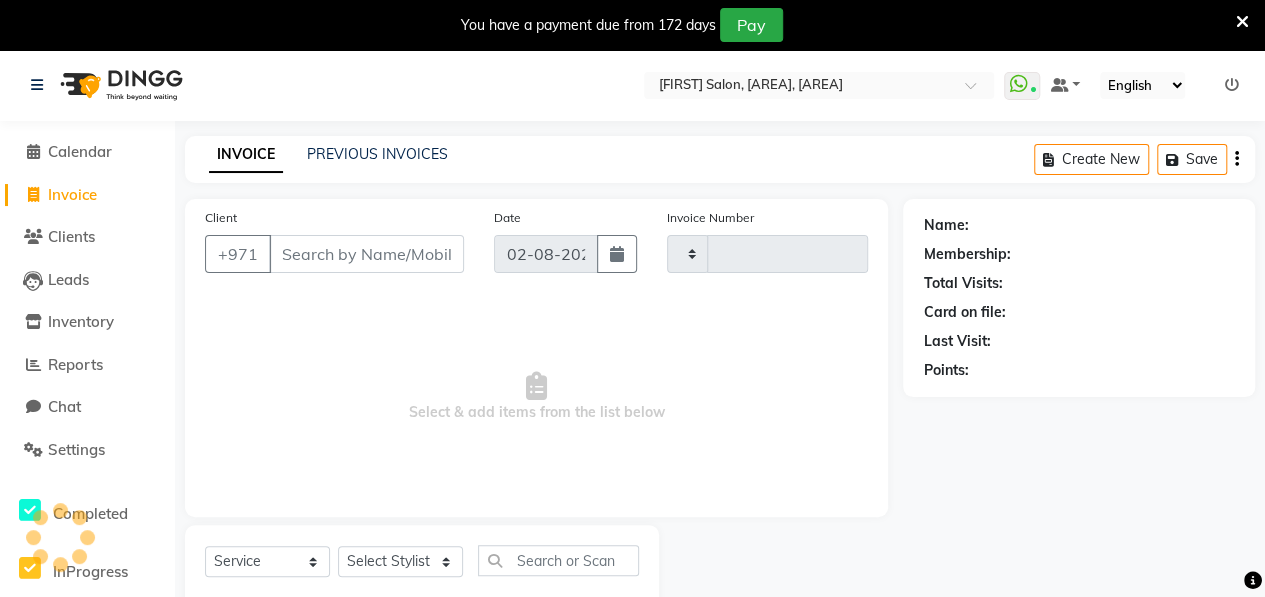 scroll, scrollTop: 52, scrollLeft: 0, axis: vertical 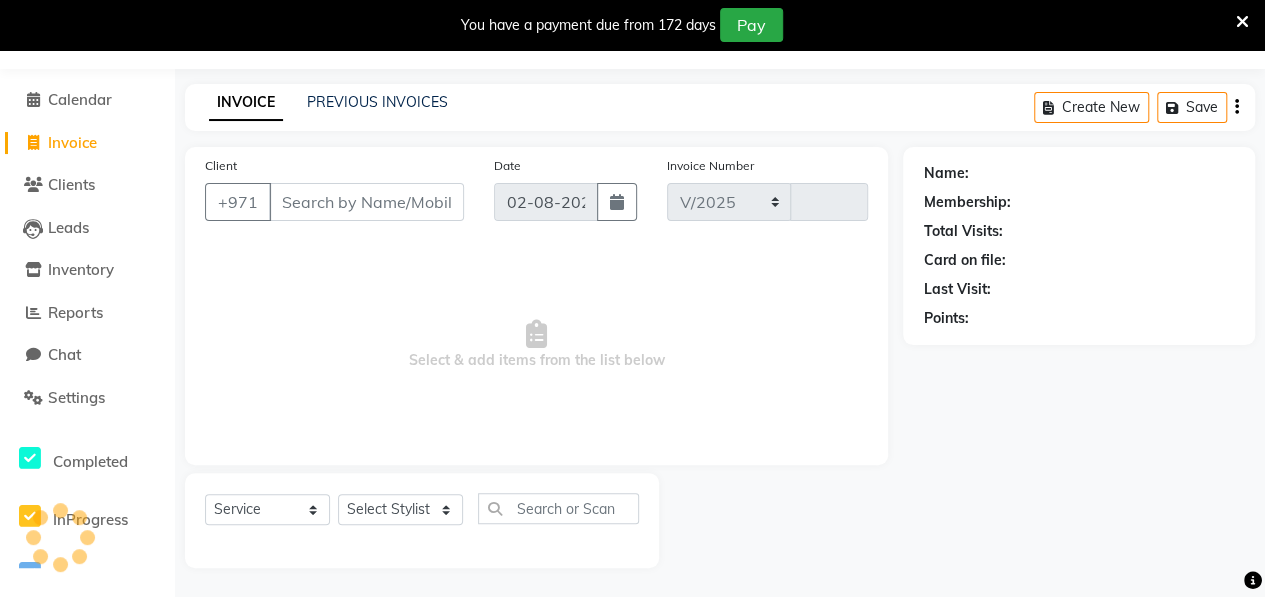 select on "3934" 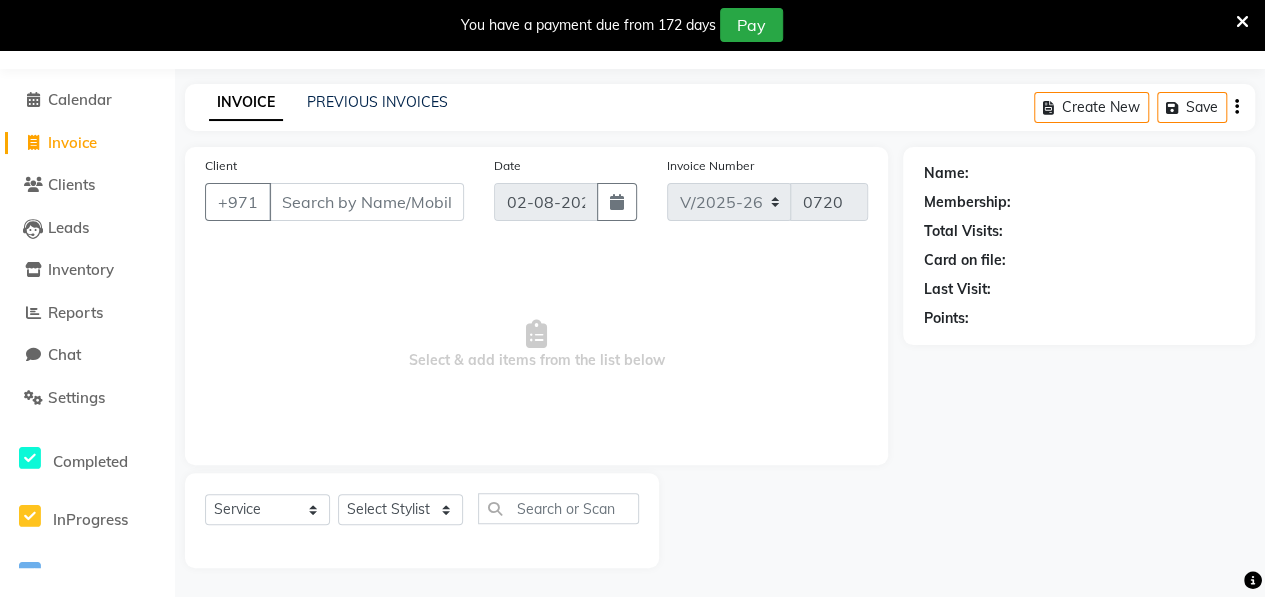 type on "507511931" 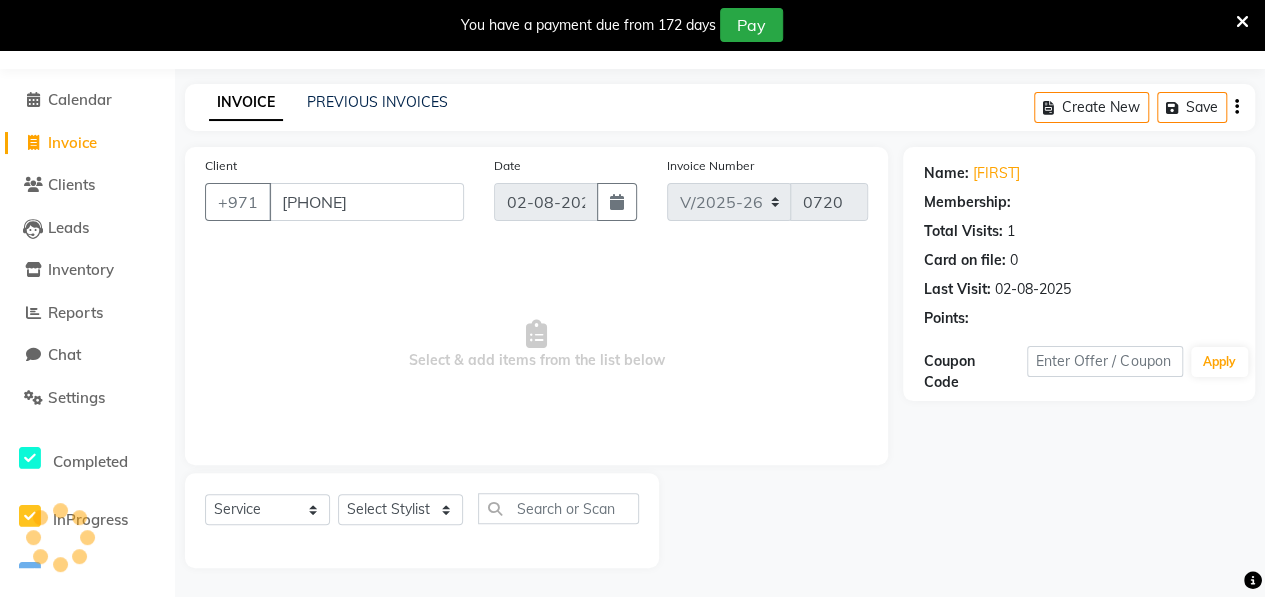 select on "1: Object" 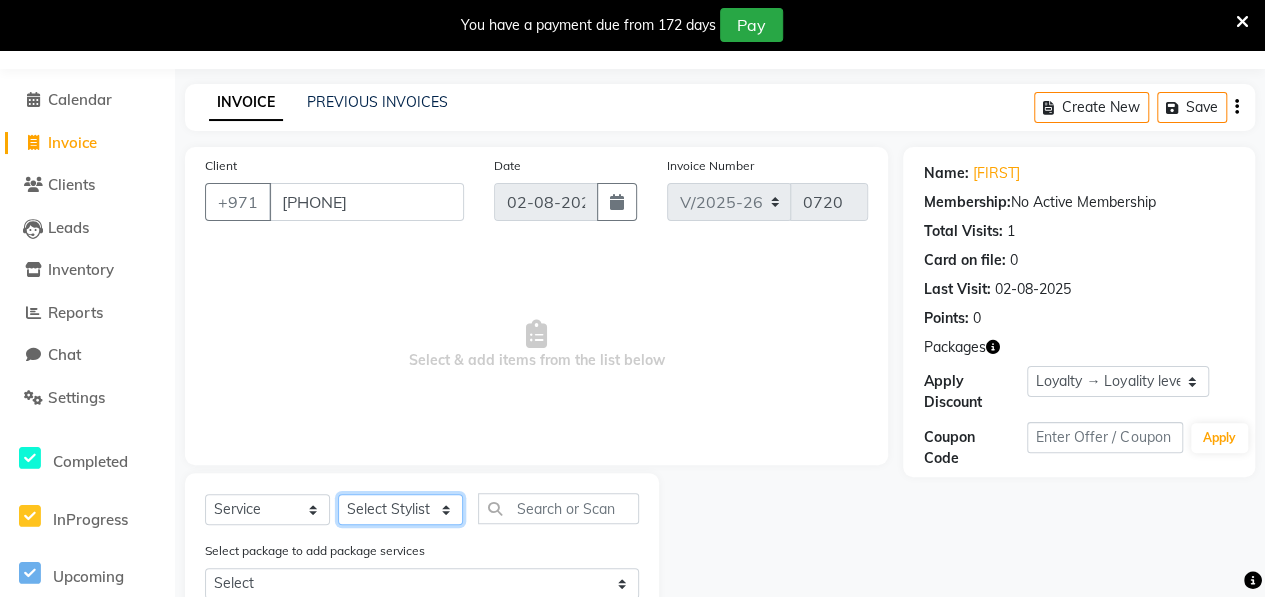 click on "Select Stylist ALWAHDA GIVE HOME SERVICE STAFF Kavita LAXMI Management Manisha Radha RECEPTION Riba Rimsha Samjhana SEEMA TRIAL STAFF" 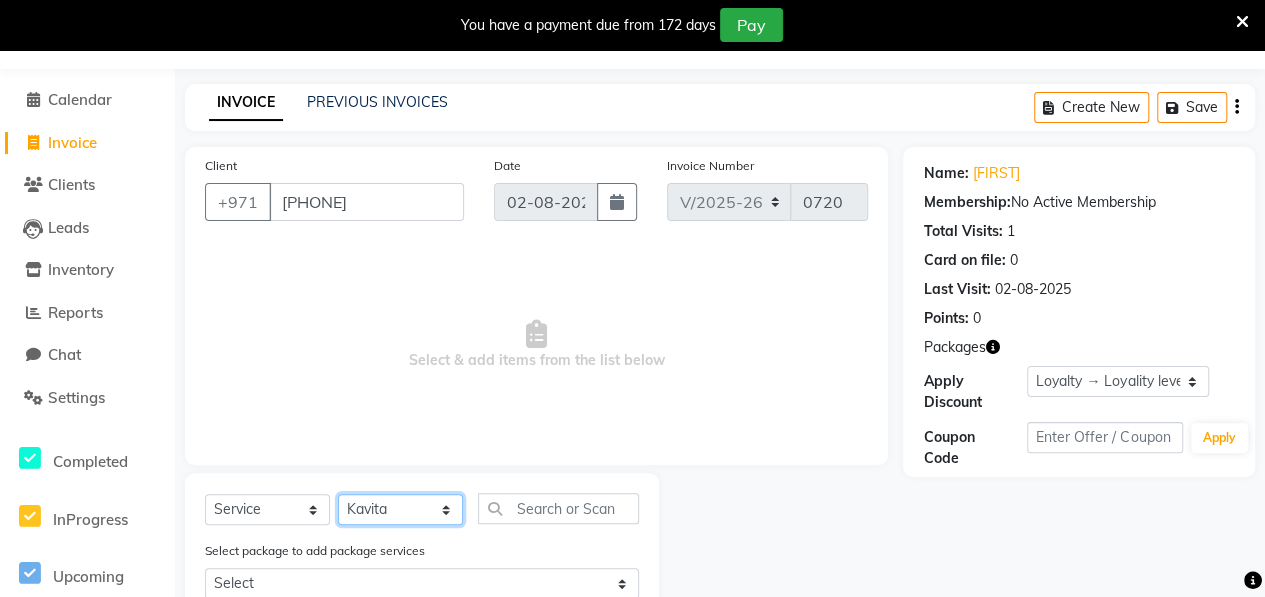 click on "Select Stylist ALWAHDA GIVE HOME SERVICE STAFF Kavita LAXMI Management Manisha Radha RECEPTION Riba Rimsha Samjhana SEEMA TRIAL STAFF" 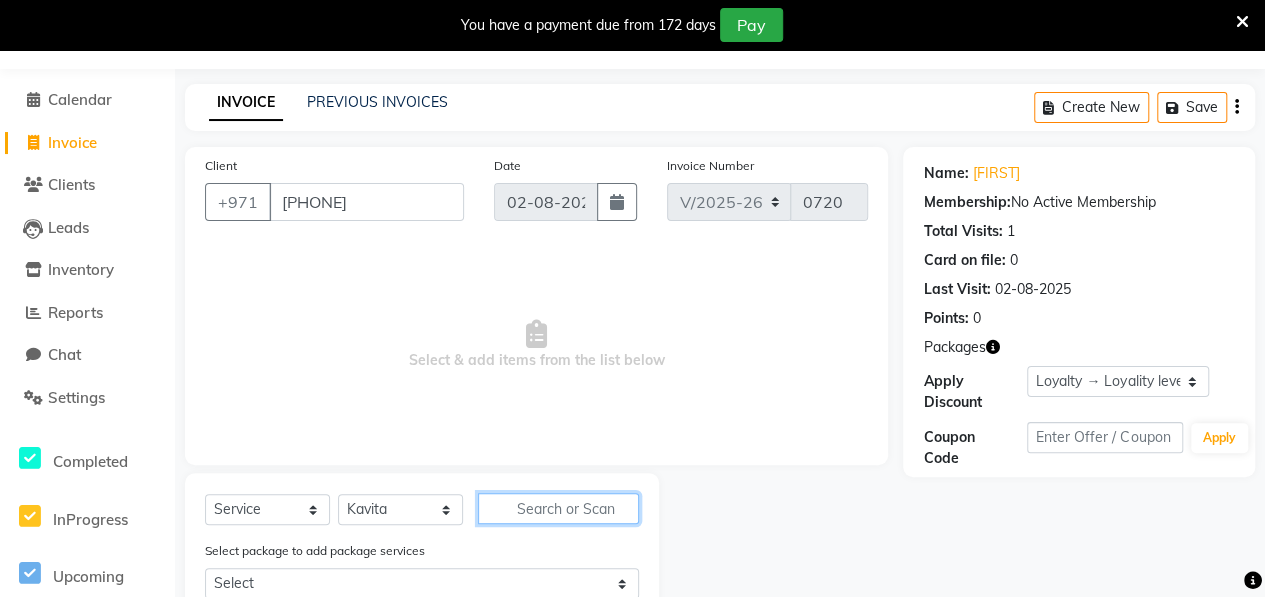 click 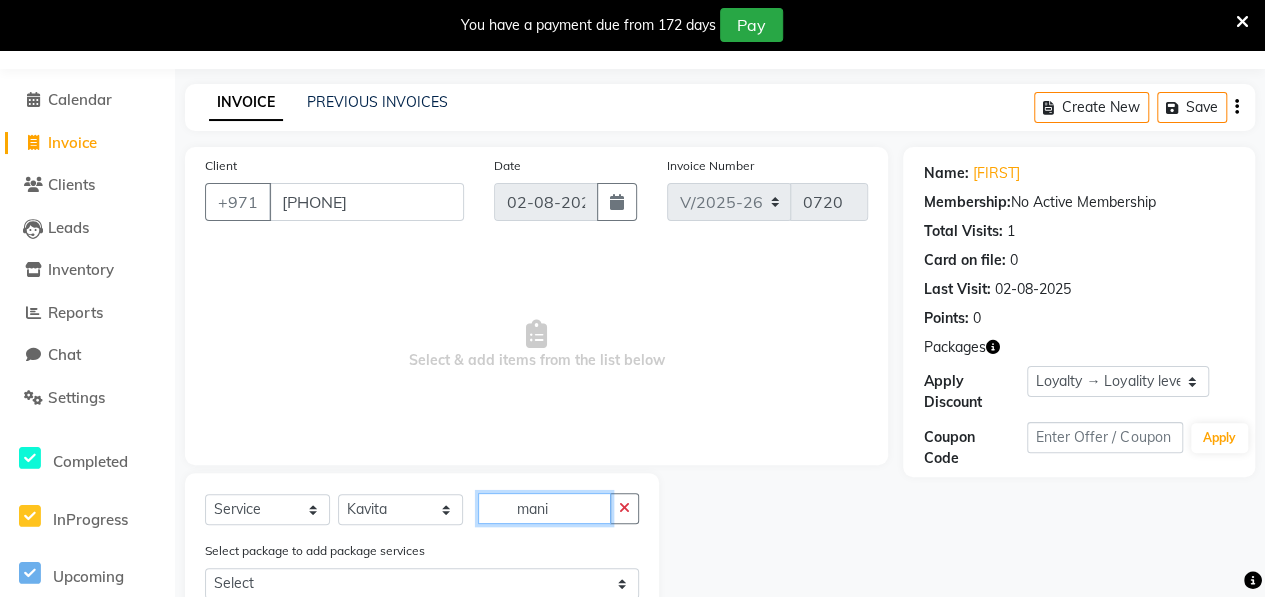 scroll, scrollTop: 206, scrollLeft: 0, axis: vertical 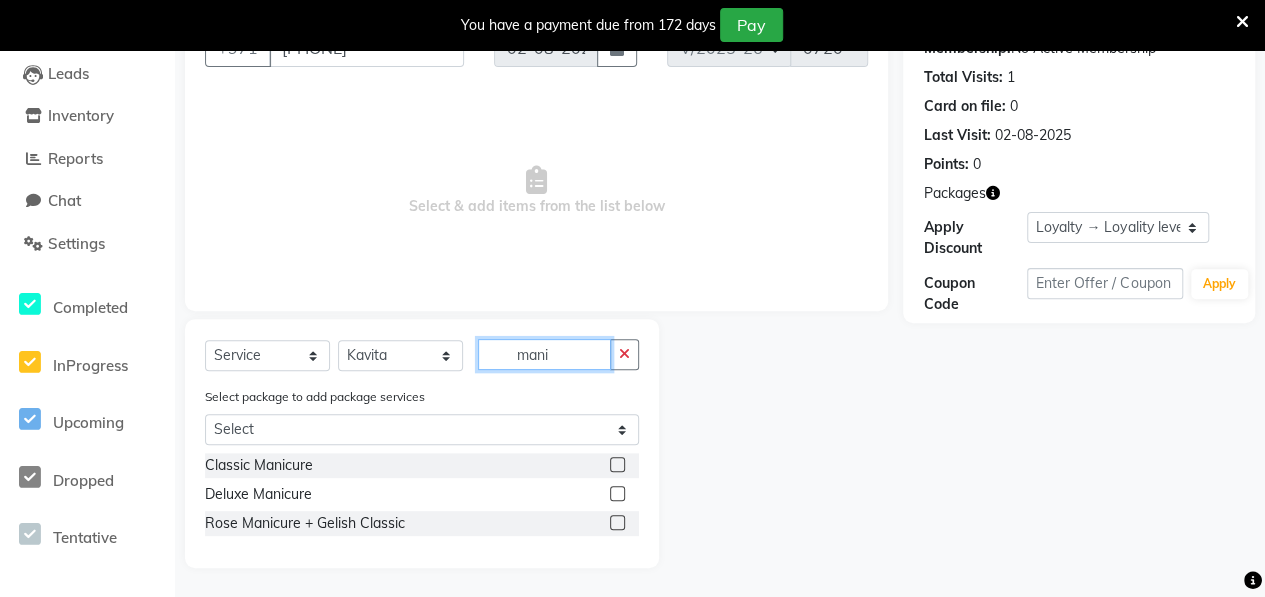 type on "mani" 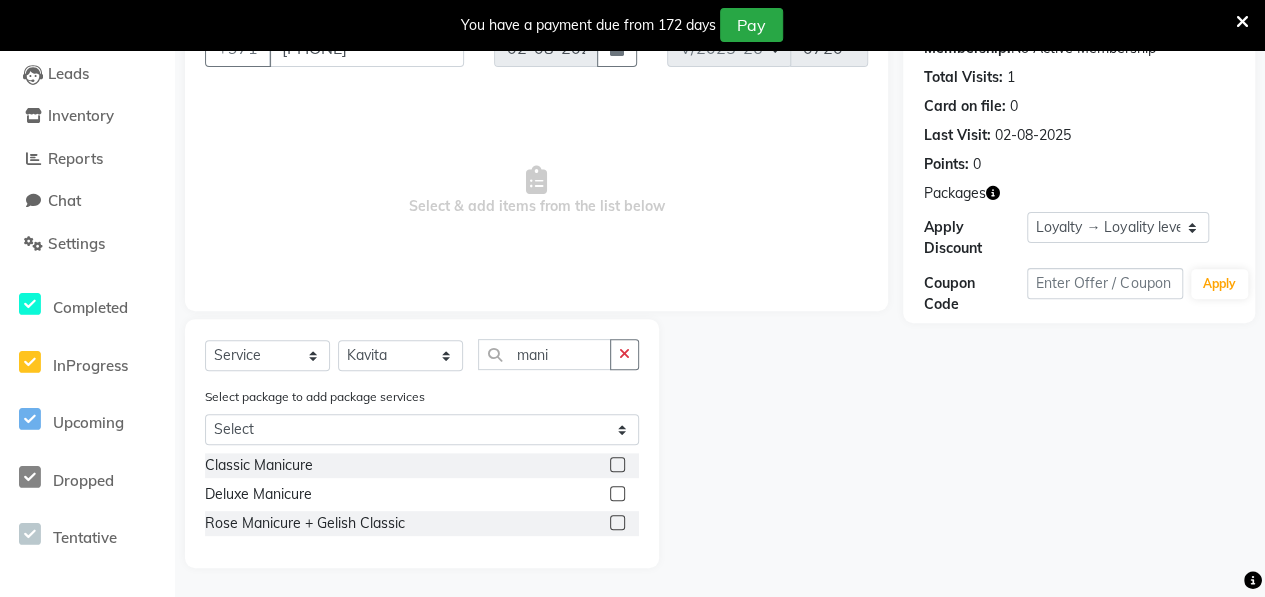 click 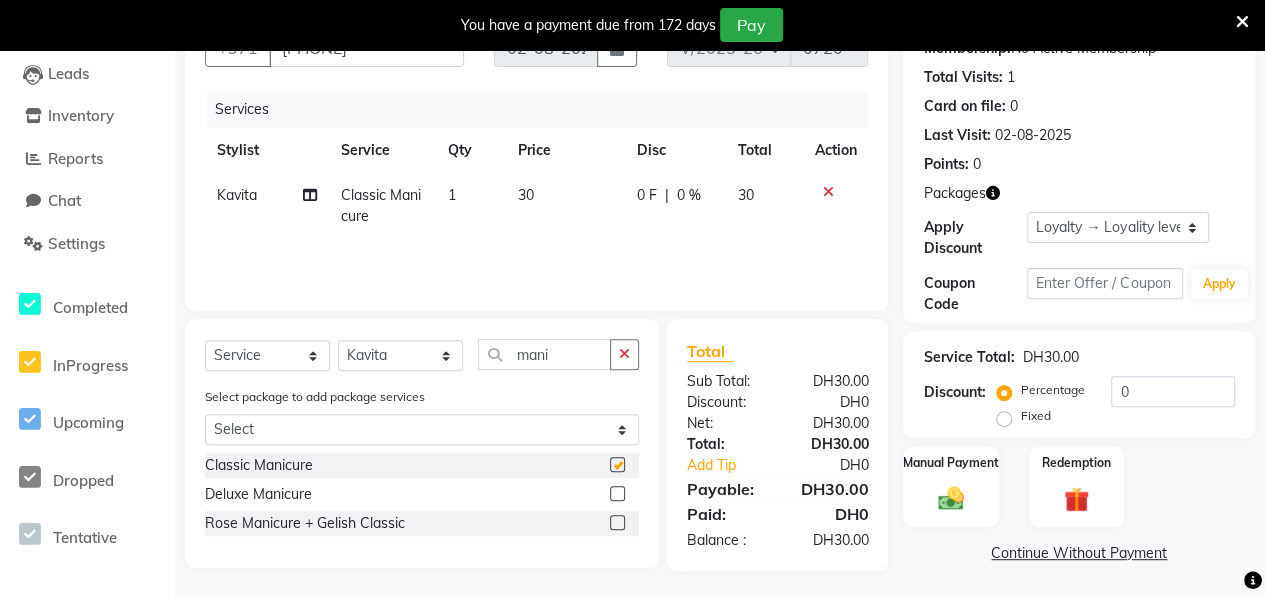 checkbox on "false" 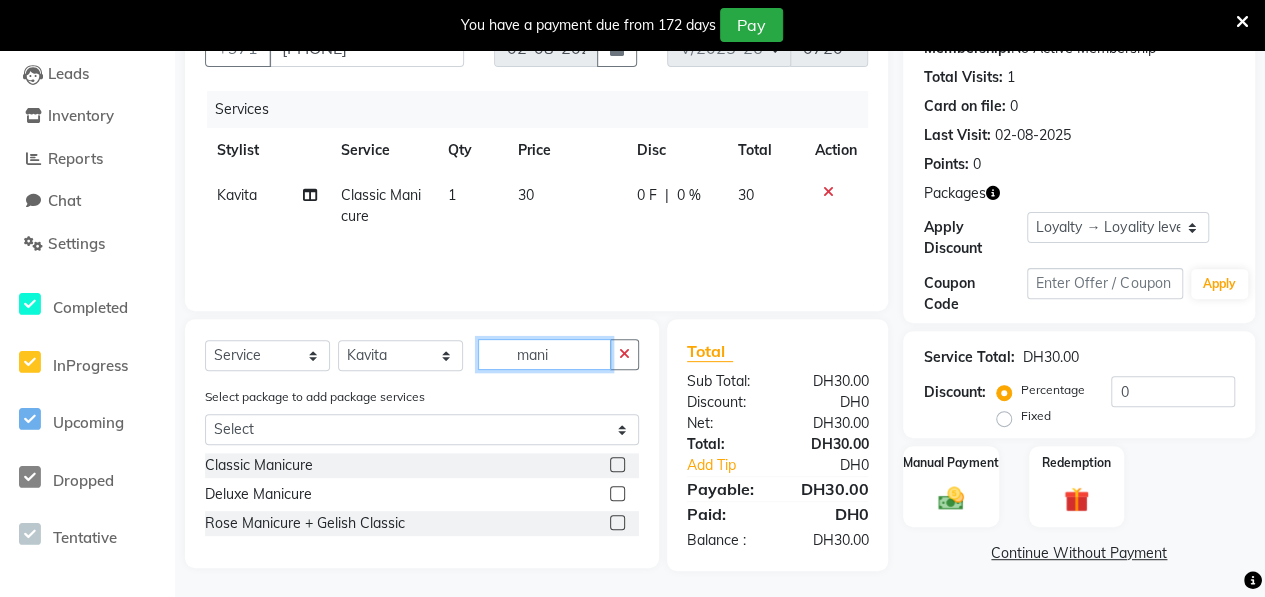 click on "mani" 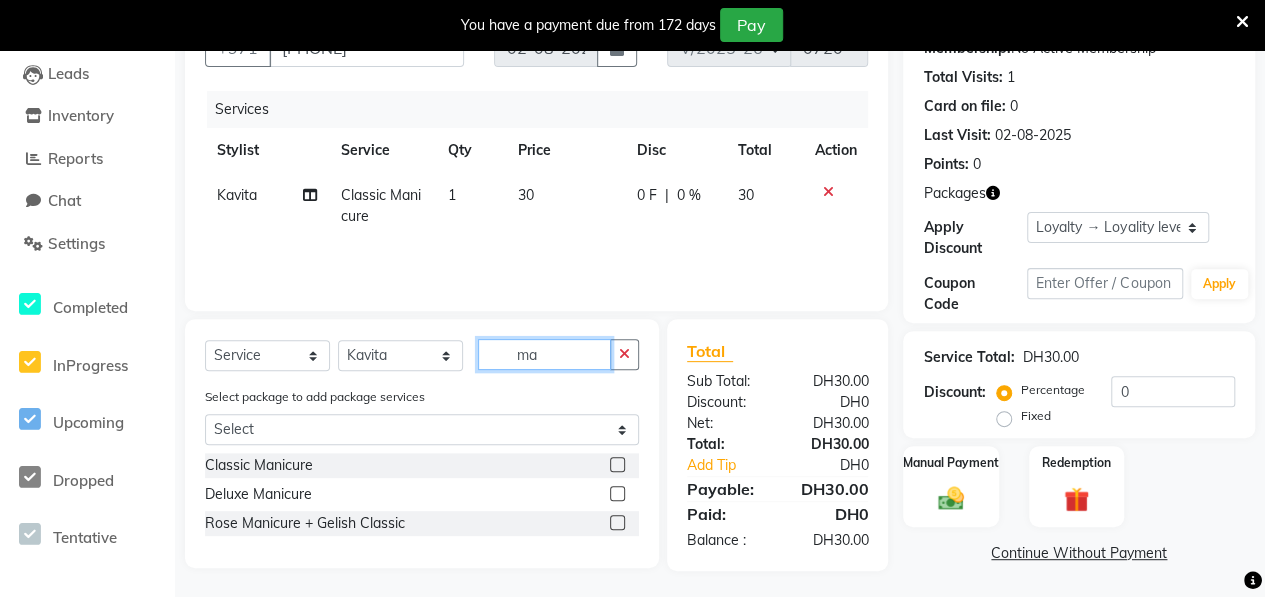 type on "m" 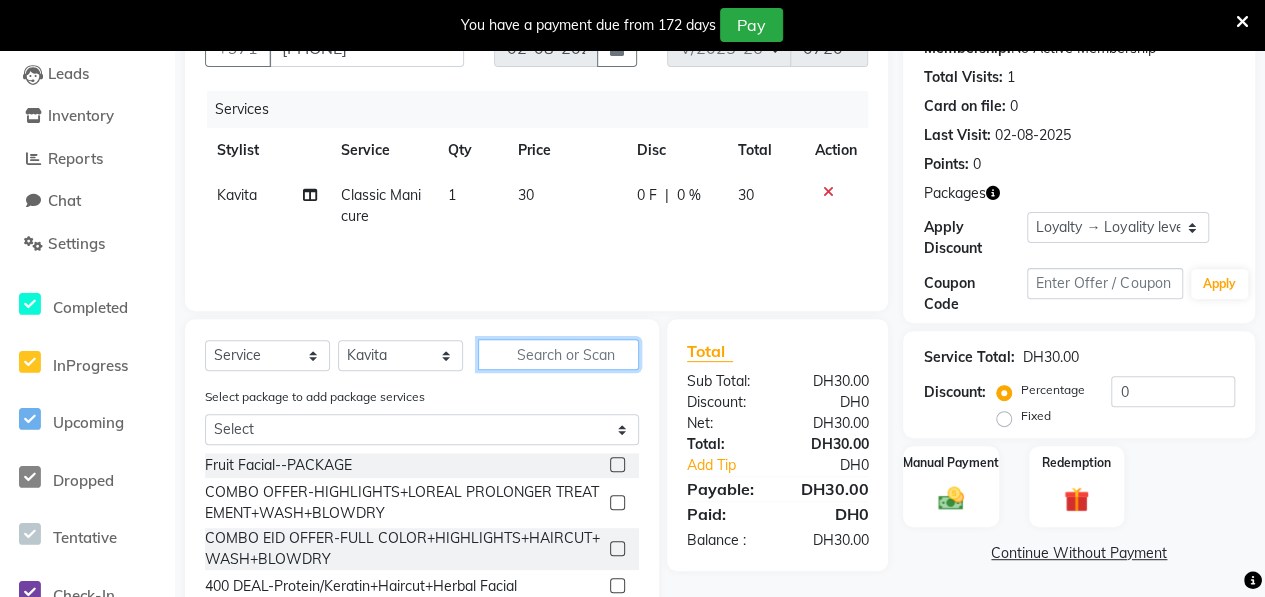 type 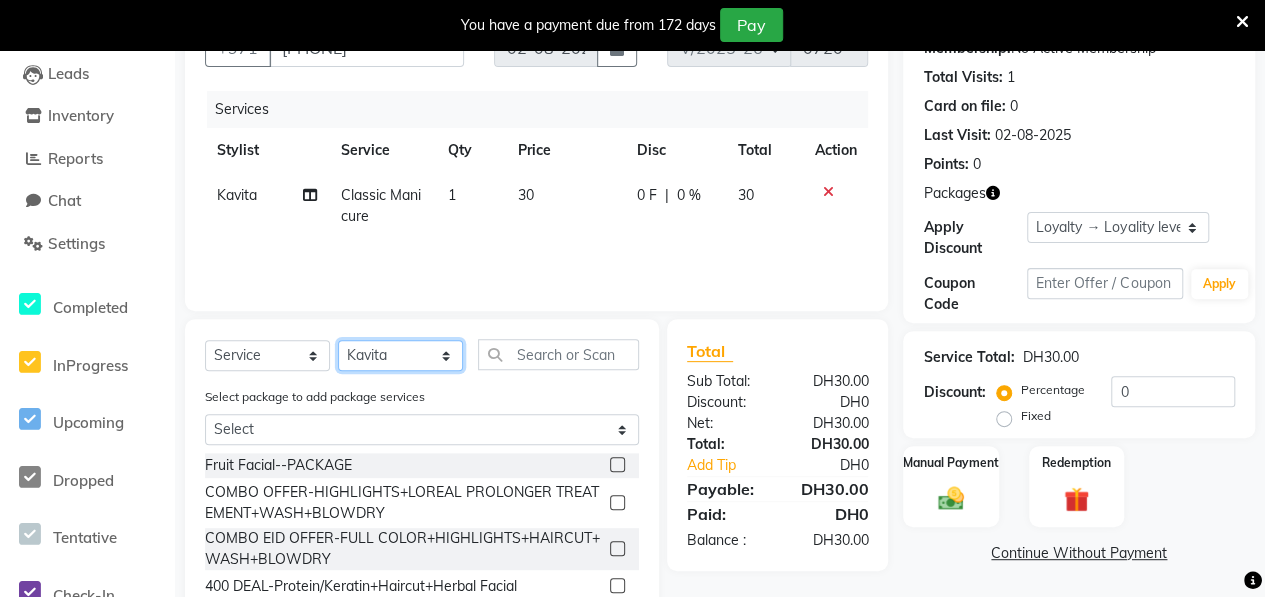 click on "Select Stylist ALWAHDA GIVE HOME SERVICE STAFF Kavita LAXMI Management Manisha Radha RECEPTION Riba Rimsha Samjhana SEEMA TRIAL STAFF" 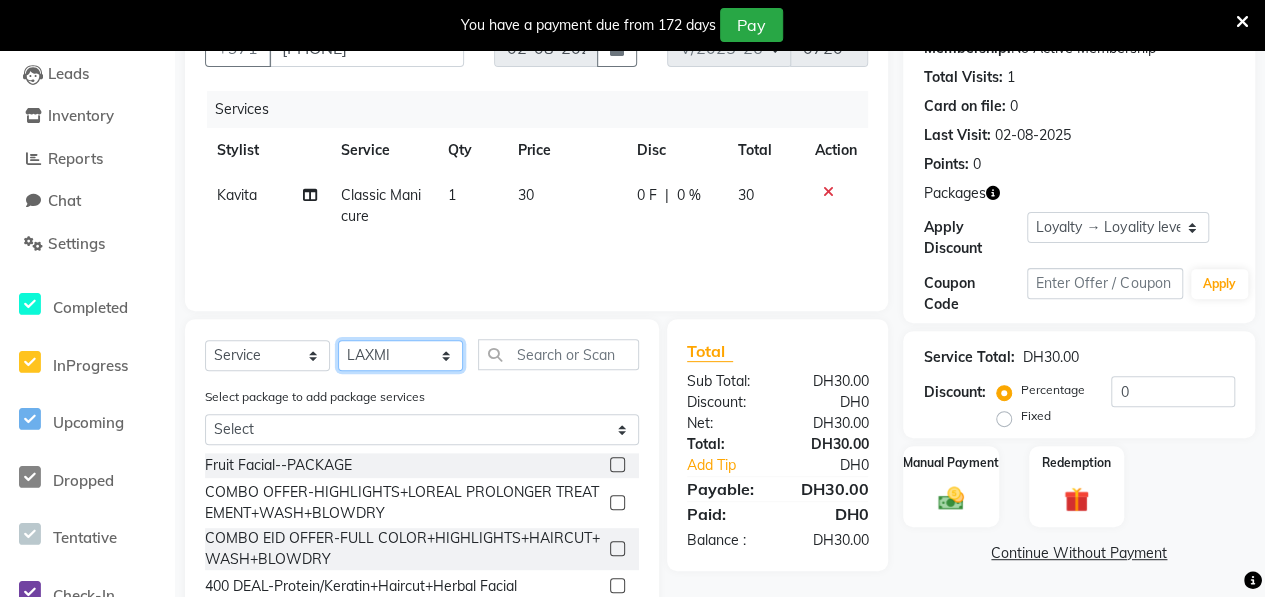 click on "Select Stylist ALWAHDA GIVE HOME SERVICE STAFF Kavita LAXMI Management Manisha Radha RECEPTION Riba Rimsha Samjhana SEEMA TRIAL STAFF" 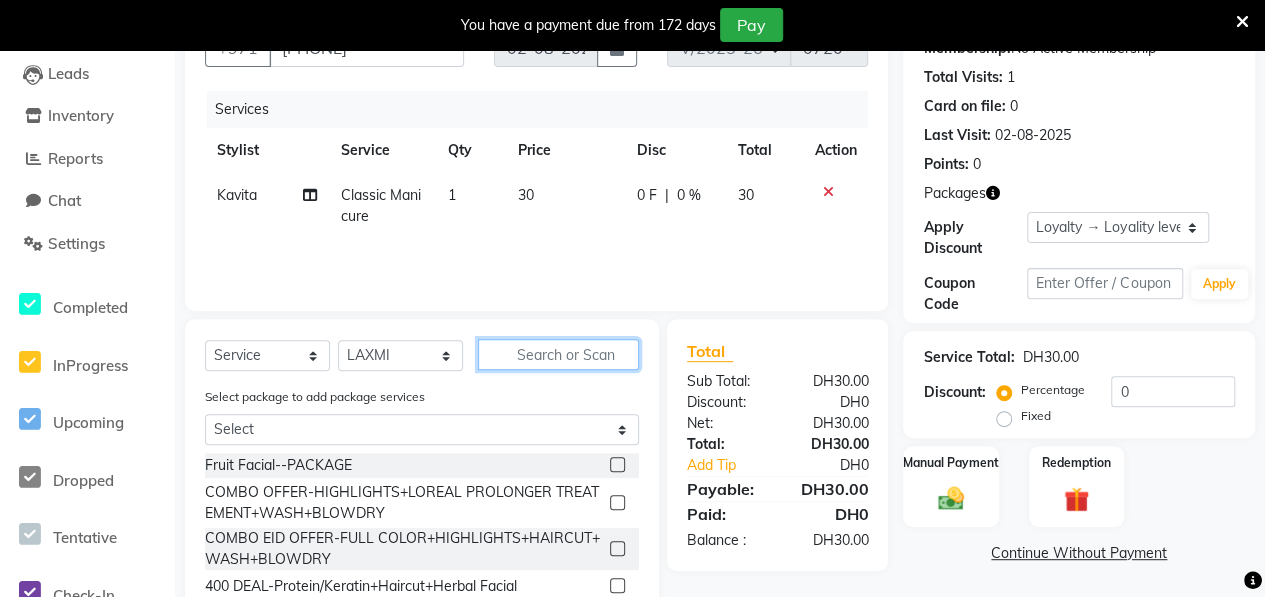 click 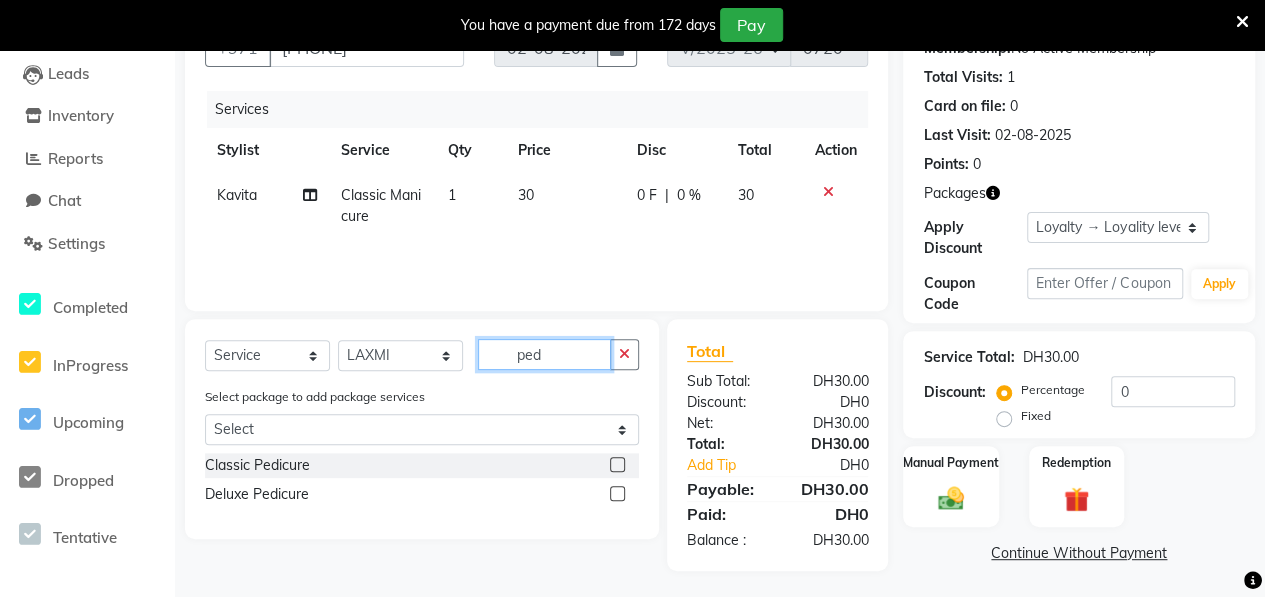 type on "ped" 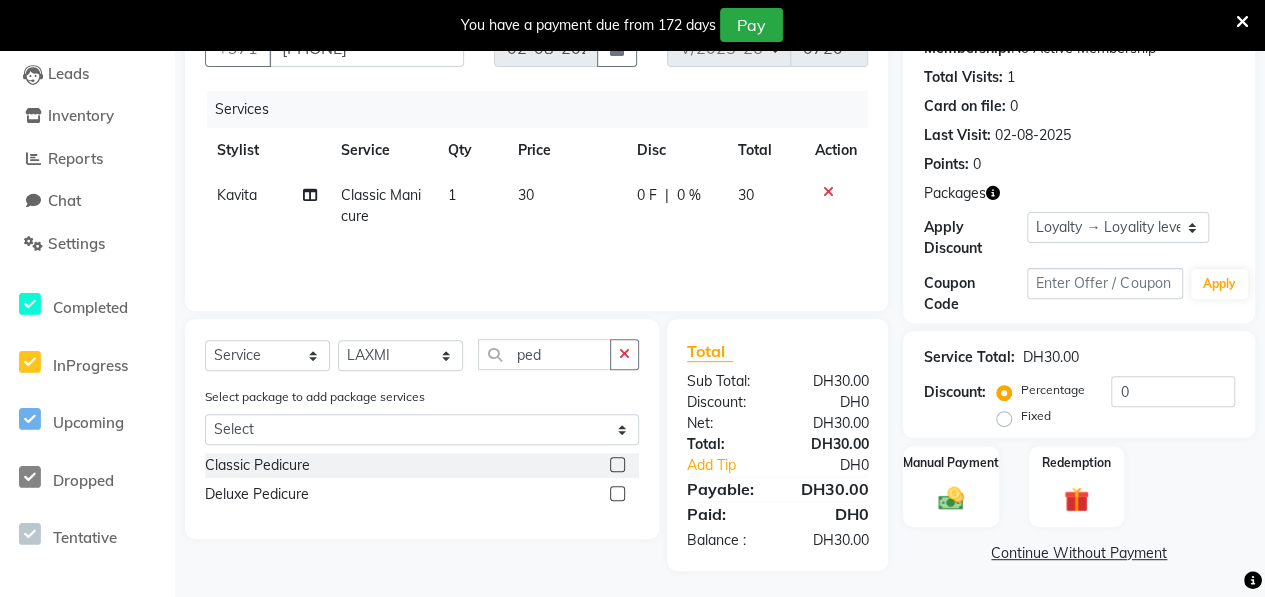 click 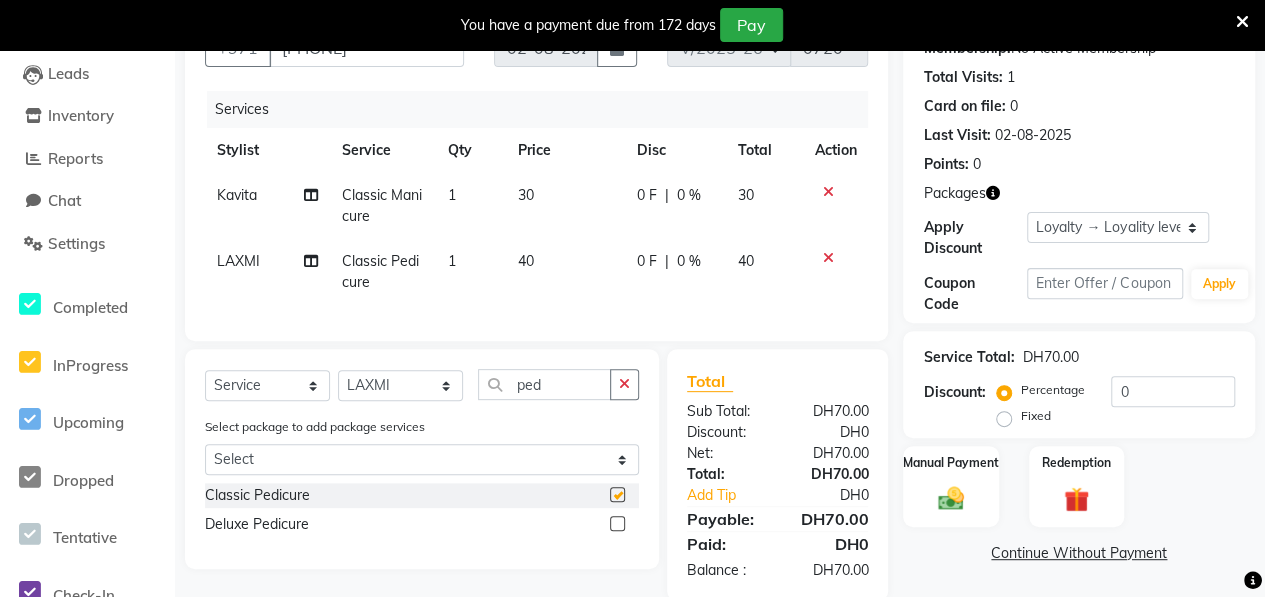 checkbox on "false" 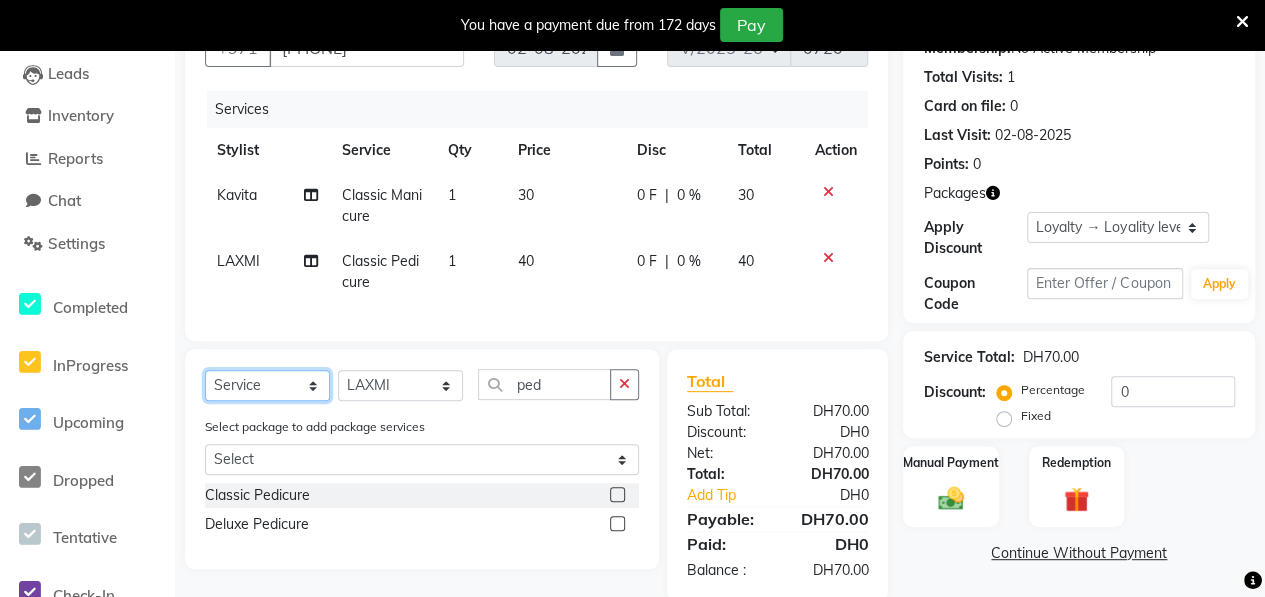 click on "Select  Service  Product  Membership  Package Voucher Prepaid Gift Card" 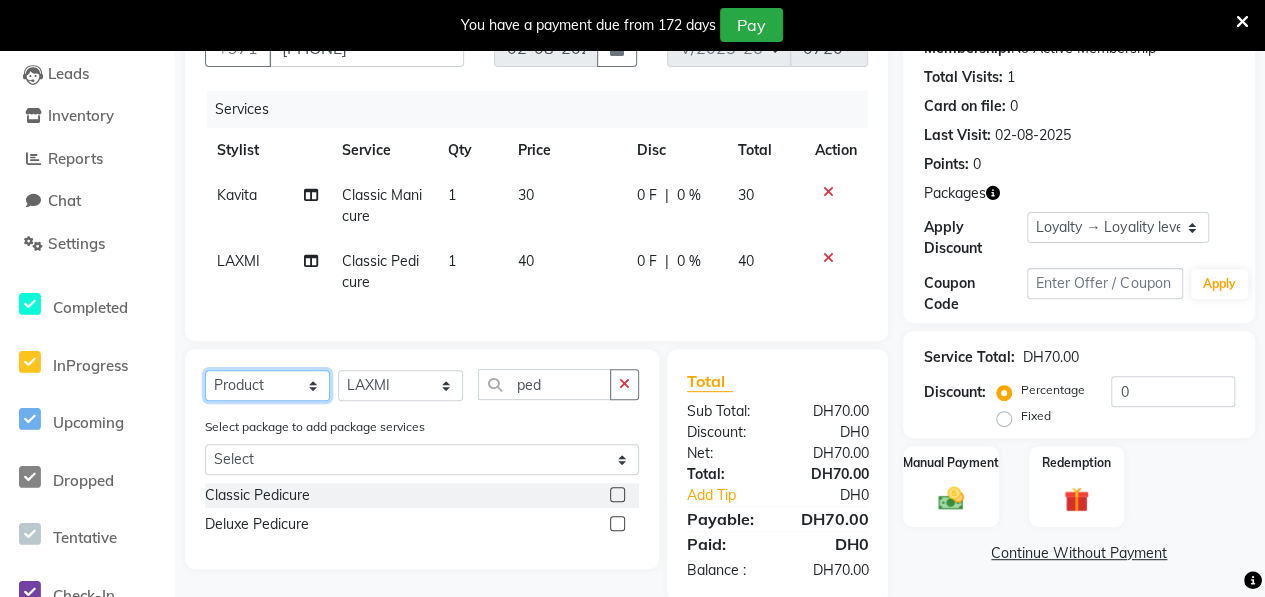 click on "Select  Service  Product  Membership  Package Voucher Prepaid Gift Card" 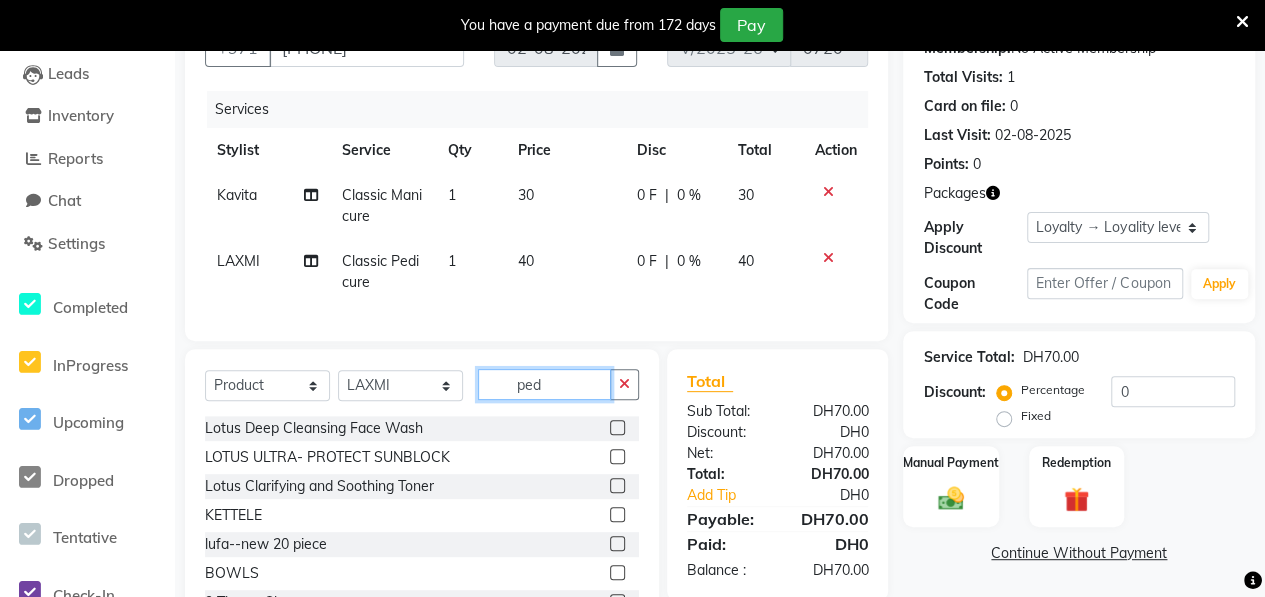 click on "ped" 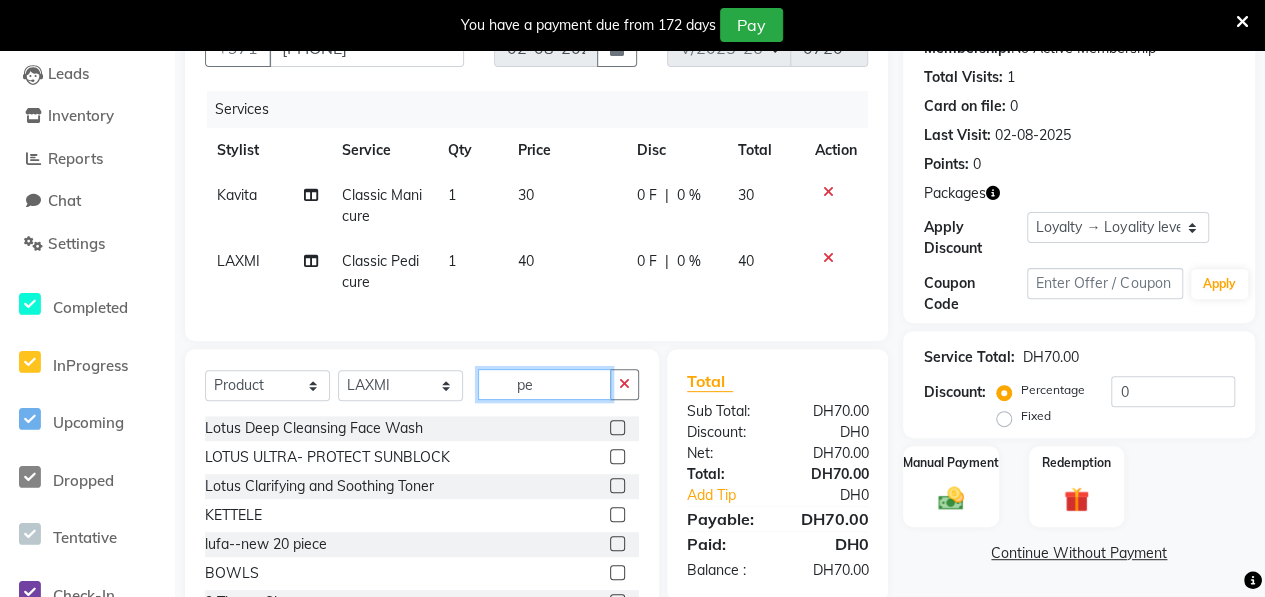 type on "p" 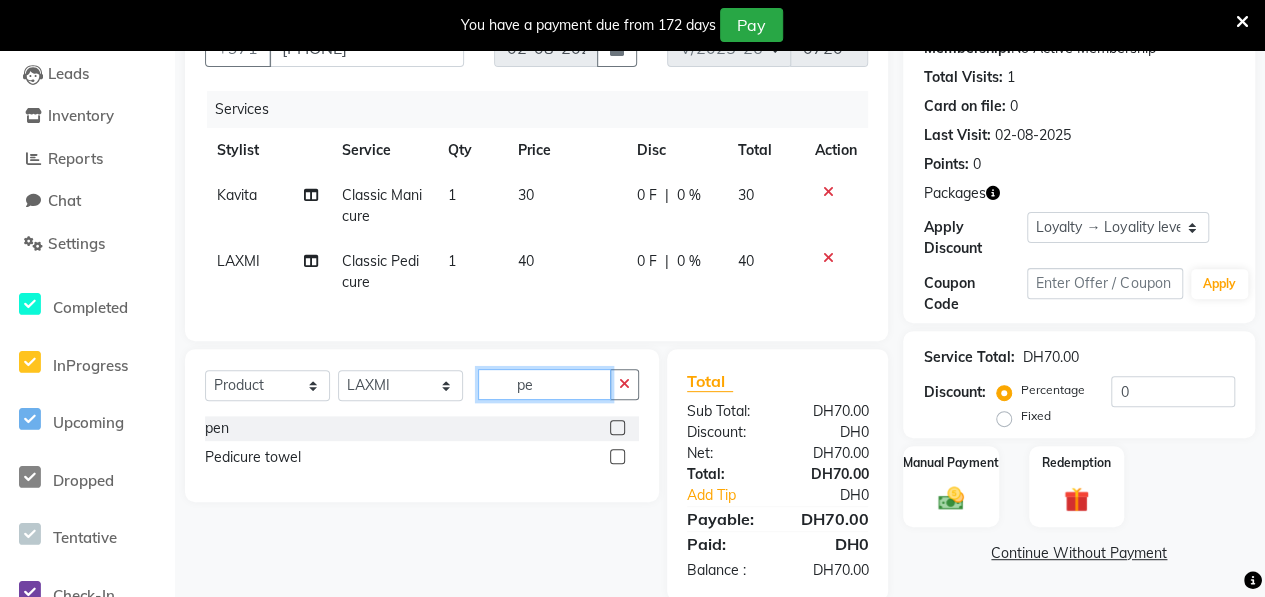 type on "ped" 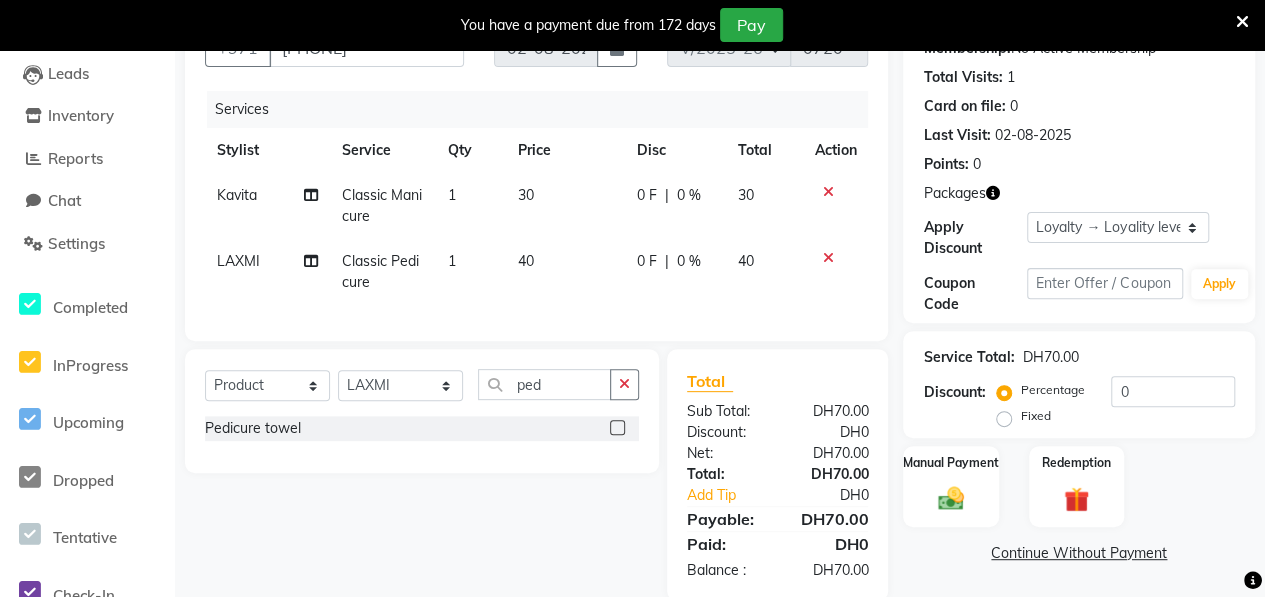 click 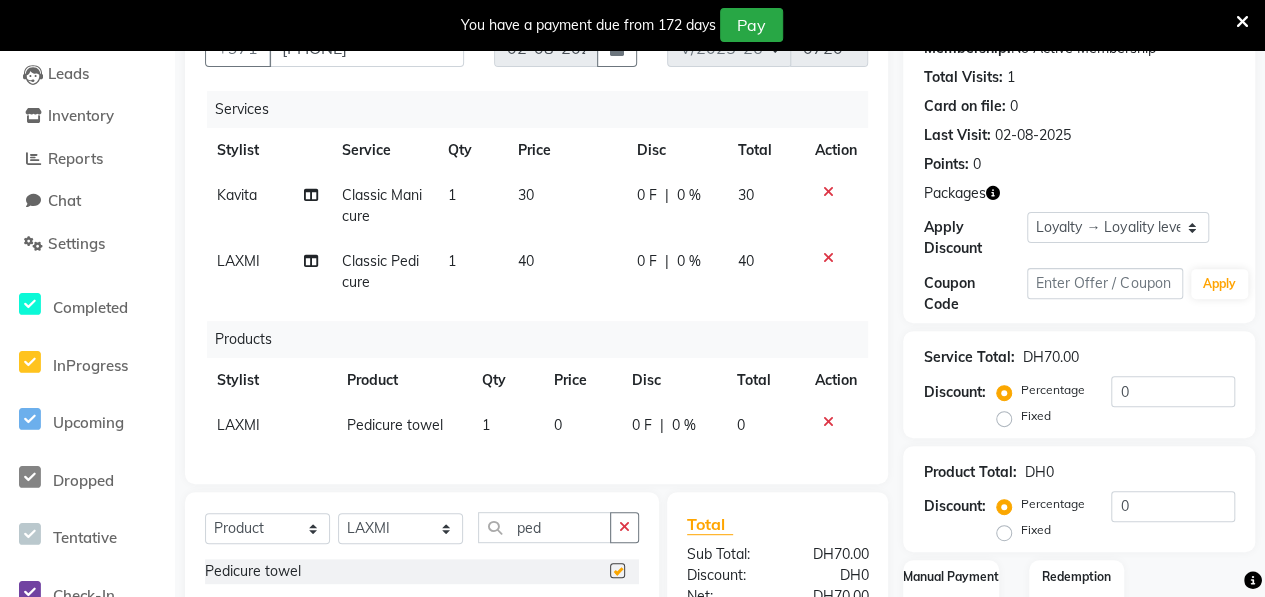 checkbox on "false" 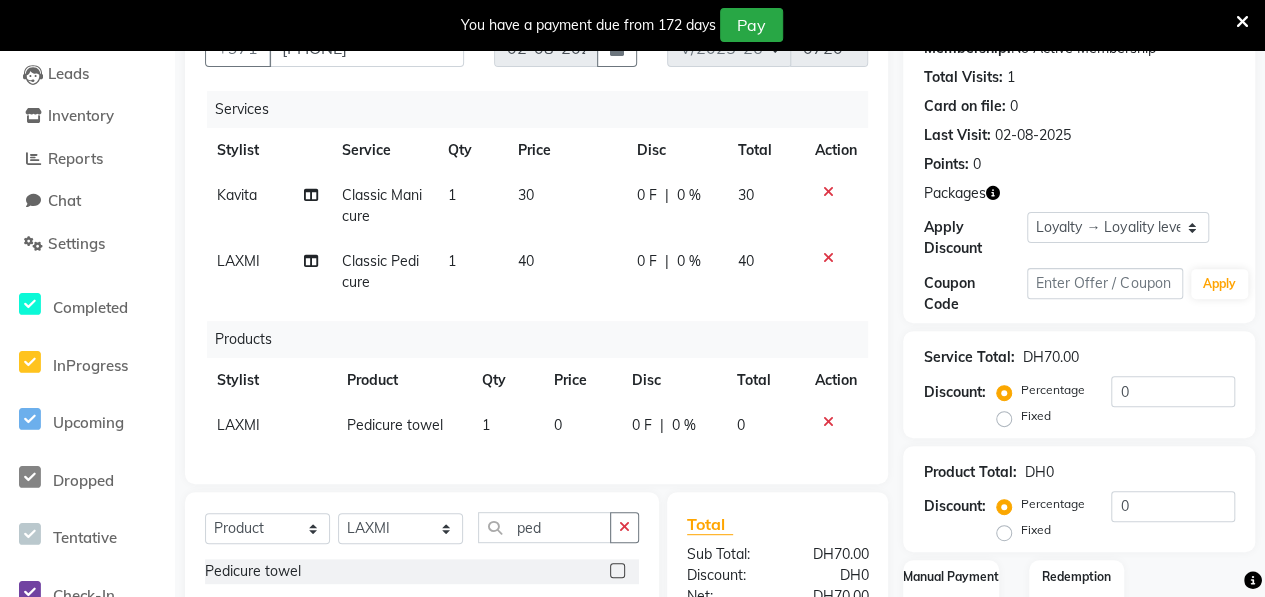 click 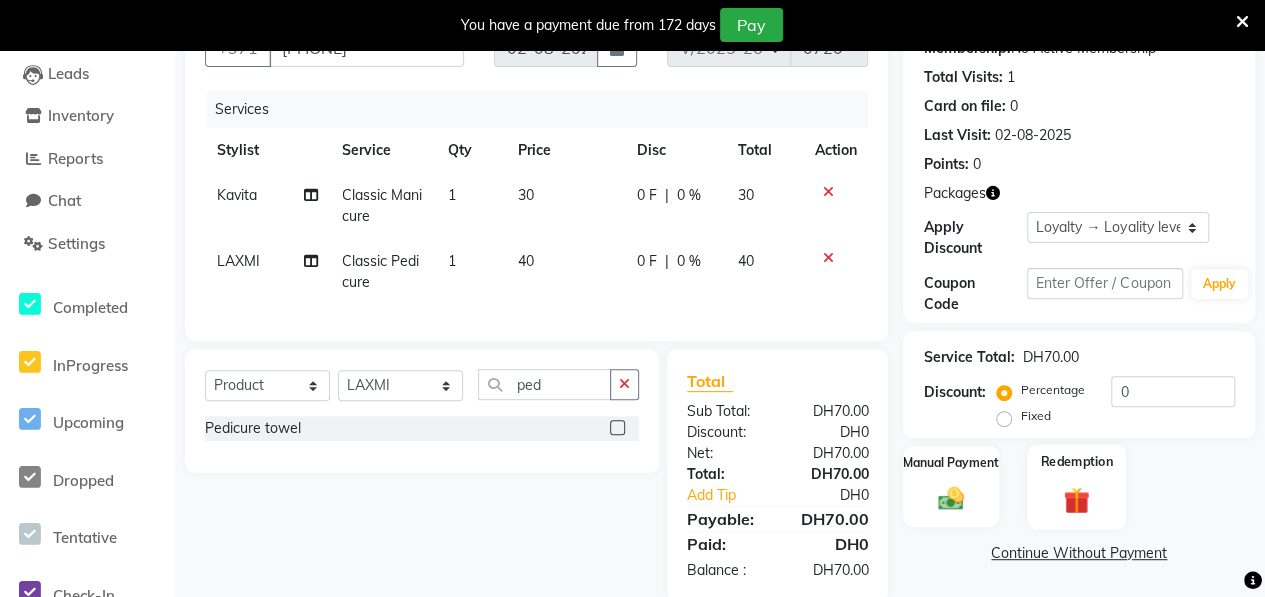 click on "Redemption" 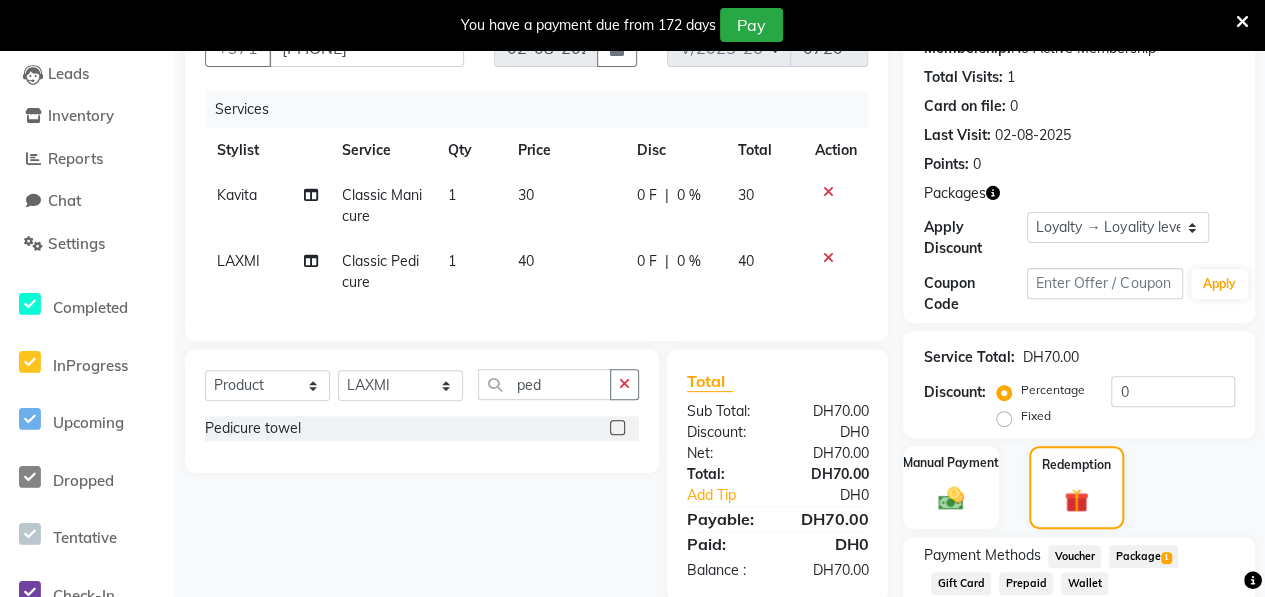 click on "Package  1" 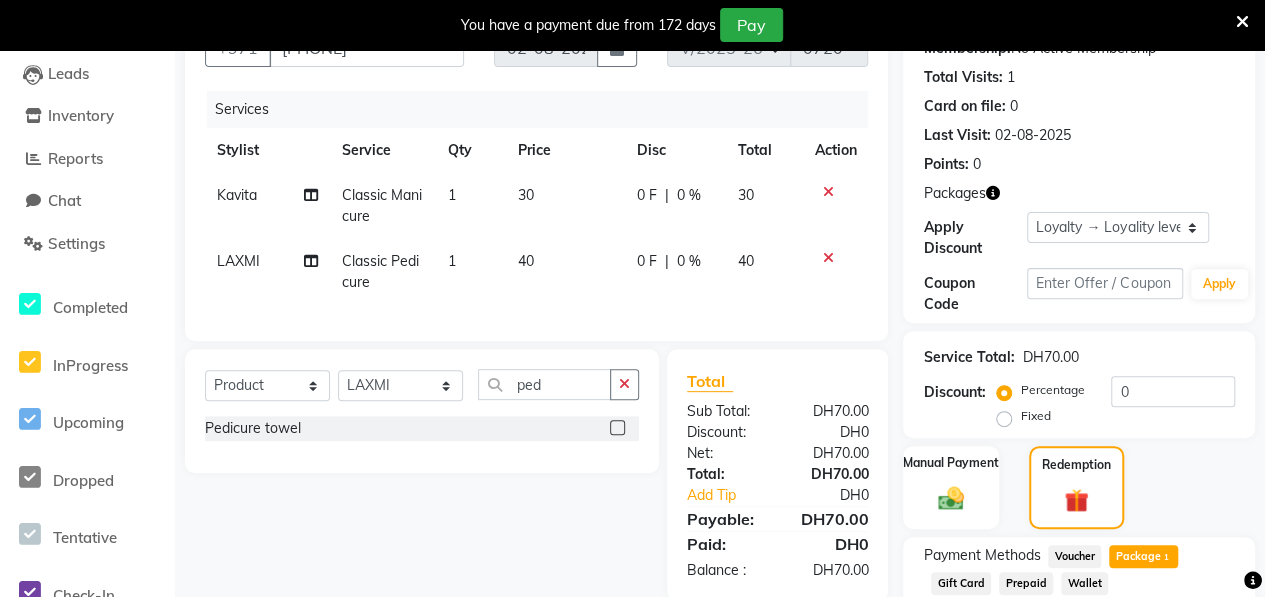 scroll, scrollTop: 429, scrollLeft: 0, axis: vertical 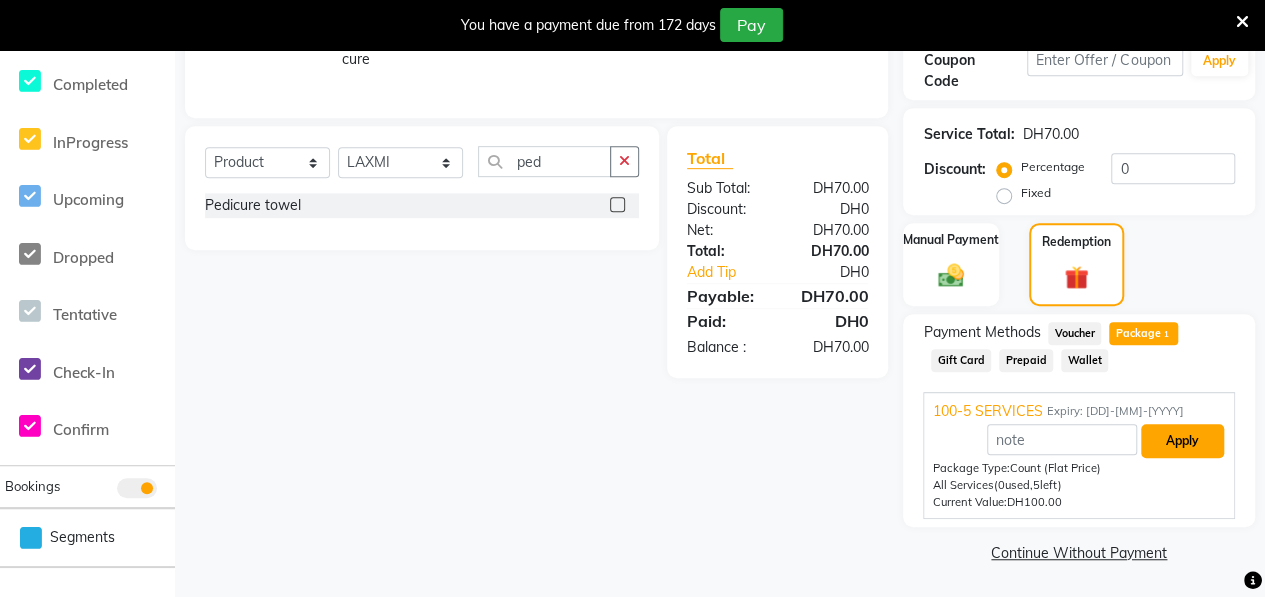 click on "Apply" at bounding box center (1182, 441) 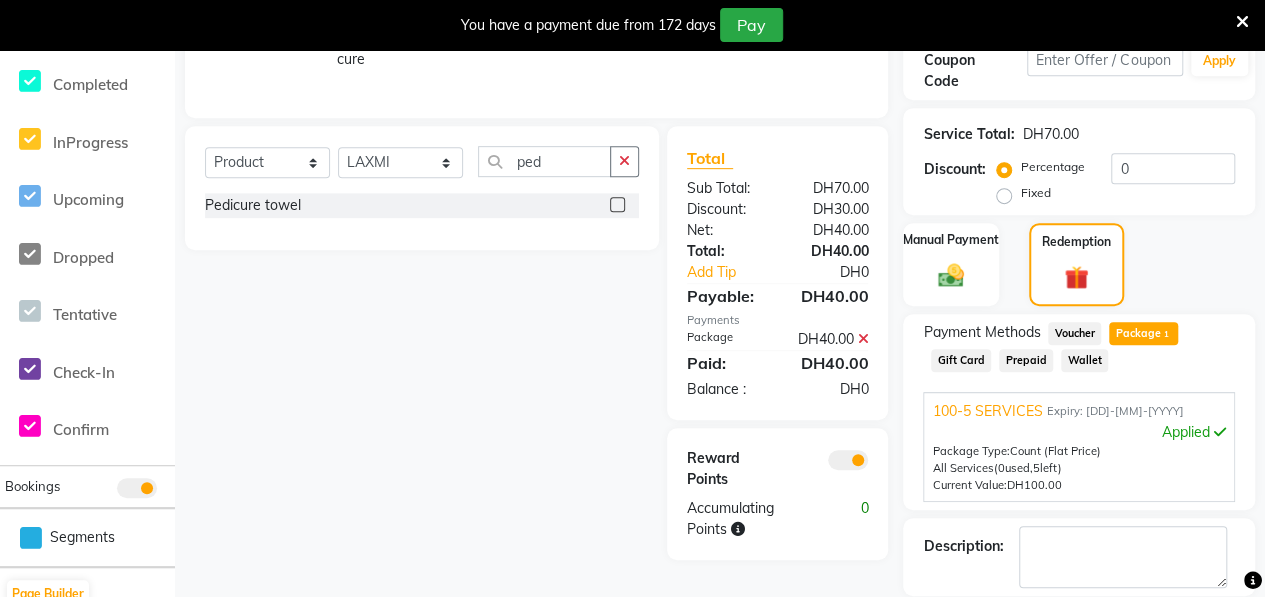 scroll, scrollTop: 524, scrollLeft: 0, axis: vertical 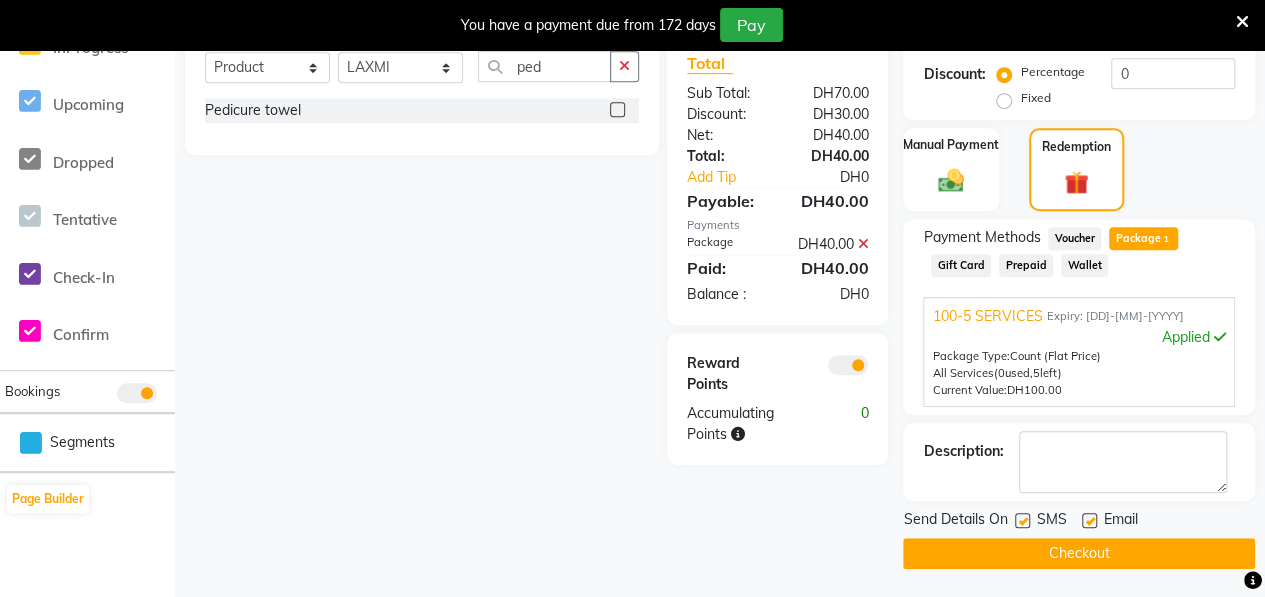 click on "Checkout" 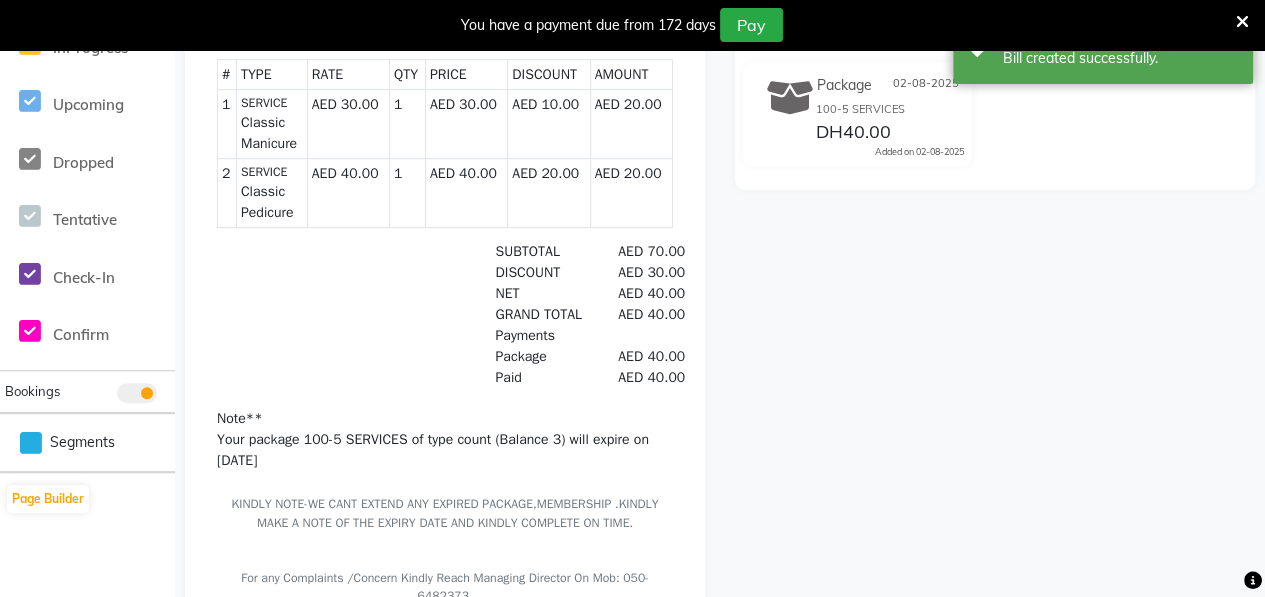 scroll, scrollTop: 1, scrollLeft: 0, axis: vertical 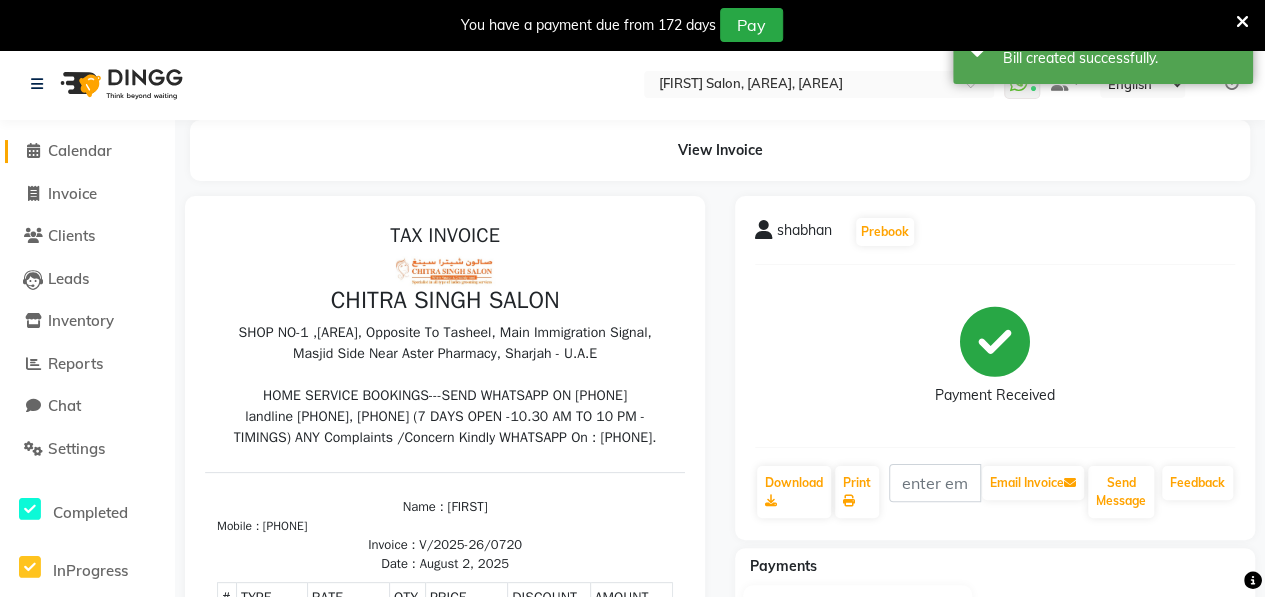 click on "Calendar" 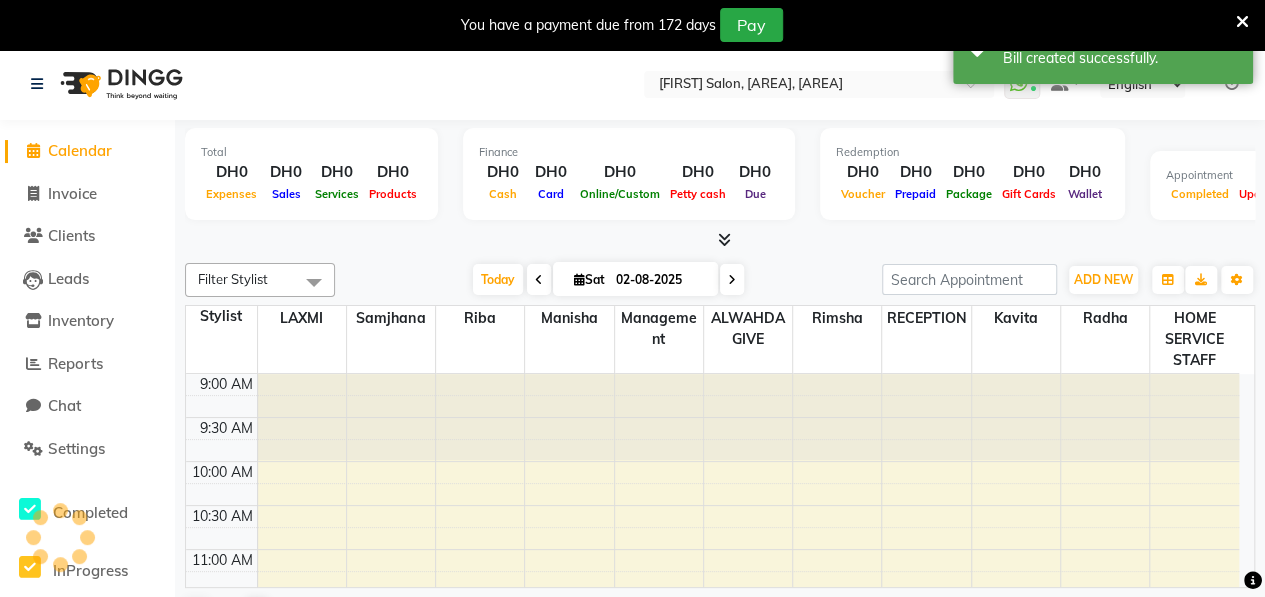 scroll, scrollTop: 0, scrollLeft: 0, axis: both 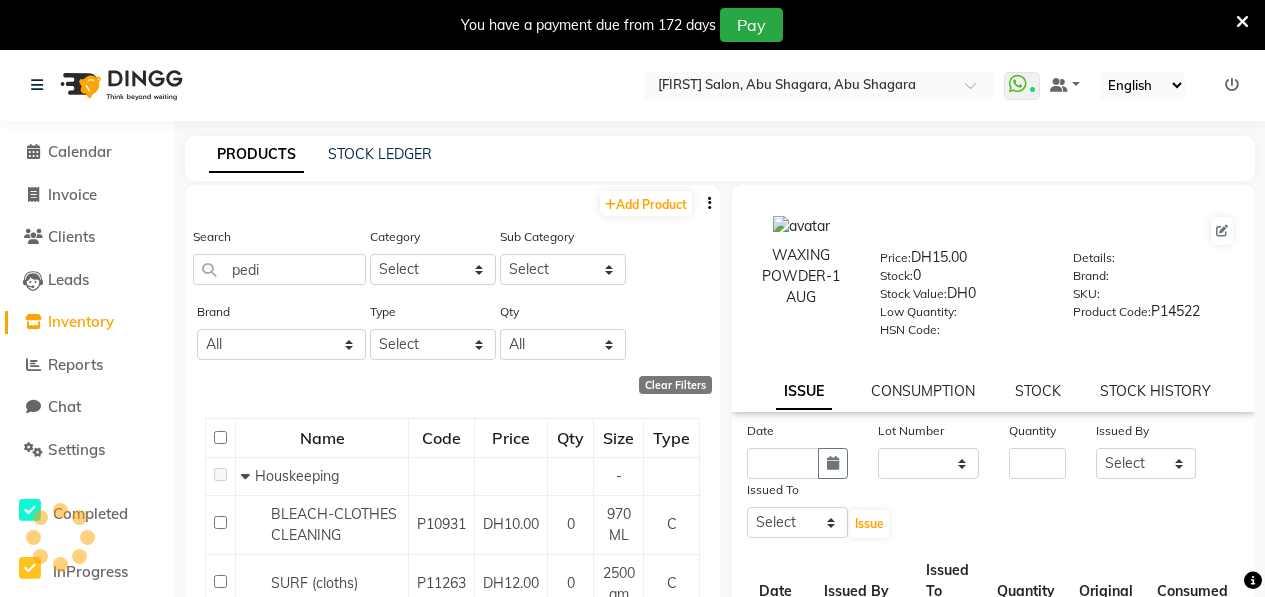 select 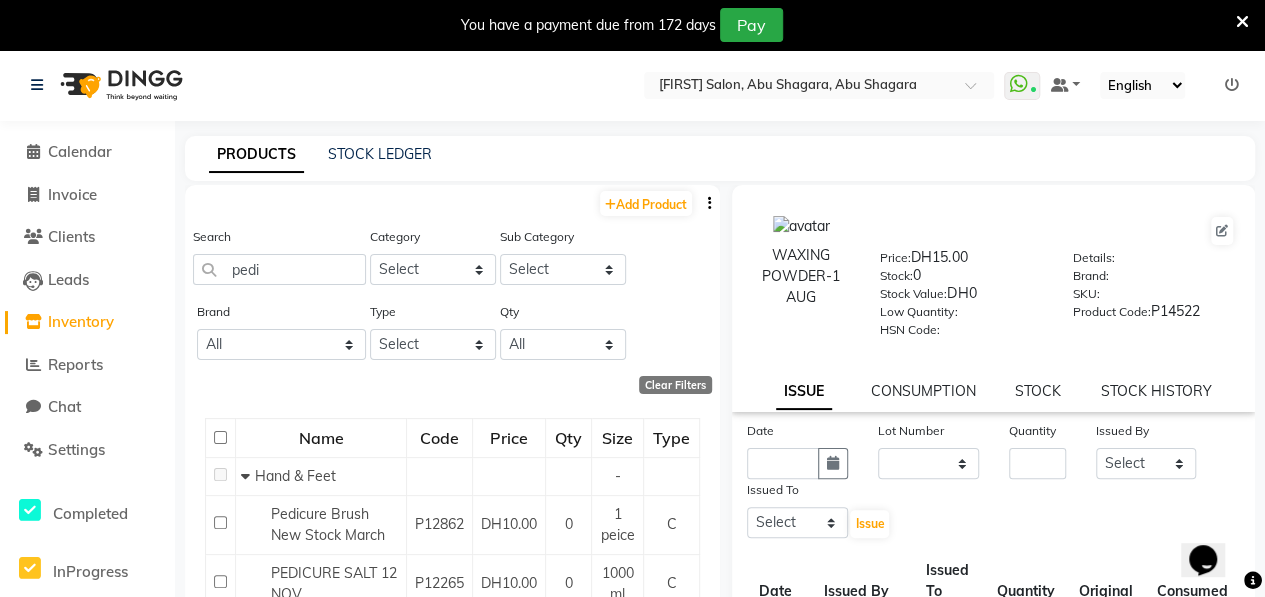 scroll, scrollTop: 0, scrollLeft: 0, axis: both 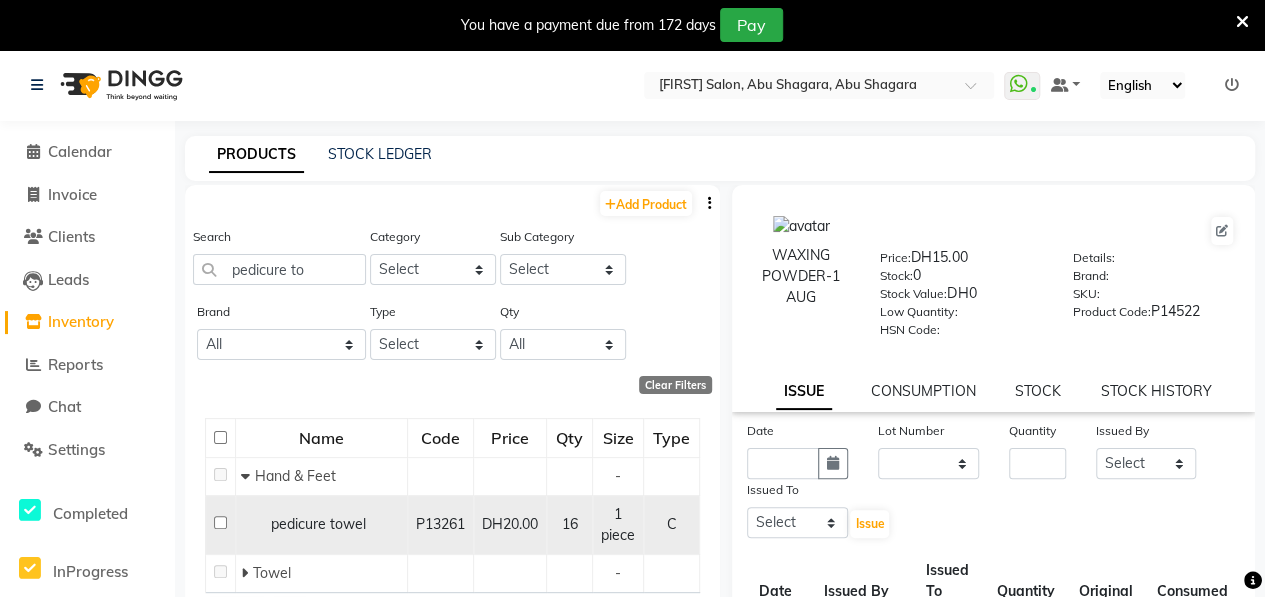 type on "pedicure to" 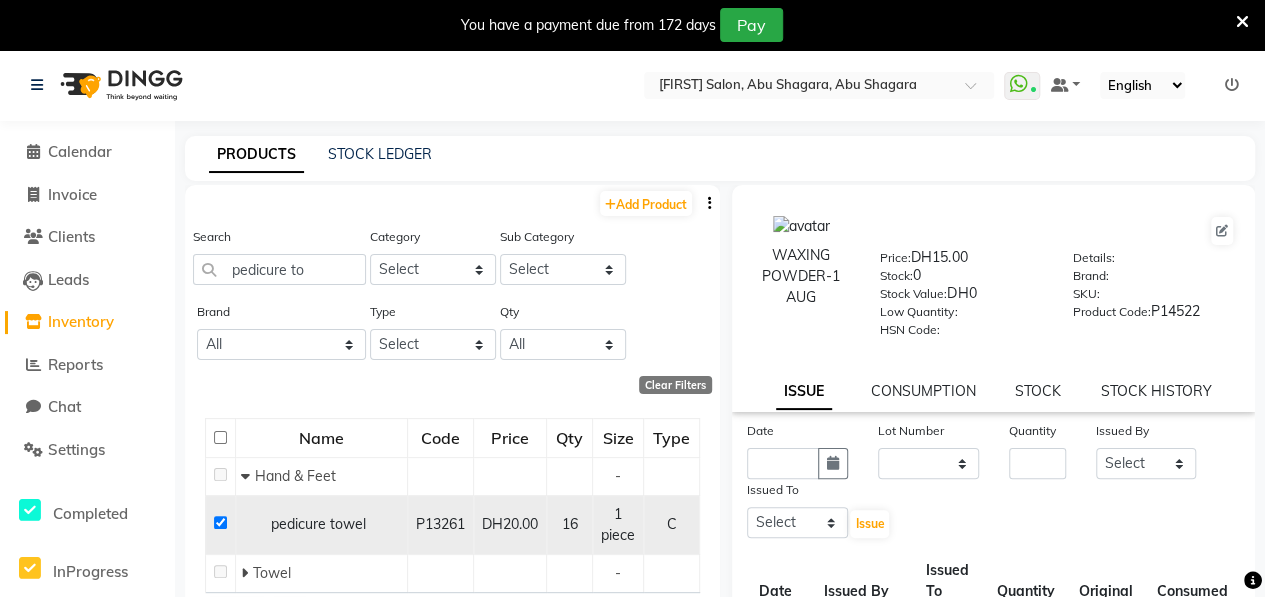 checkbox on "true" 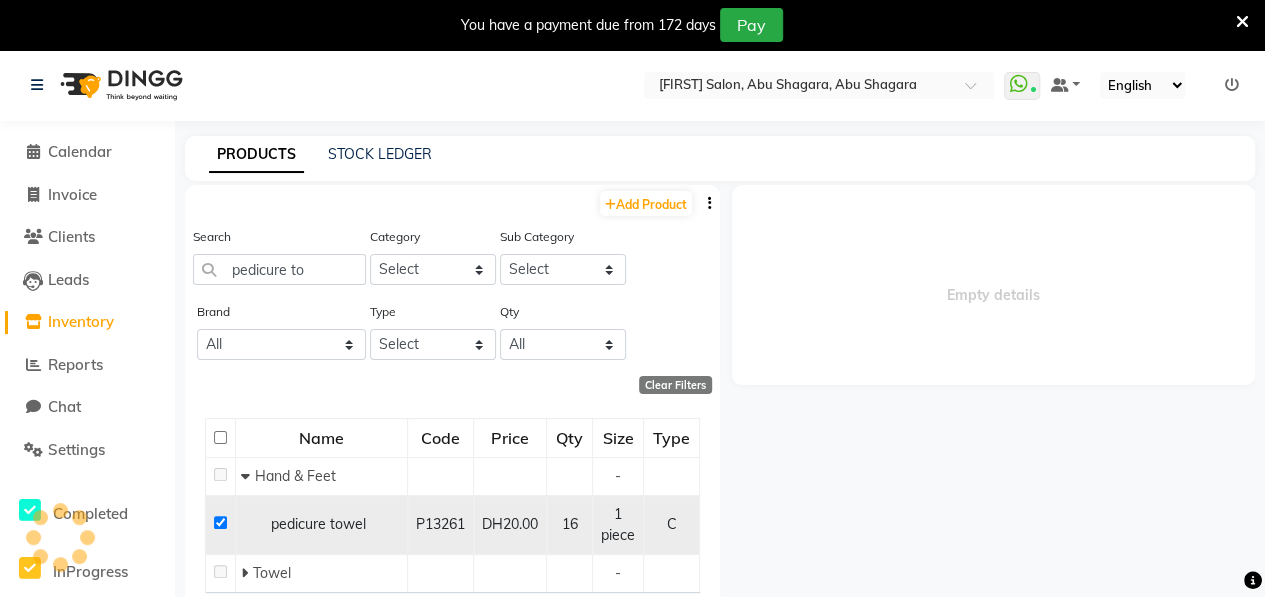 select 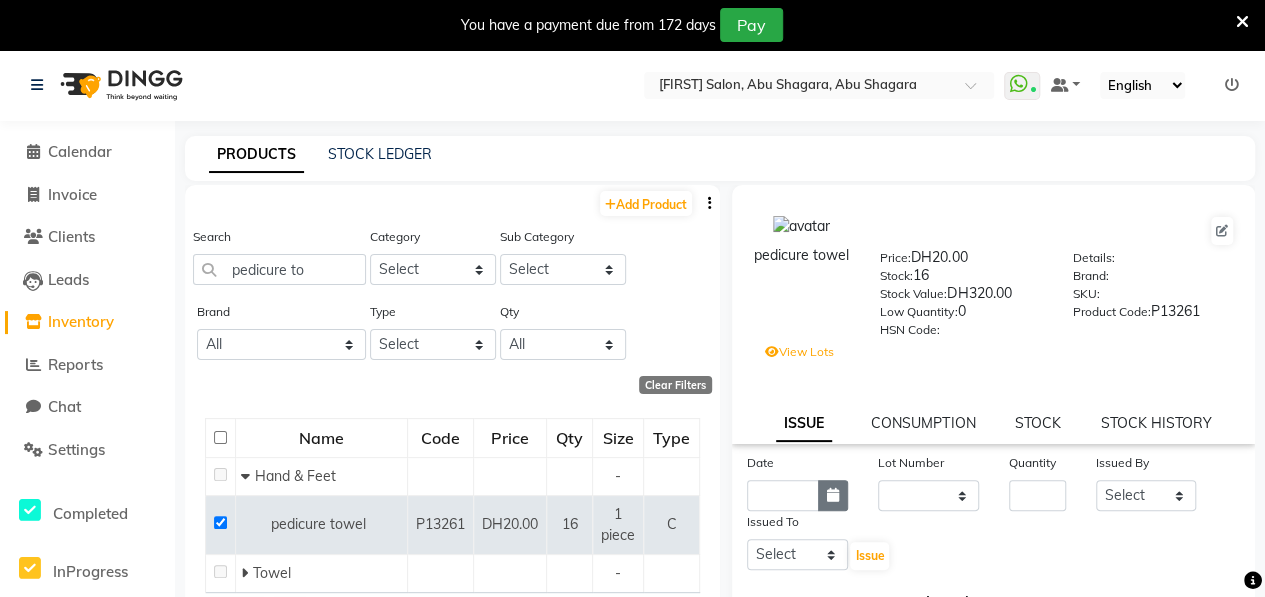 click 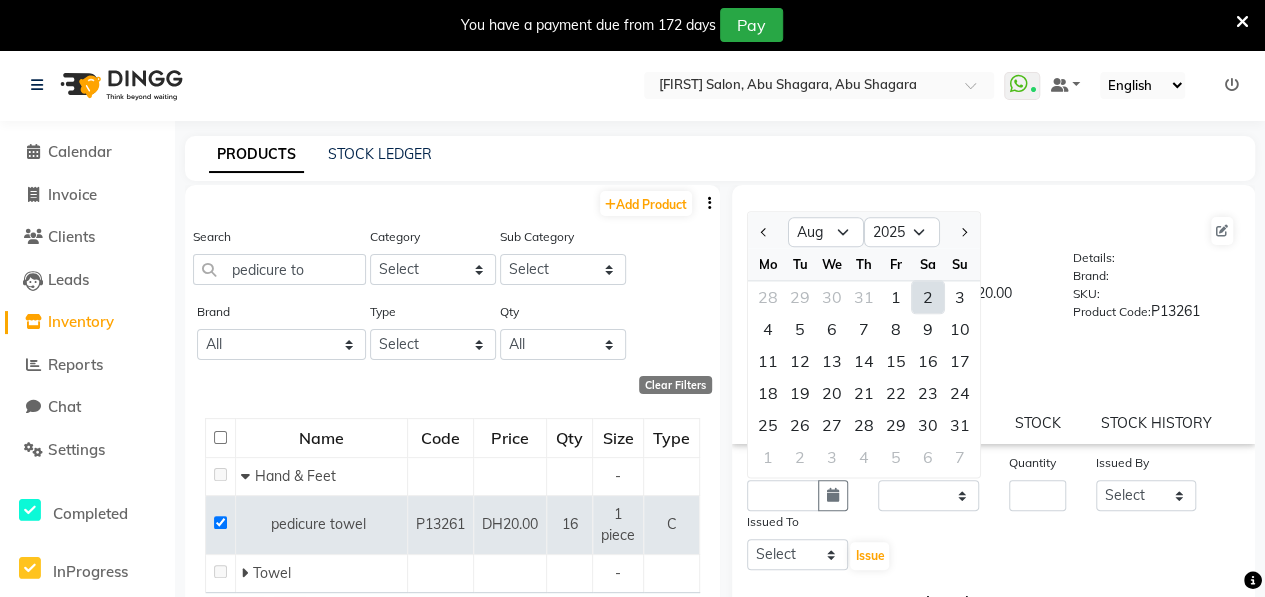 click on "2" 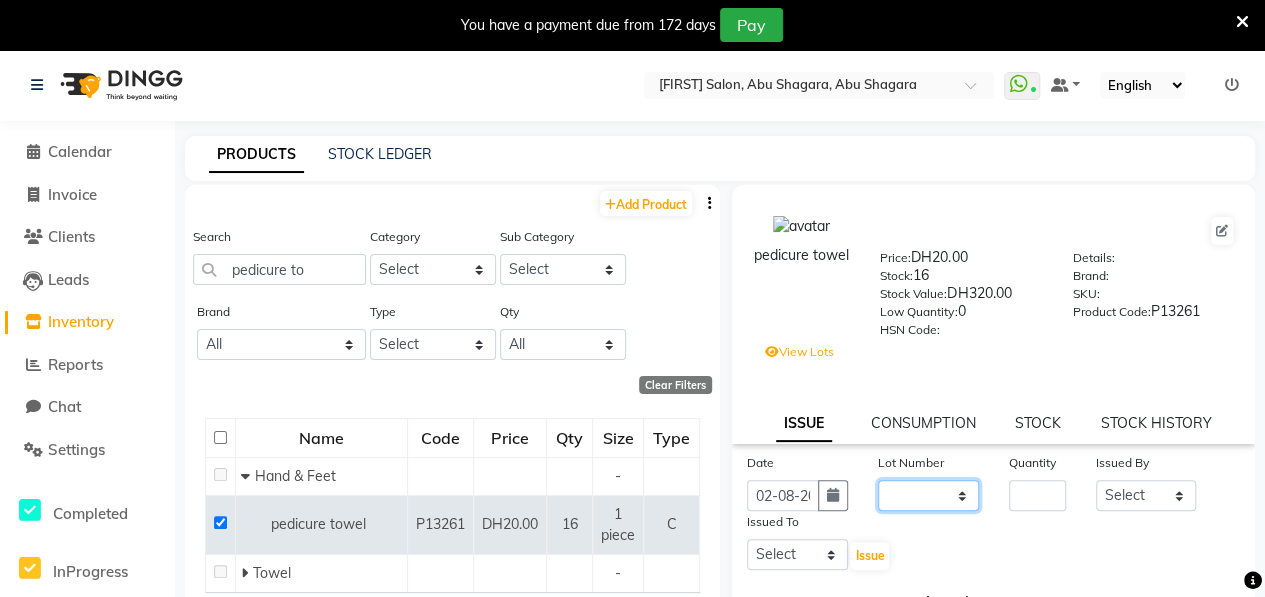 click on "None none /" 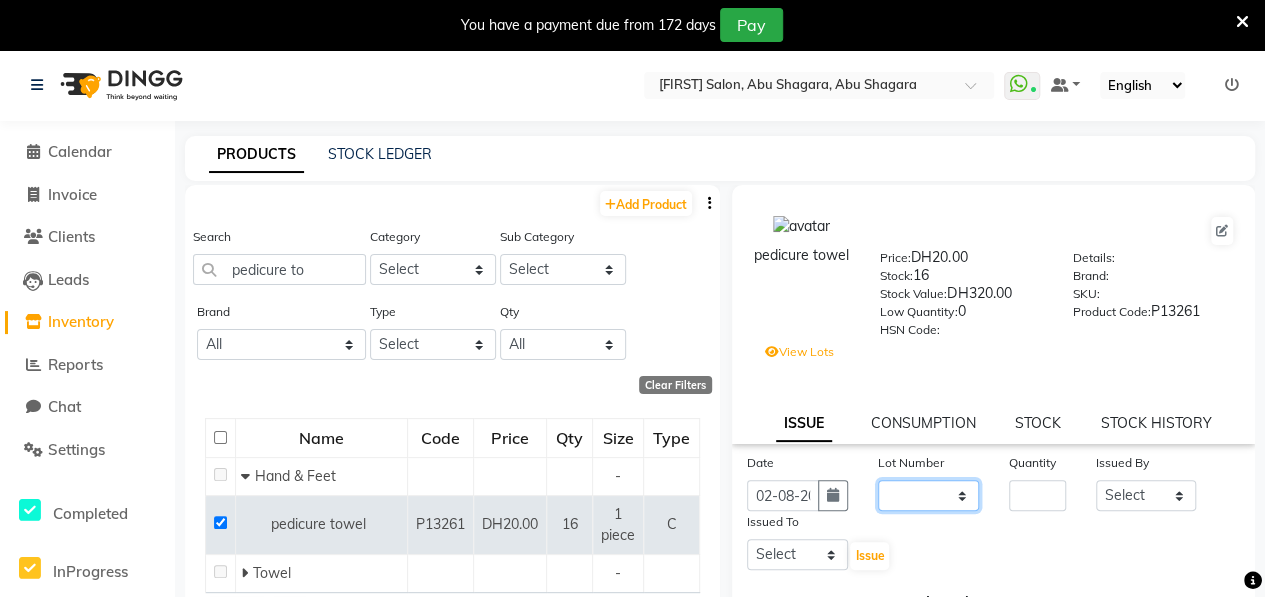 select on "0: null" 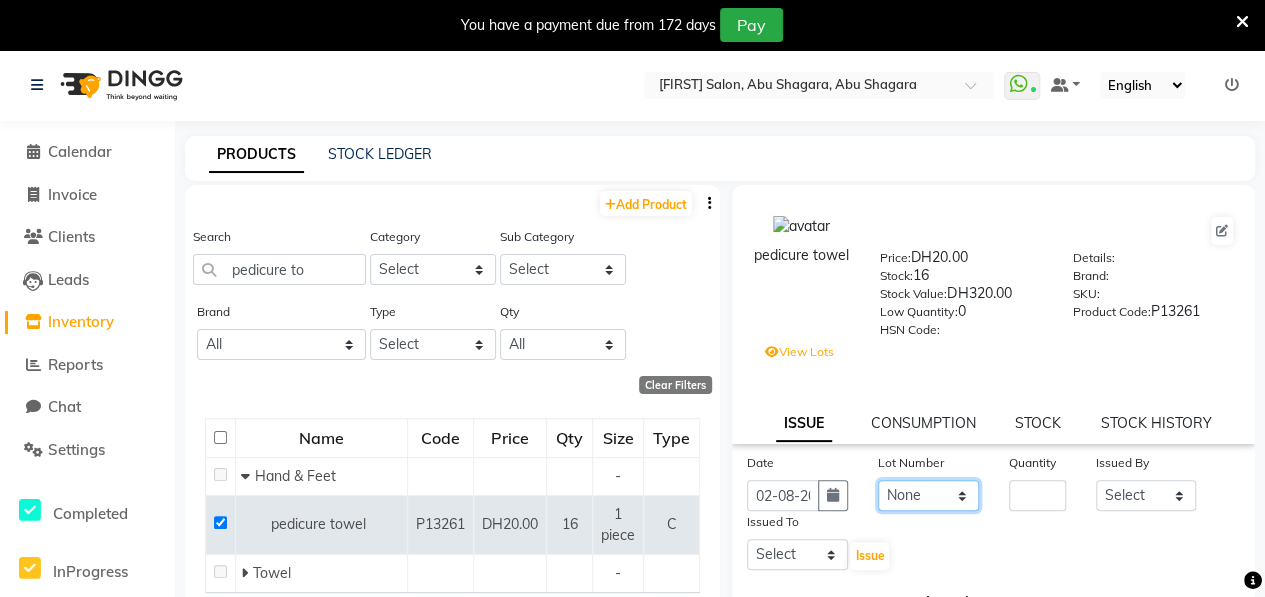 click on "None none /" 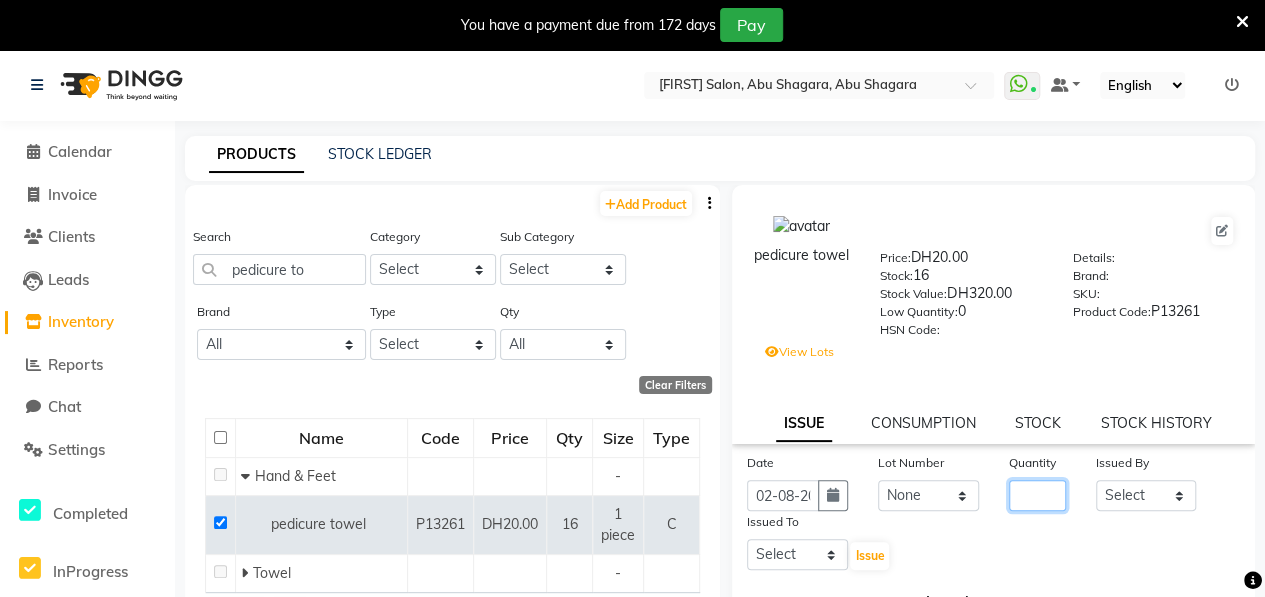 click 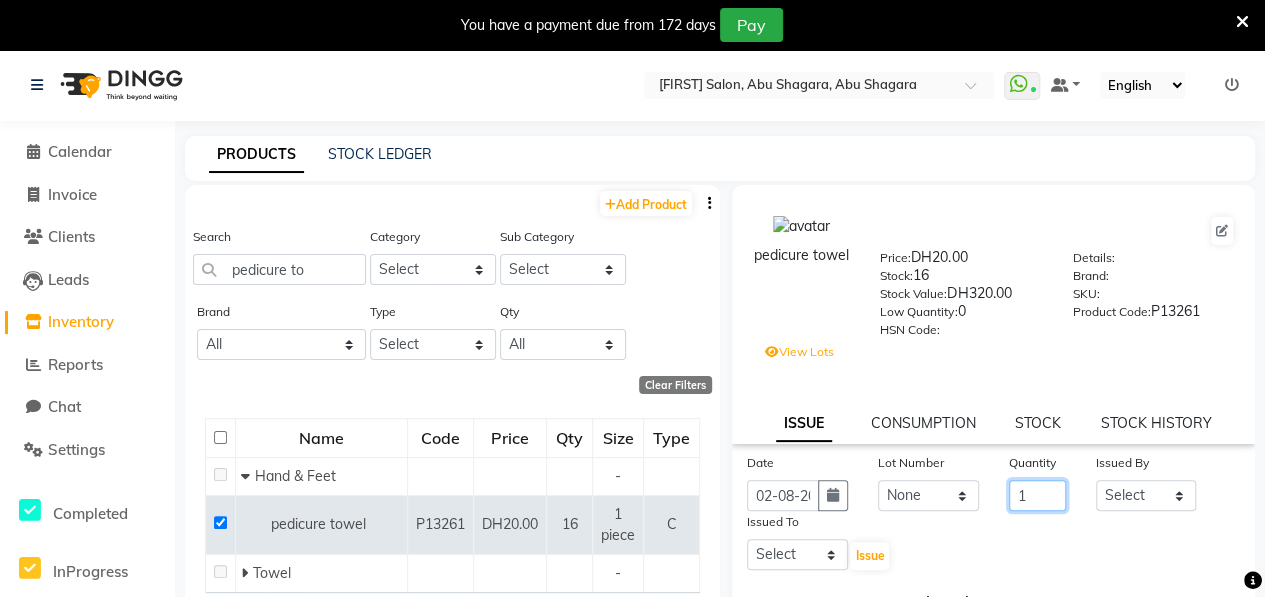 type on "1" 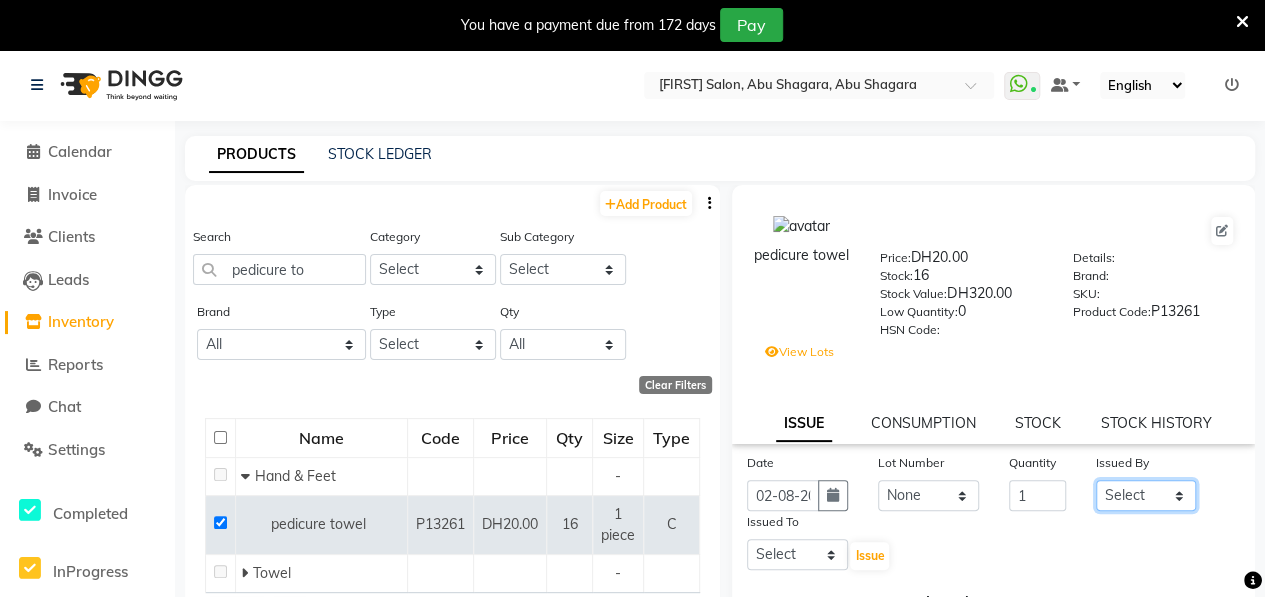 click on "Select ALWAHDA GIVE HOME SERVICE STAFF [FIRST] [FIRST] Management [FIRST] [FIRST] [FIRST] RECEPTION [FIRST] [FIRST] [FIRST] TRIAL STAFF" 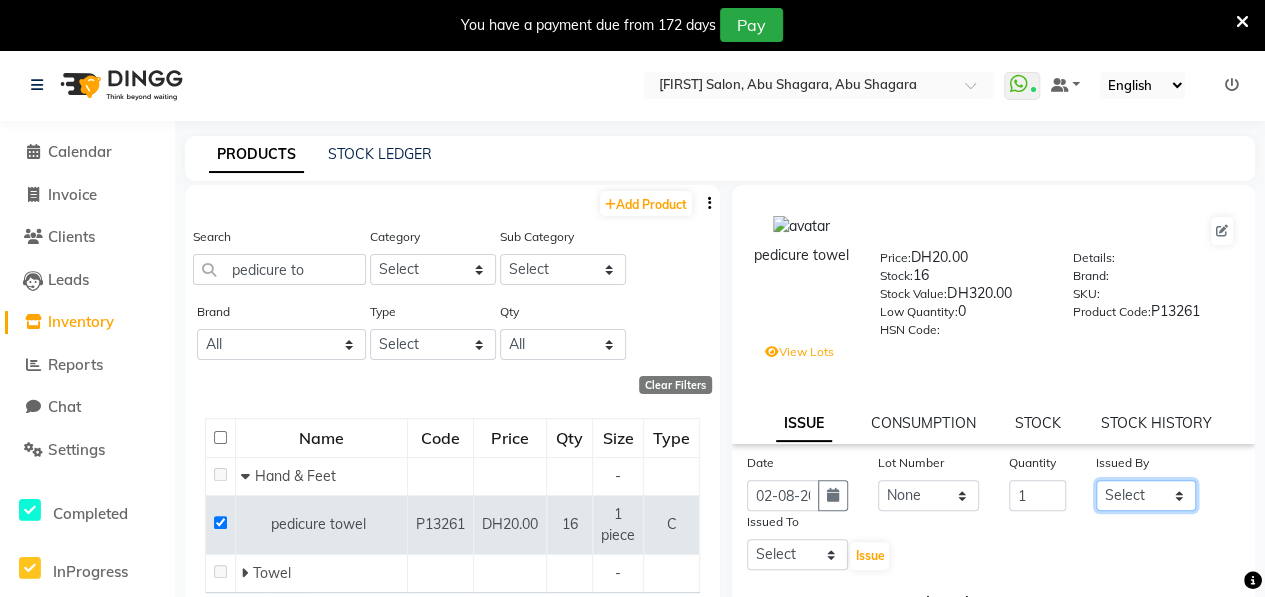 select on "76470" 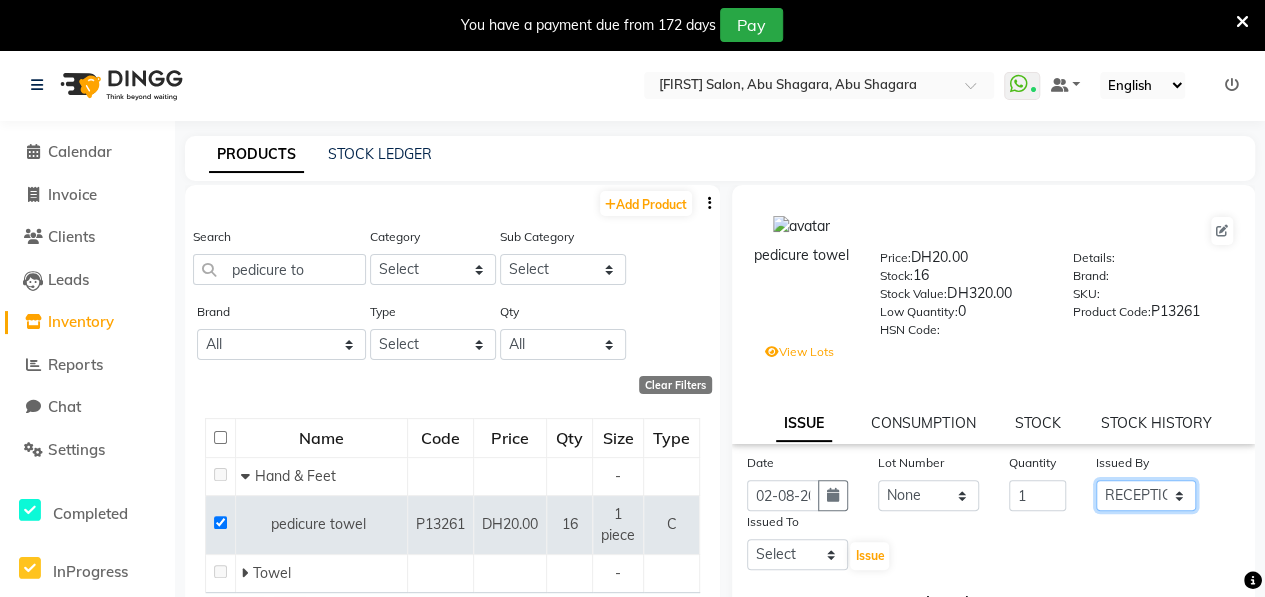 click on "Select ALWAHDA GIVE HOME SERVICE STAFF [FIRST] [FIRST] Management [FIRST] [FIRST] [FIRST] RECEPTION [FIRST] [FIRST] [FIRST] TRIAL STAFF" 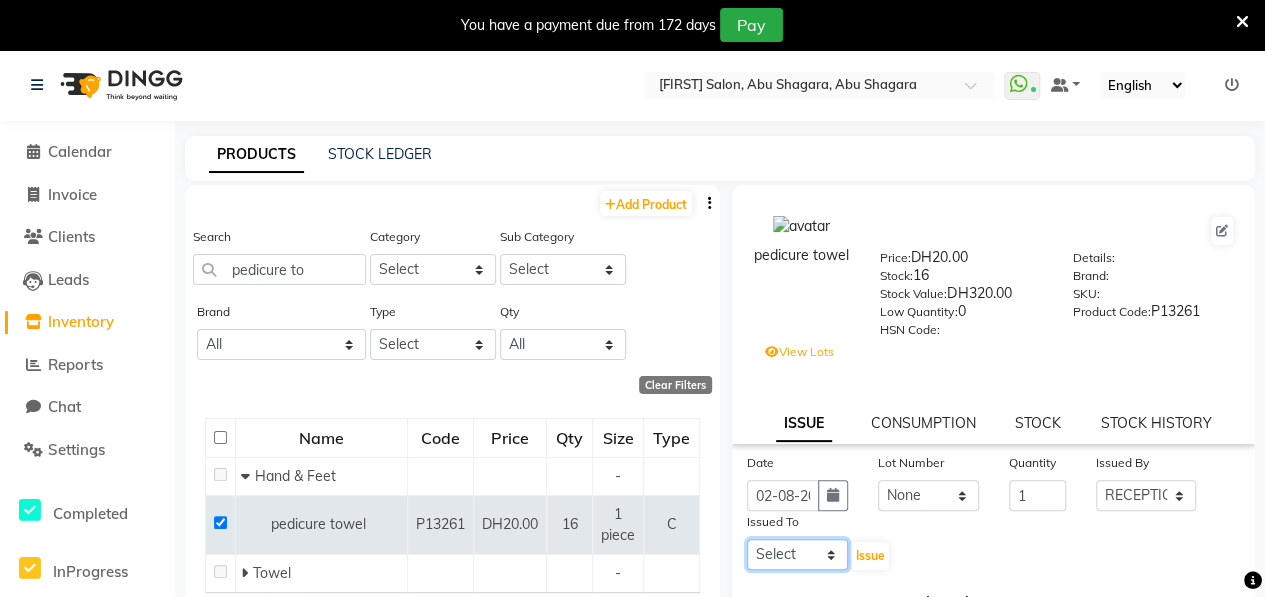 click on "Select ALWAHDA GIVE HOME SERVICE STAFF [FIRST] [FIRST] Management [FIRST] [FIRST] [FIRST] RECEPTION [FIRST] [FIRST] [FIRST] TRIAL STAFF" 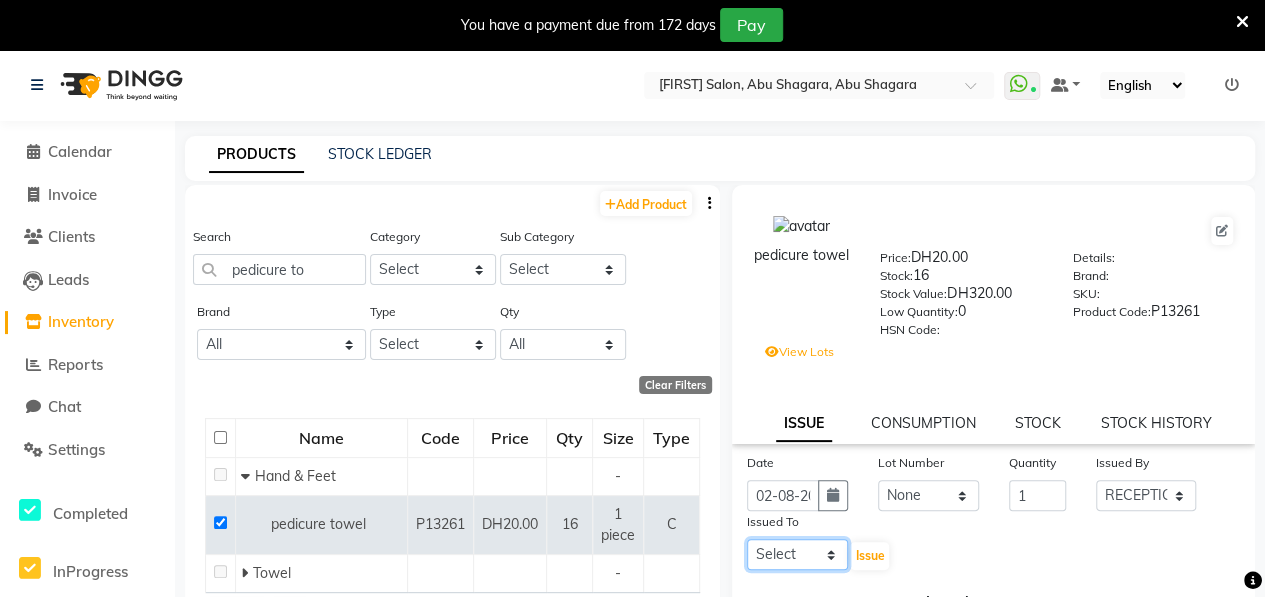 select on "37157" 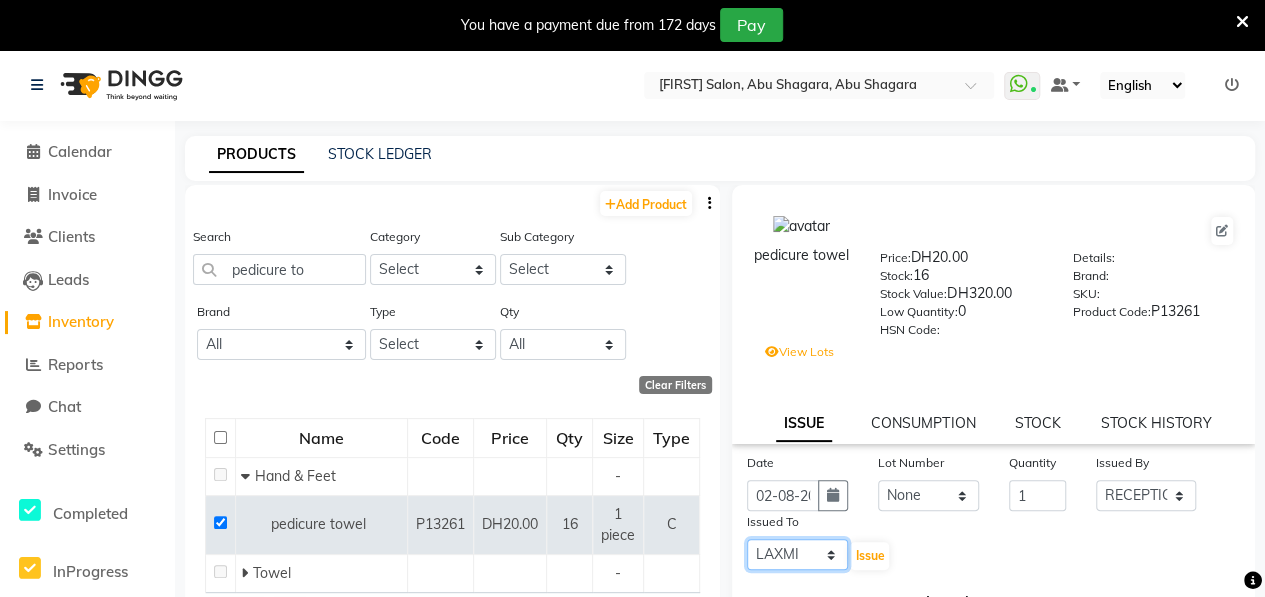 click on "Select ALWAHDA GIVE HOME SERVICE STAFF [FIRST] [FIRST] Management [FIRST] [FIRST] [FIRST] RECEPTION [FIRST] [FIRST] [FIRST] TRIAL STAFF" 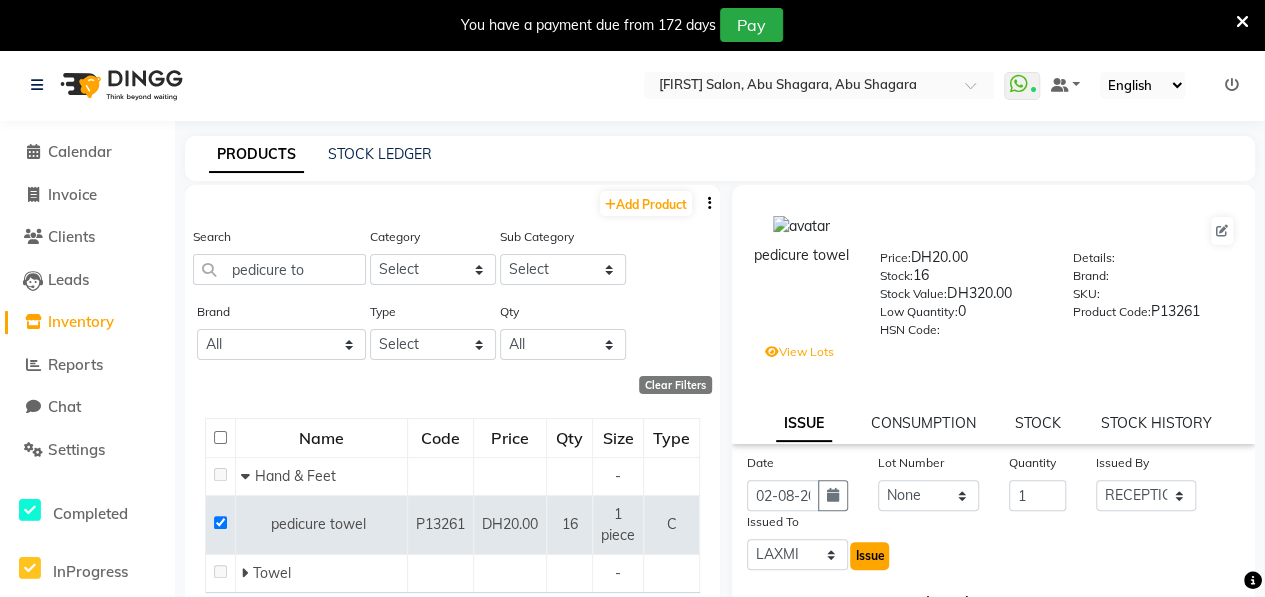 click on "Issue" 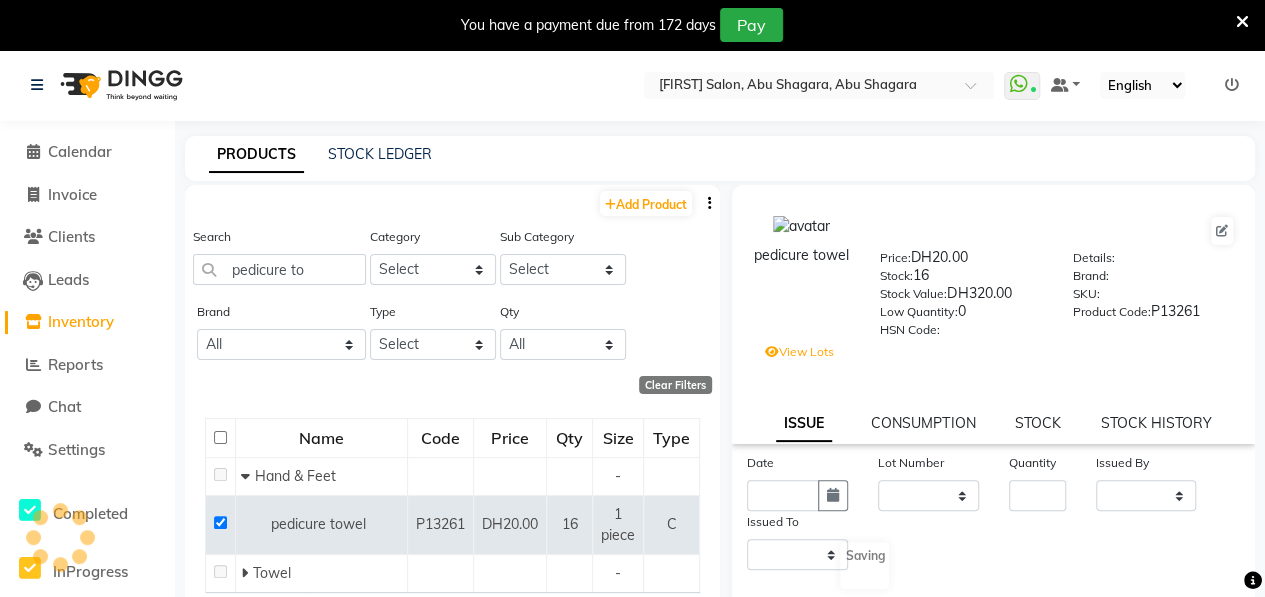 select 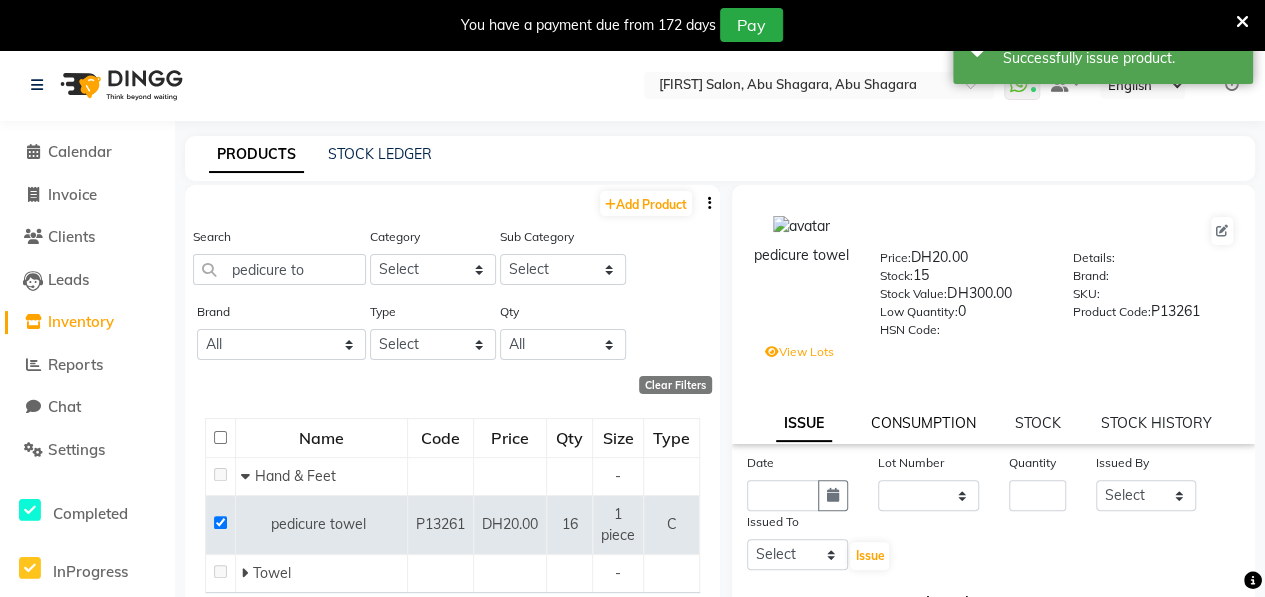 click on "CONSUMPTION" 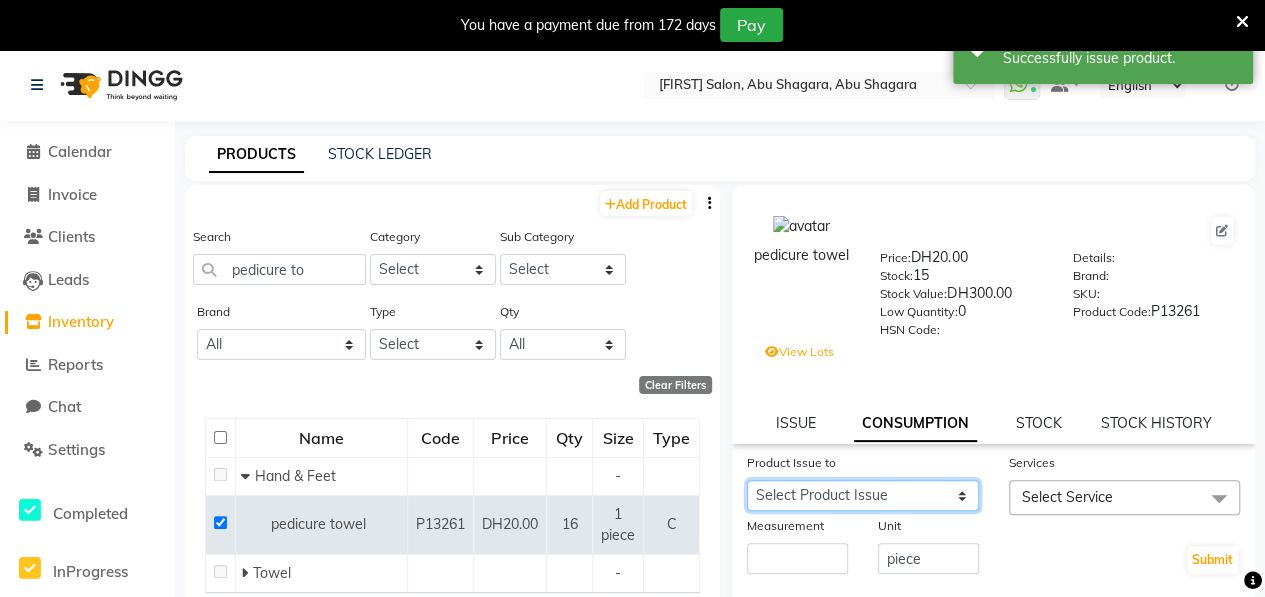 click on "Select Product Issue [DATE], Issued to: [FIRST], Balance: 1 [DATE], Issued to: [FIRST], Balance: 3 [DATE], Issued to: [FIRST], Balance: 3 [DATE], Issued to: [FIRST], Balance: 1 [DATE], Issued to: [FIRST], Balance: 1 [DATE], Issued to: [FIRST], Balance: 1 [DATE], Issued to: [FIRST], Balance: 1 [DATE], Issued to: [FIRST], Balance: 1 [DATE], Issued to: [FIRST], Balance: 1 [DATE], Issued to: [FIRST], Balance: 1 [DATE], Issued to: [FIRST], Balance: 1 [DATE], Issued to: [FIRST], Balance: 1 [DATE], Issued to: [FIRST], Balance: 1 [DATE], Issued to: [FIRST], Balance: 2 [DATE], Issued to: [FIRST], Balance: 1 [DATE], Issued to: [FIRST], Balance: 1 [DATE], Issued to: [FIRST], Balance: 1 [DATE], Issued to: [FIRST], Balance: 1 [DATE], Issued to: [FIRST], Balance: 1 [DATE], Issued to: [FIRST], Balance: 1 [DATE], Issued to: [FIRST], Balance: 1 [DATE], Issued to: [FIRST], Balance: 1 [DATE], Issued to: [FIRST], Balance: 1" 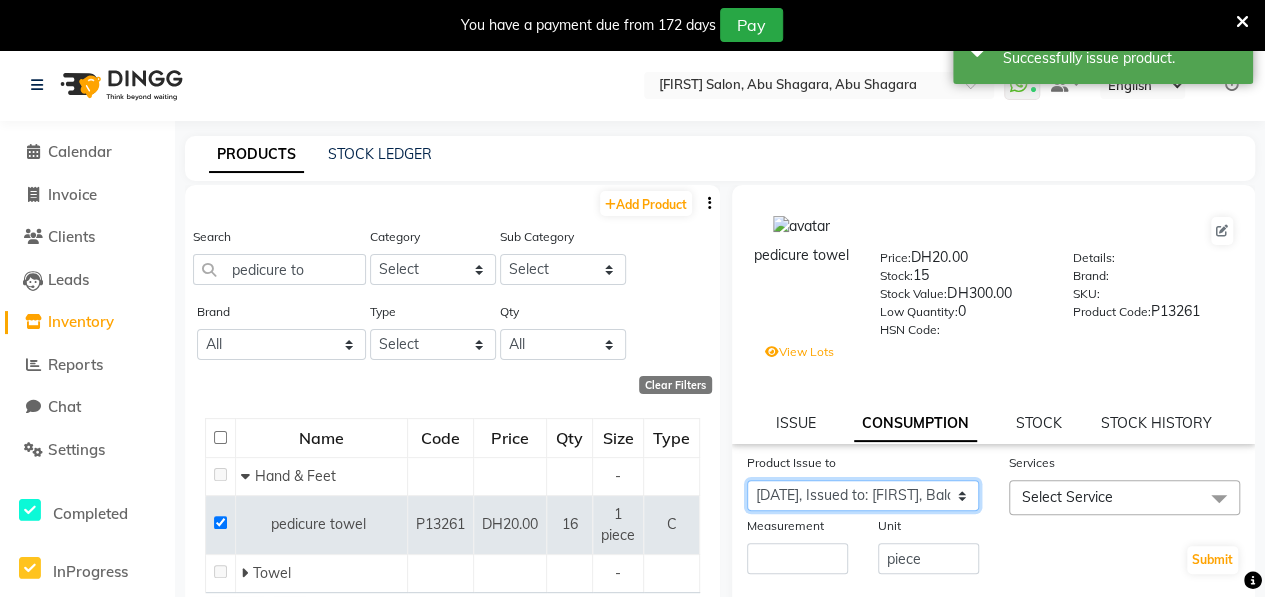 click on "Select Product Issue [DATE], Issued to: [FIRST], Balance: 1 [DATE], Issued to: [FIRST], Balance: 3 [DATE], Issued to: [FIRST], Balance: 3 [DATE], Issued to: [FIRST], Balance: 1 [DATE], Issued to: [FIRST], Balance: 1 [DATE], Issued to: [FIRST], Balance: 1 [DATE], Issued to: [FIRST], Balance: 1 [DATE], Issued to: [FIRST], Balance: 1 [DATE], Issued to: [FIRST], Balance: 1 [DATE], Issued to: [FIRST], Balance: 1 [DATE], Issued to: [FIRST], Balance: 1 [DATE], Issued to: [FIRST], Balance: 1 [DATE], Issued to: [FIRST], Balance: 1 [DATE], Issued to: [FIRST], Balance: 2 [DATE], Issued to: [FIRST], Balance: 1 [DATE], Issued to: [FIRST], Balance: 1 [DATE], Issued to: [FIRST], Balance: 1 [DATE], Issued to: [FIRST], Balance: 1 [DATE], Issued to: [FIRST], Balance: 1 [DATE], Issued to: [FIRST], Balance: 1 [DATE], Issued to: [FIRST], Balance: 1 [DATE], Issued to: [FIRST], Balance: 1 [DATE], Issued to: [FIRST], Balance: 1" 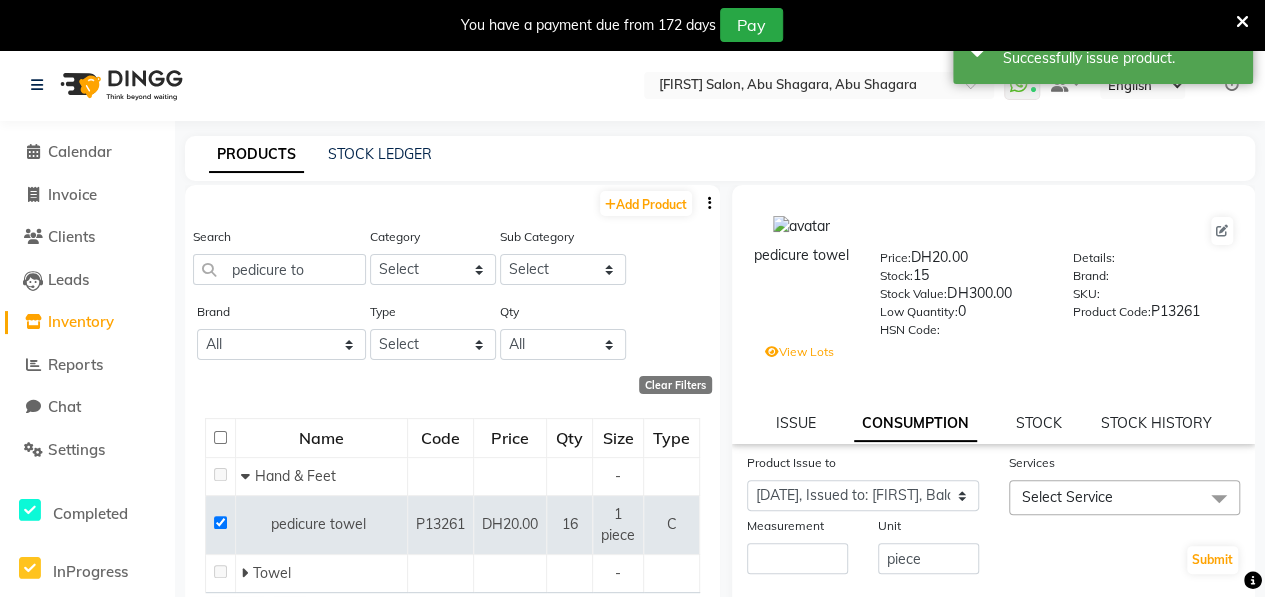 click on "Select Service" 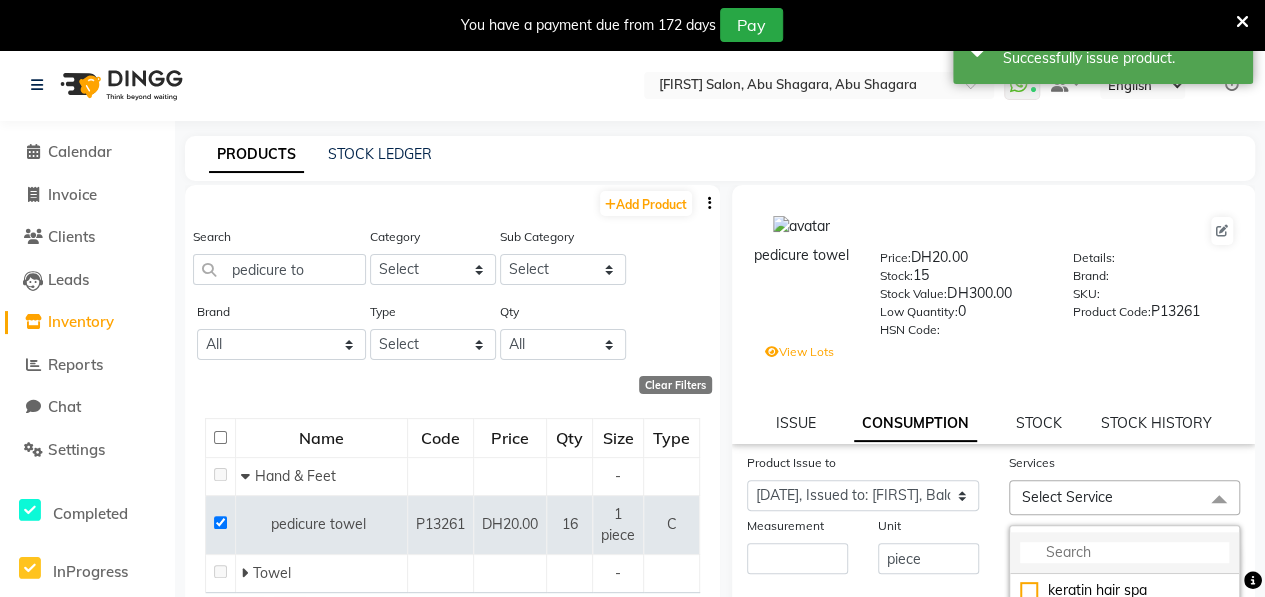 click 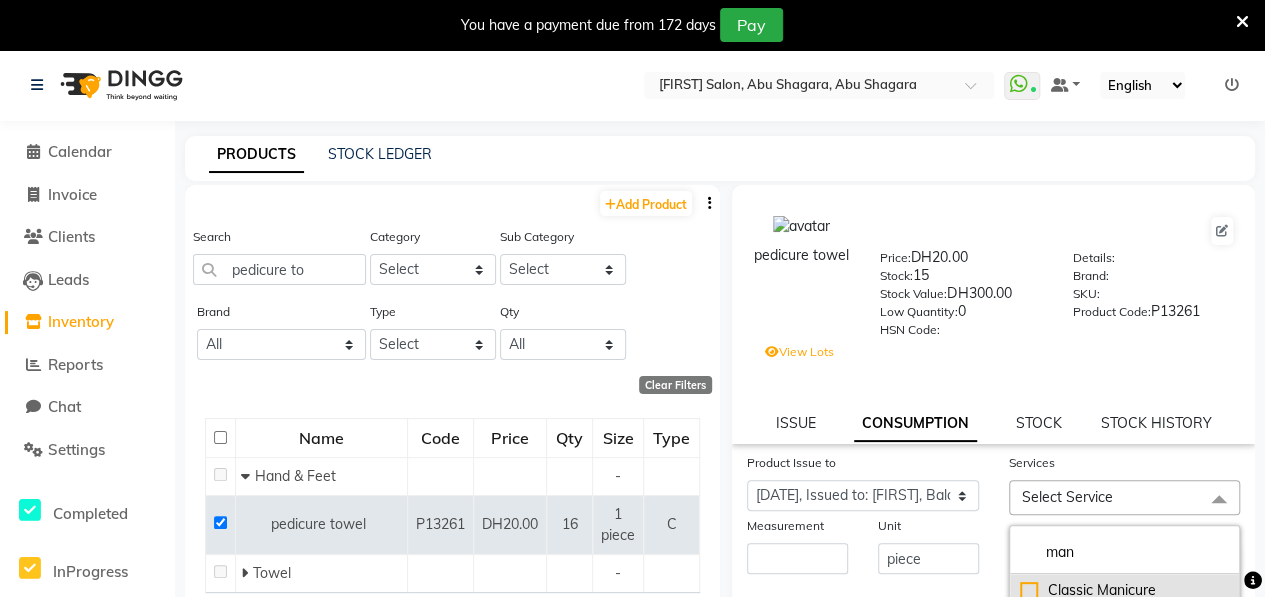 type on "man" 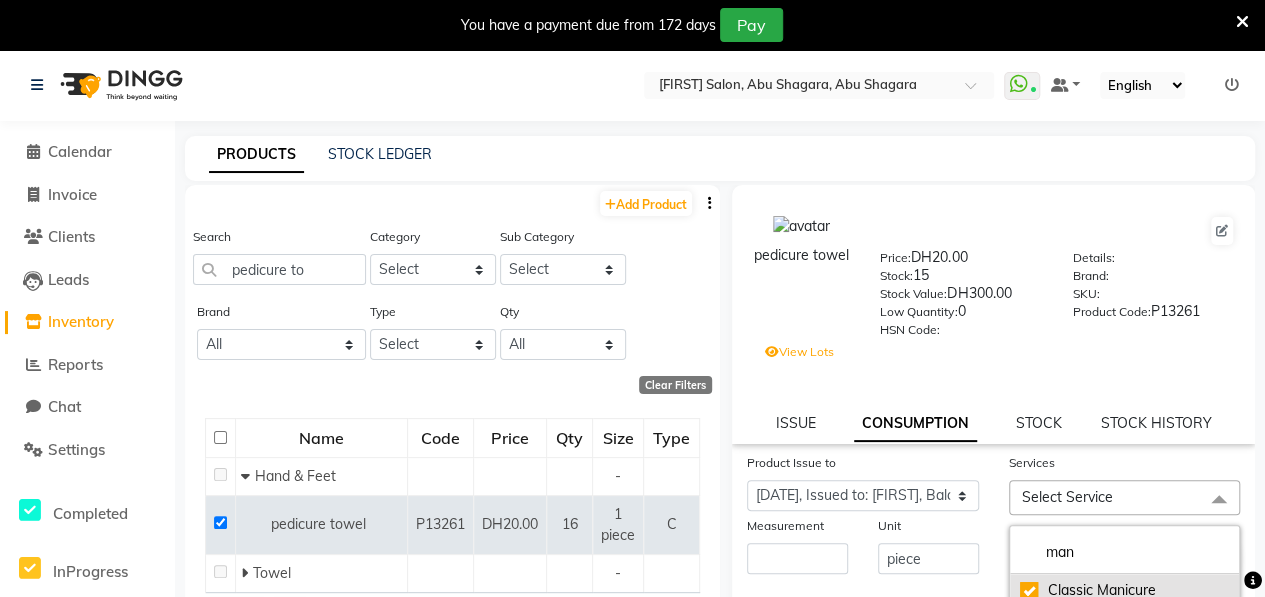 checkbox on "true" 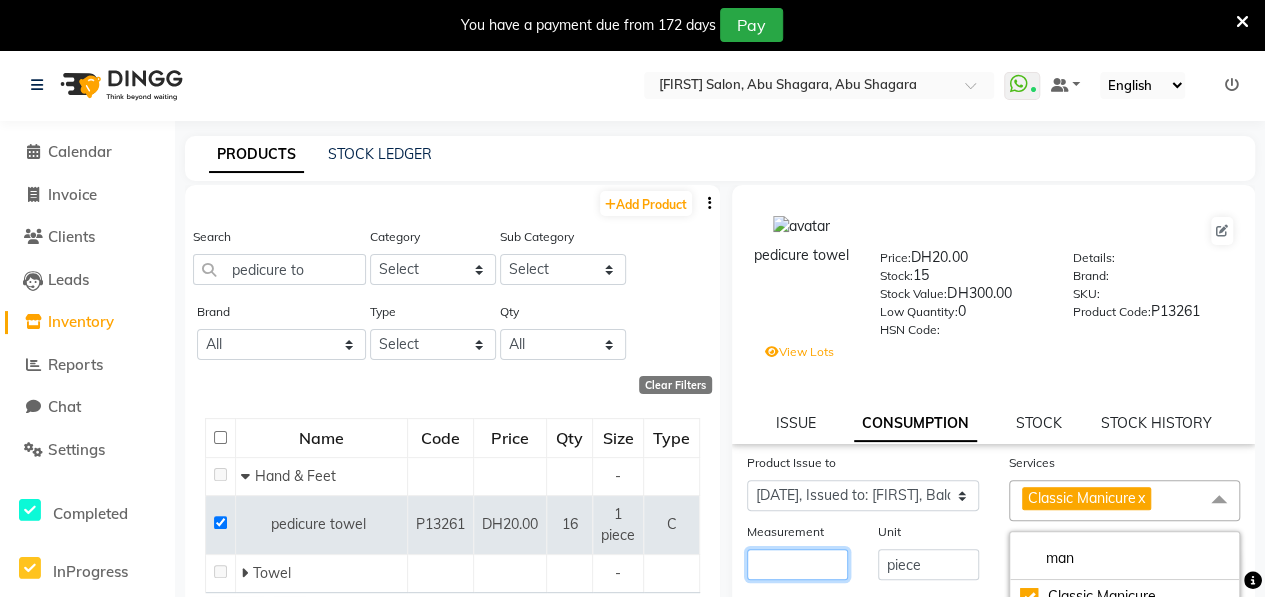click 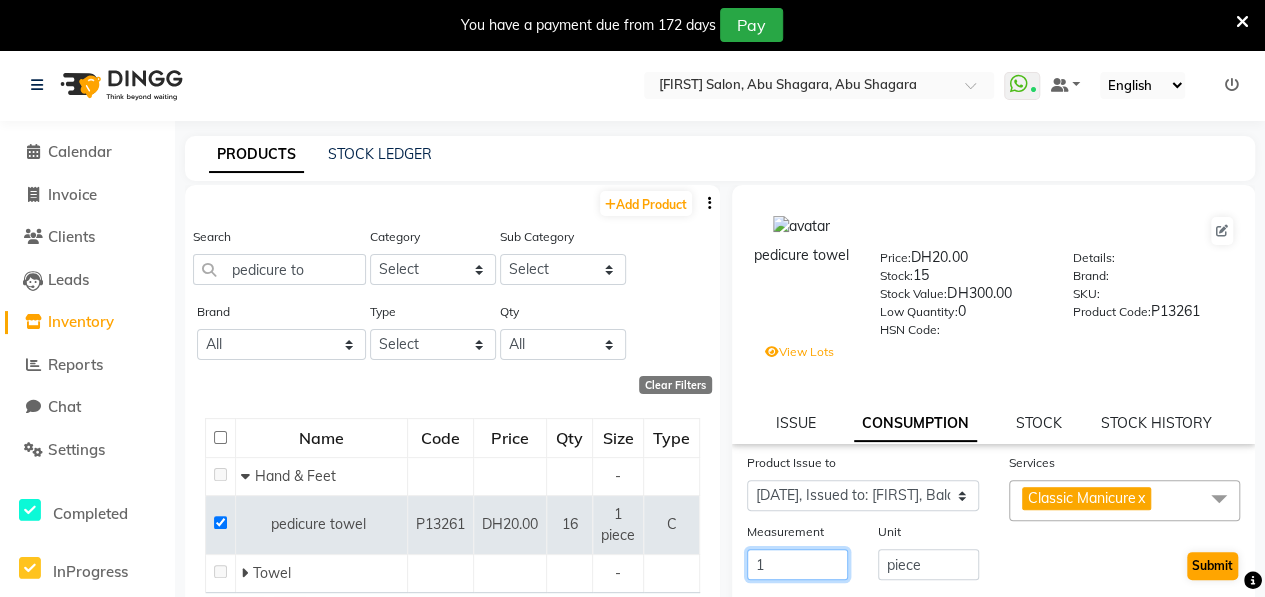 type on "1" 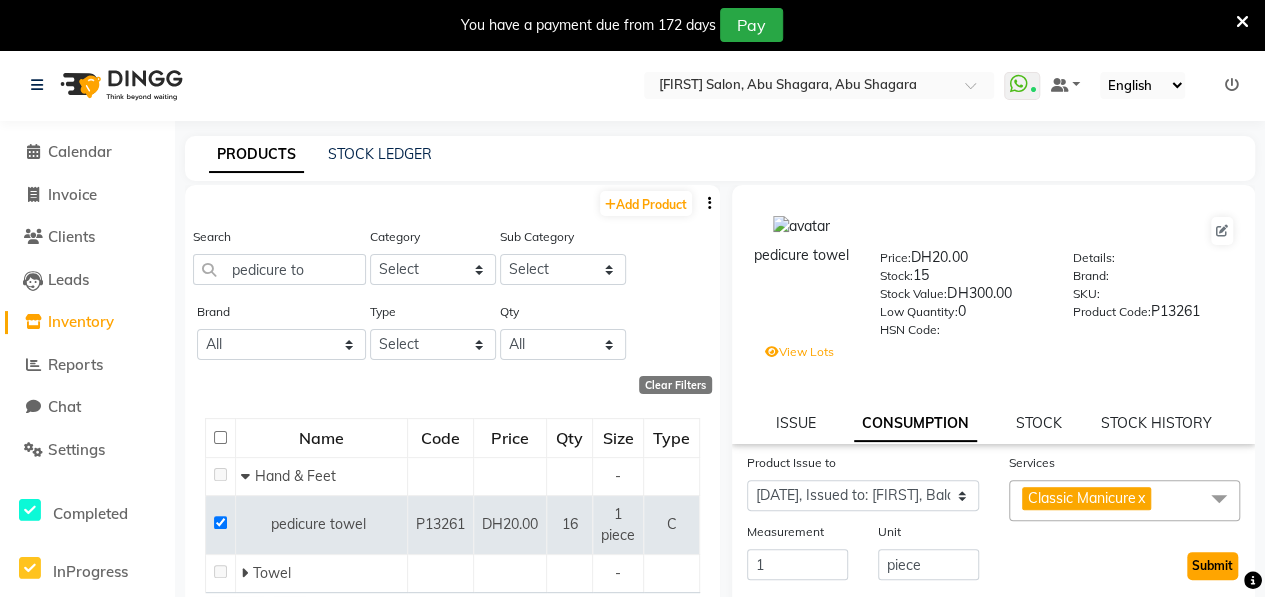 click on "Submit" 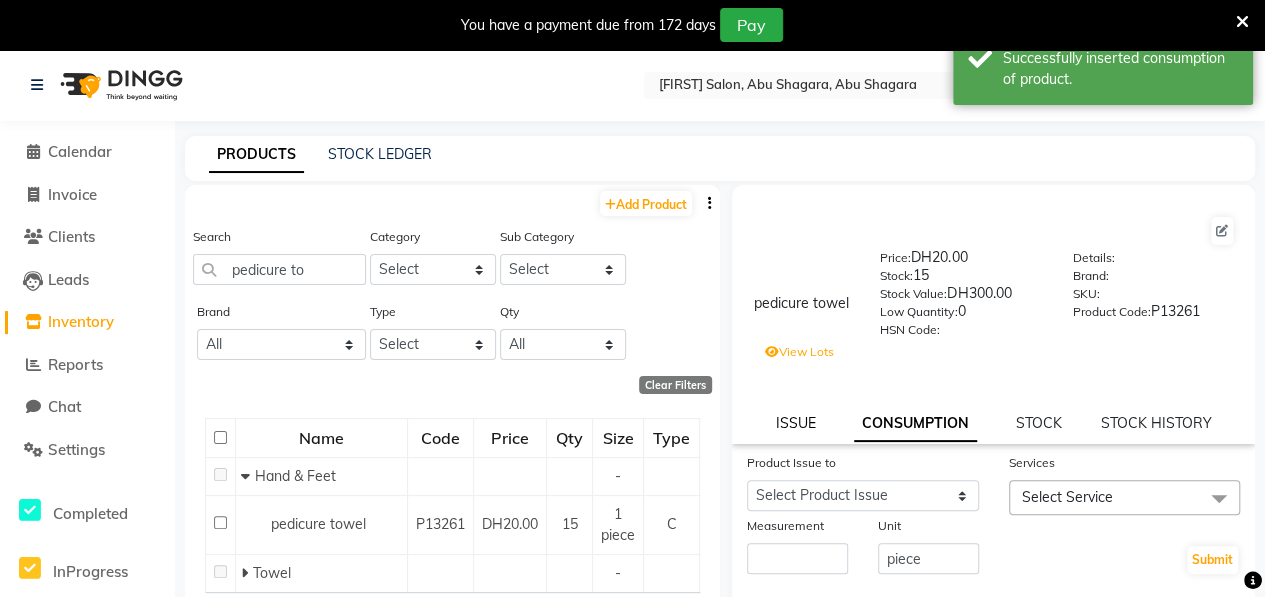 click on "ISSUE" 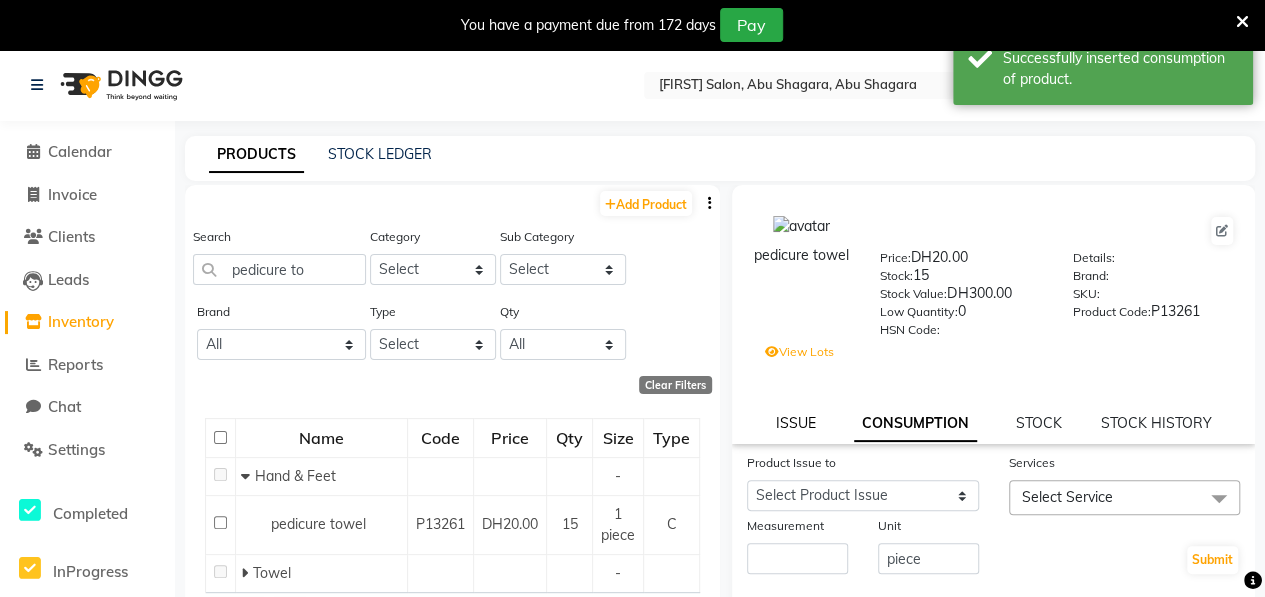 select 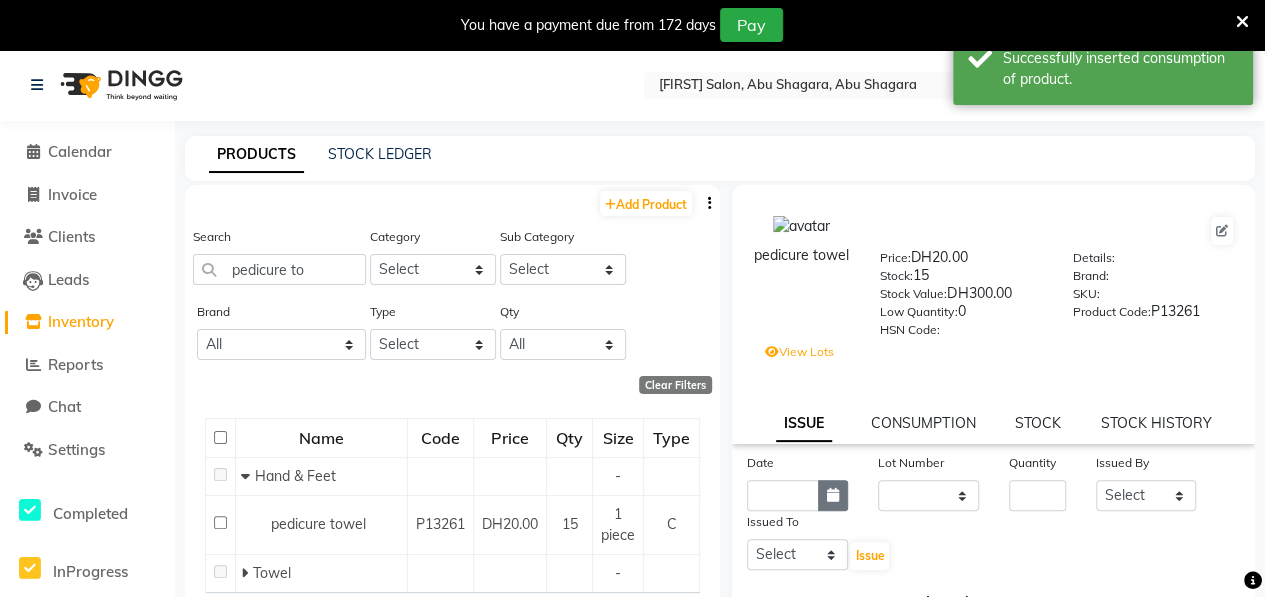 click 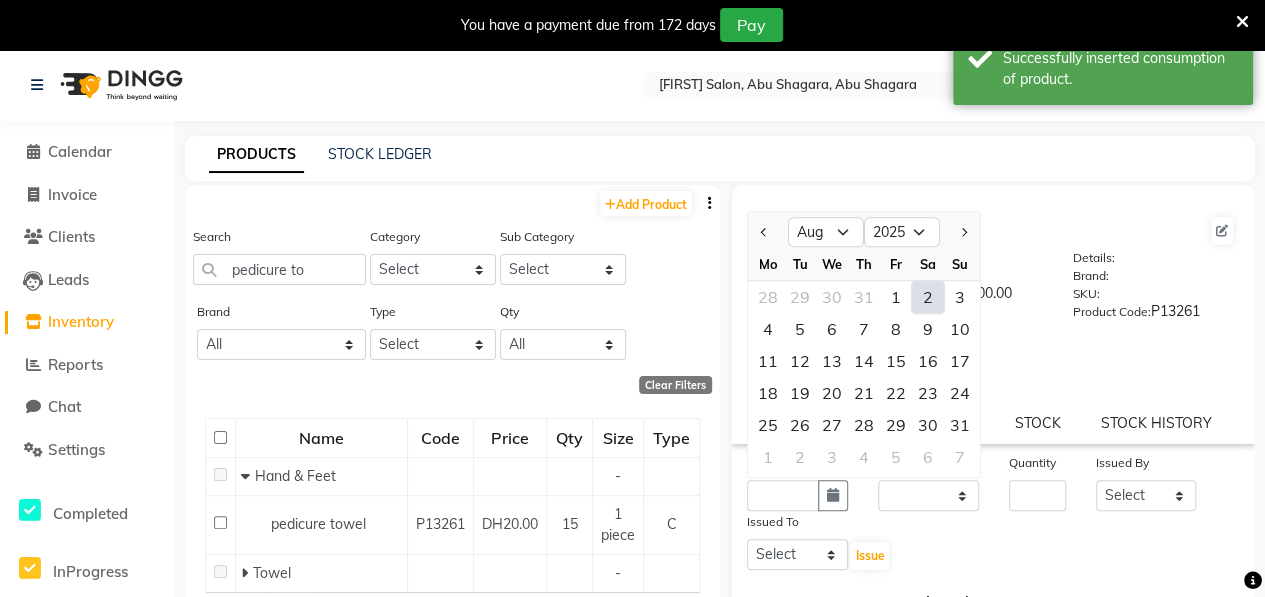 click on "2" 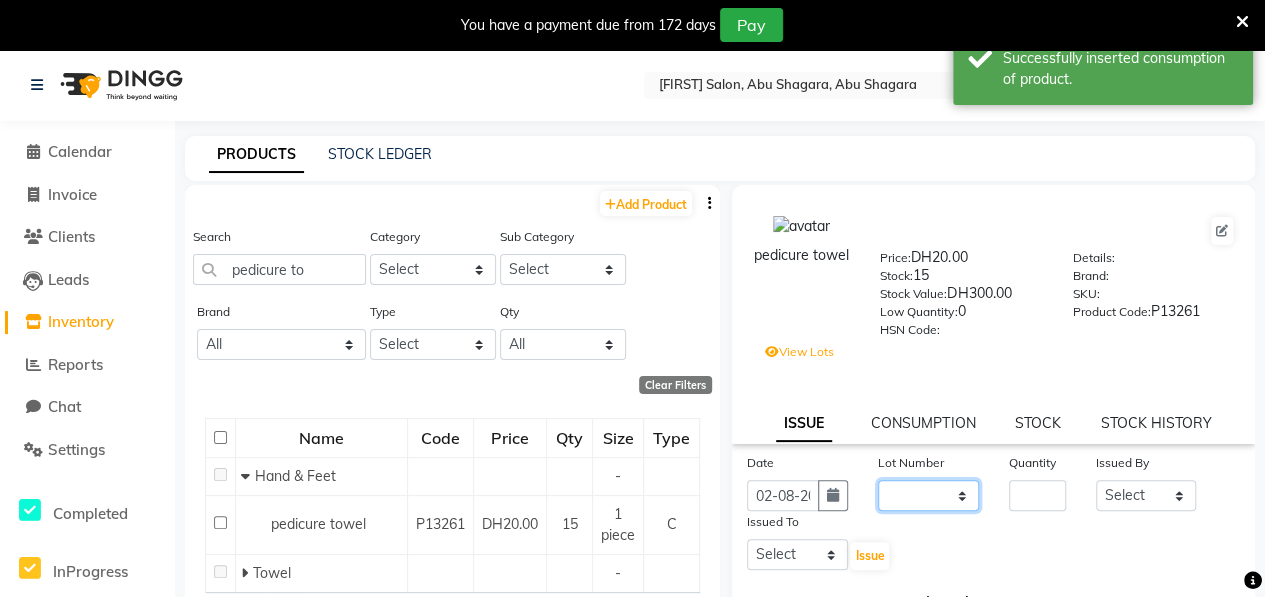 click on "None none /" 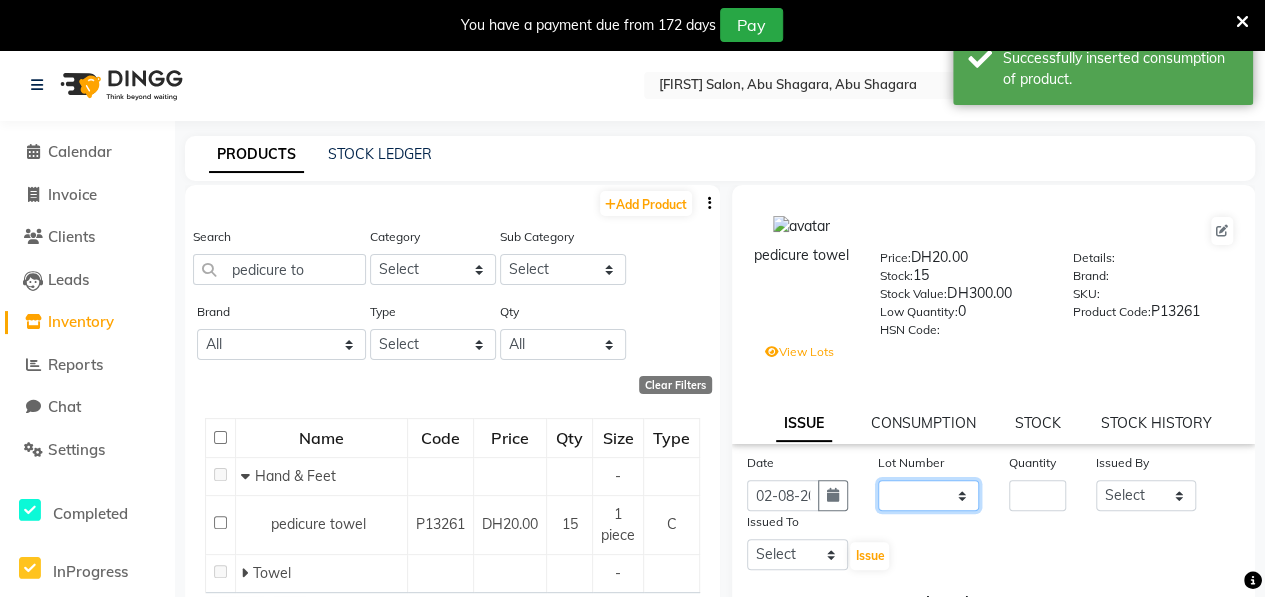 select on "0: null" 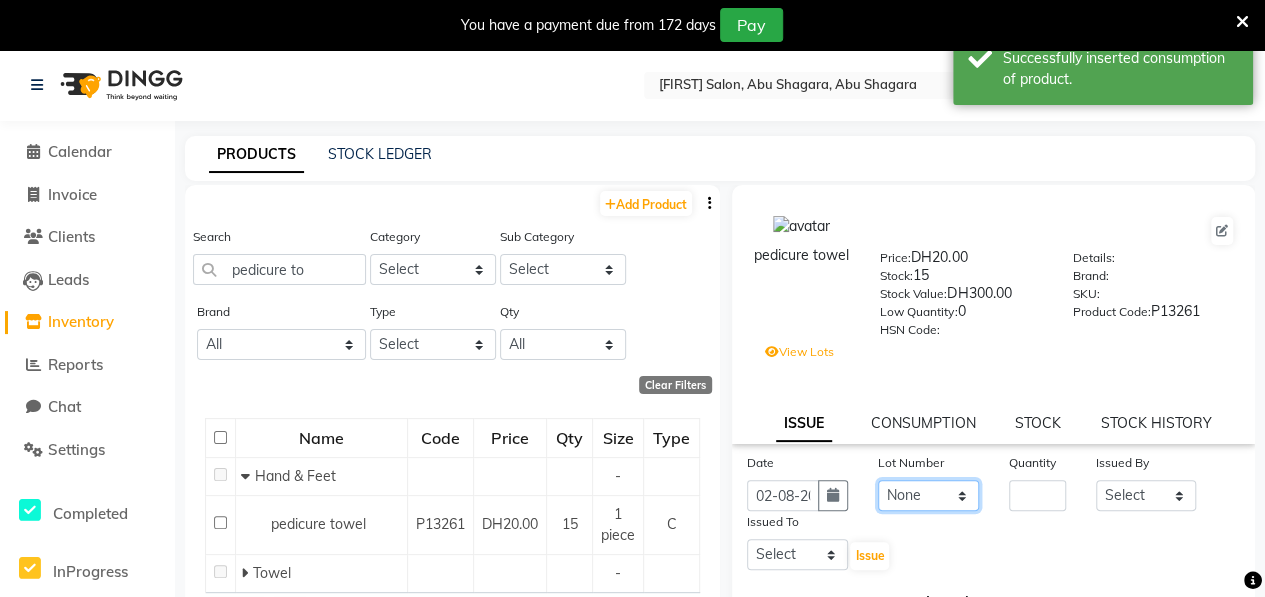 click on "None none /" 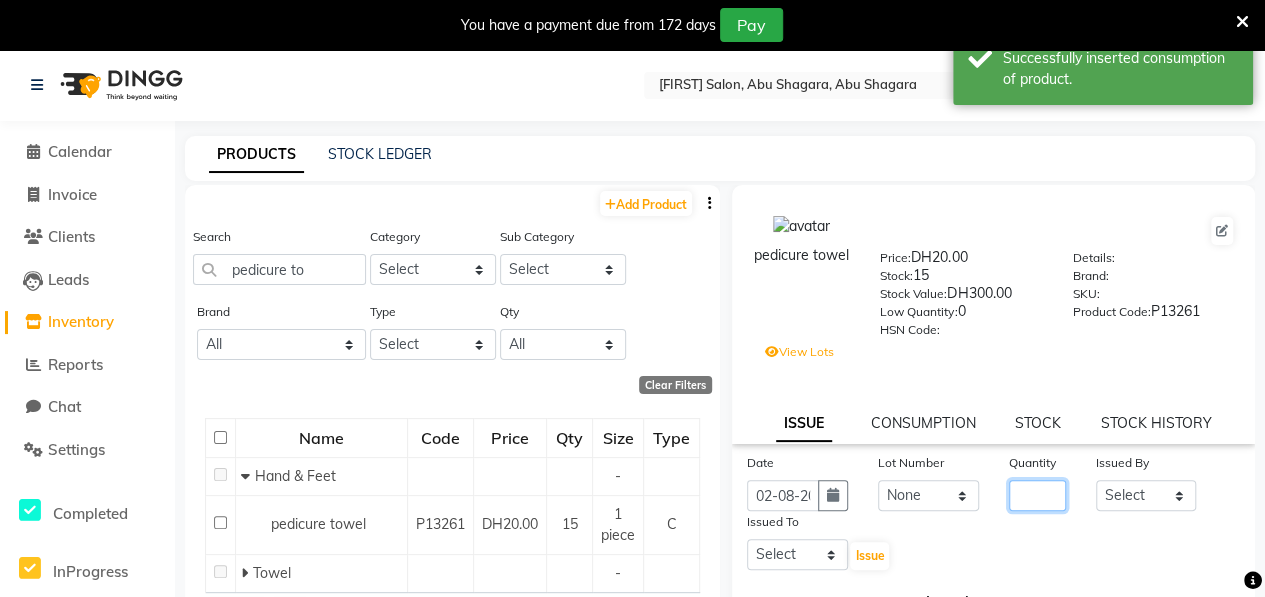 click 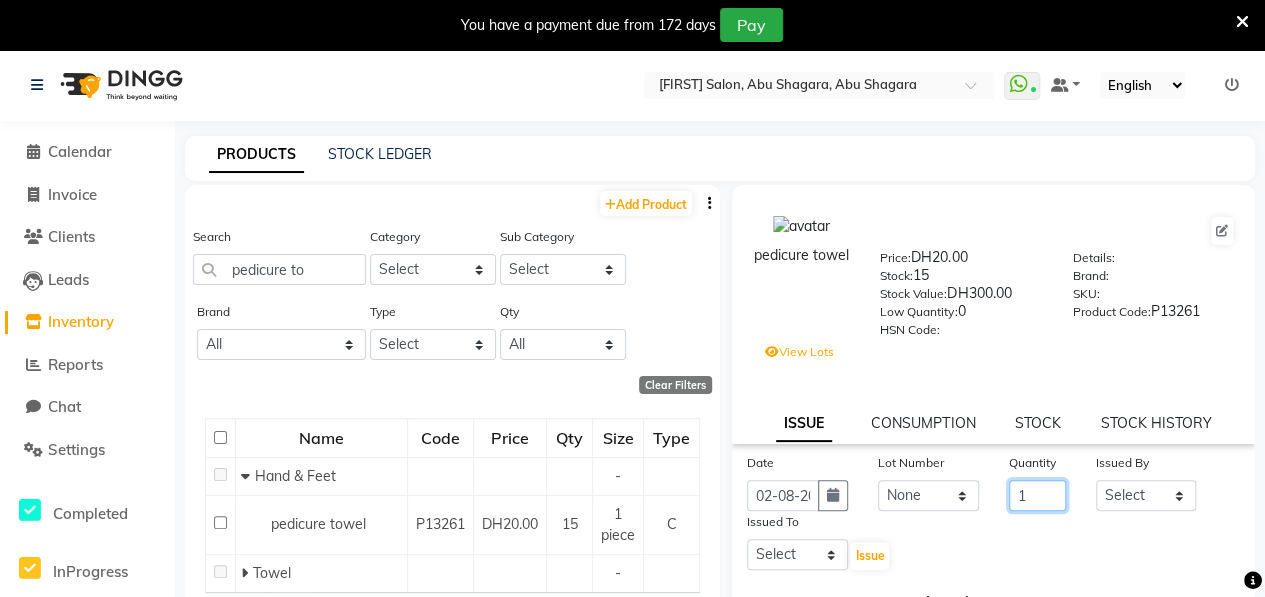 type on "1" 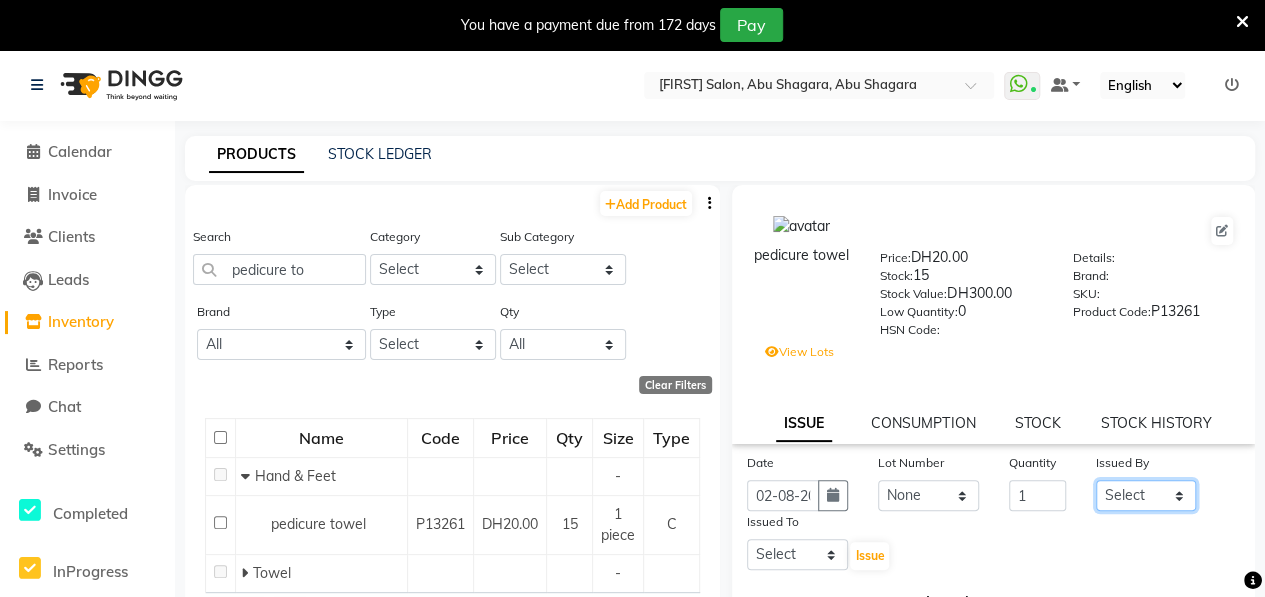 click on "Select ALWAHDA GIVE HOME SERVICE STAFF [FIRST] [FIRST] Management [FIRST] [FIRST] [FIRST] RECEPTION [FIRST] [FIRST] [FIRST] TRIAL STAFF" 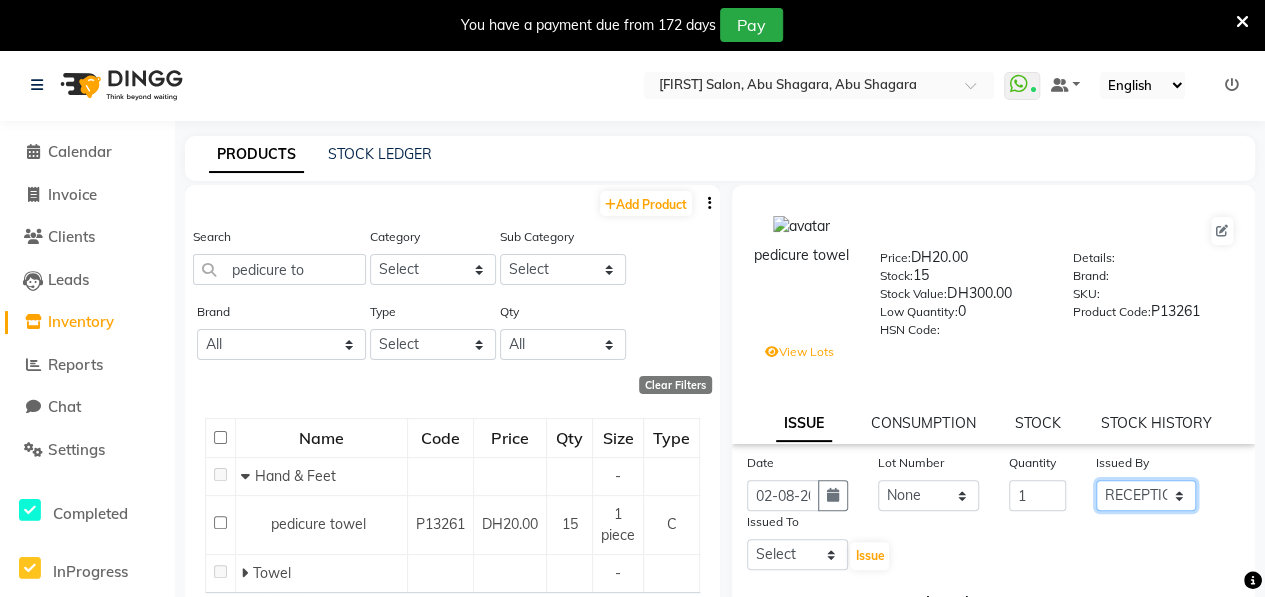 click on "Select ALWAHDA GIVE HOME SERVICE STAFF [FIRST] [FIRST] Management [FIRST] [FIRST] [FIRST] RECEPTION [FIRST] [FIRST] [FIRST] TRIAL STAFF" 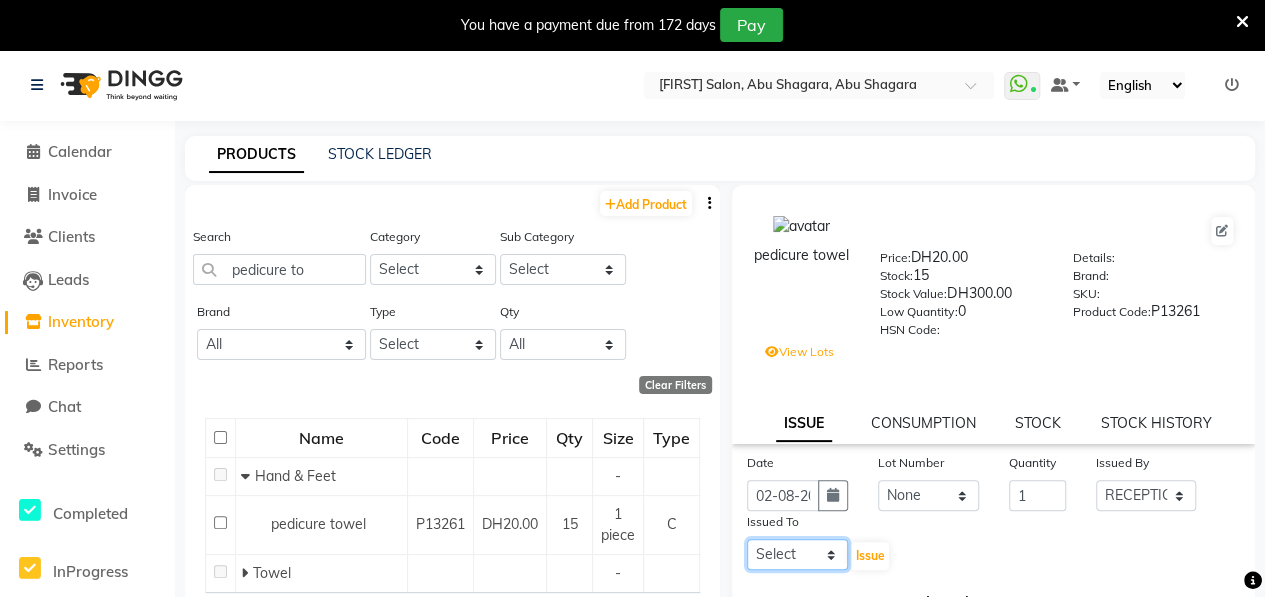 click on "Select ALWAHDA GIVE HOME SERVICE STAFF [FIRST] [FIRST] Management [FIRST] [FIRST] [FIRST] RECEPTION [FIRST] [FIRST] [FIRST] TRIAL STAFF" 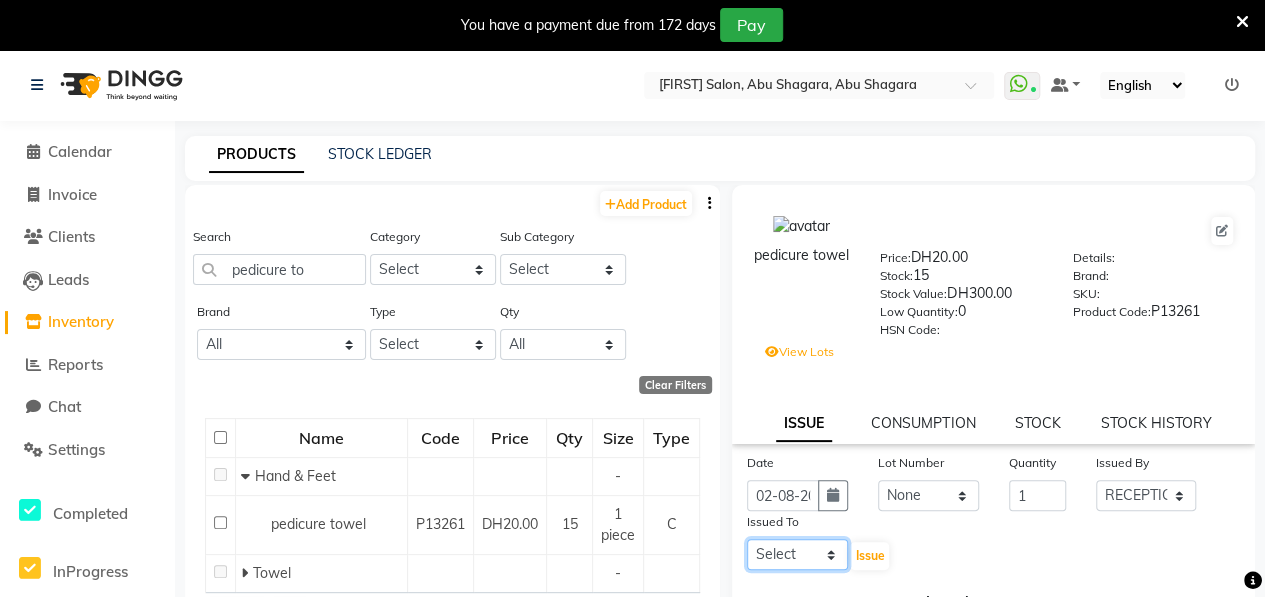select on "76539" 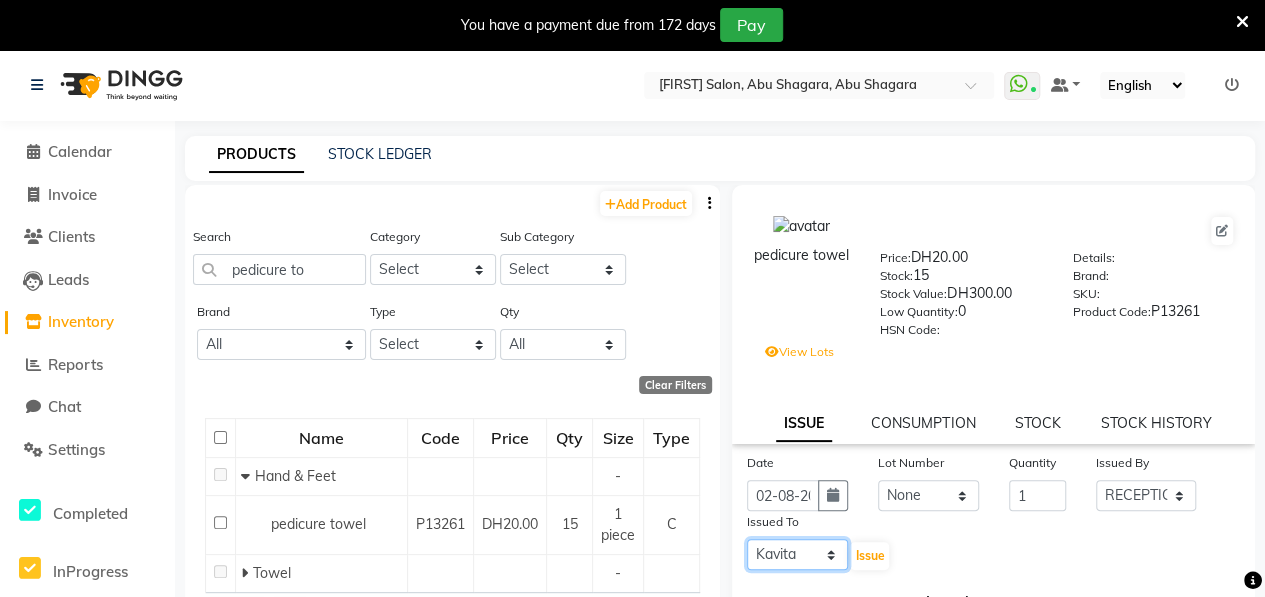 click on "Select ALWAHDA GIVE HOME SERVICE STAFF [FIRST] [FIRST] Management [FIRST] [FIRST] [FIRST] RECEPTION [FIRST] [FIRST] [FIRST] TRIAL STAFF" 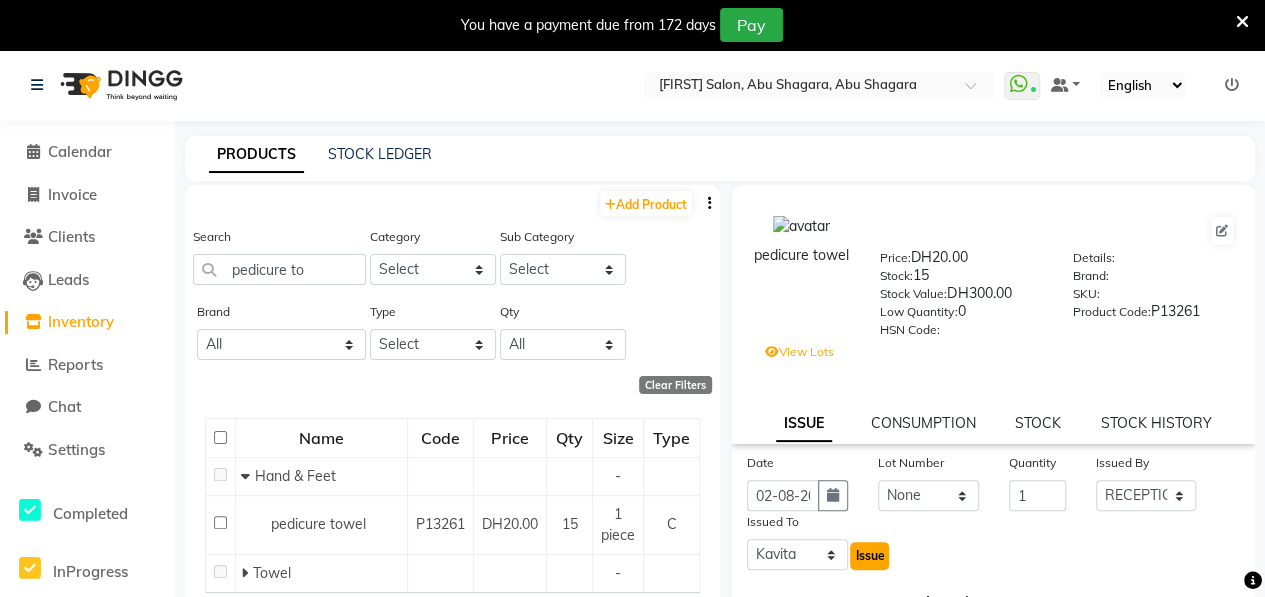 click on "Issue" 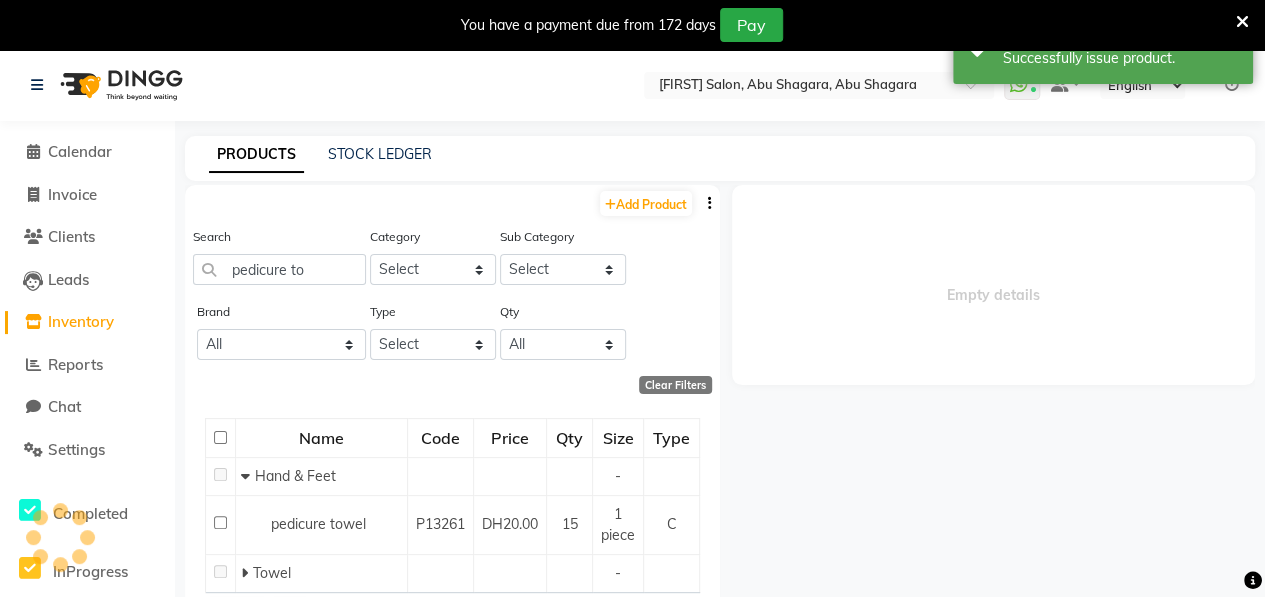 select 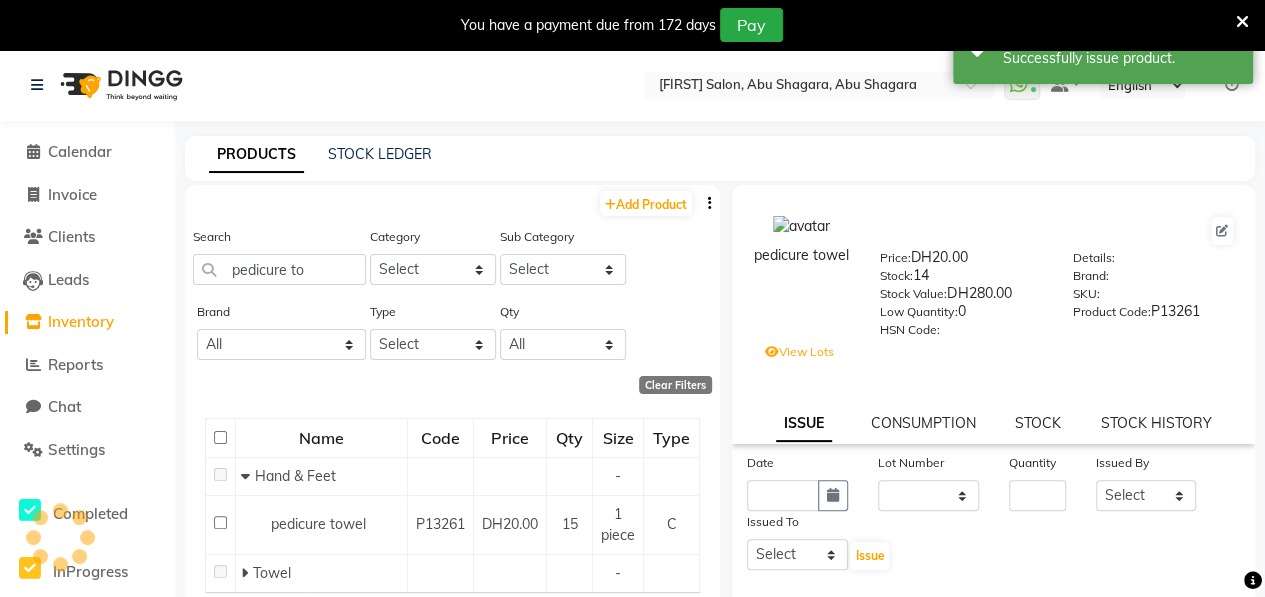 click on "CONSUMPTION" 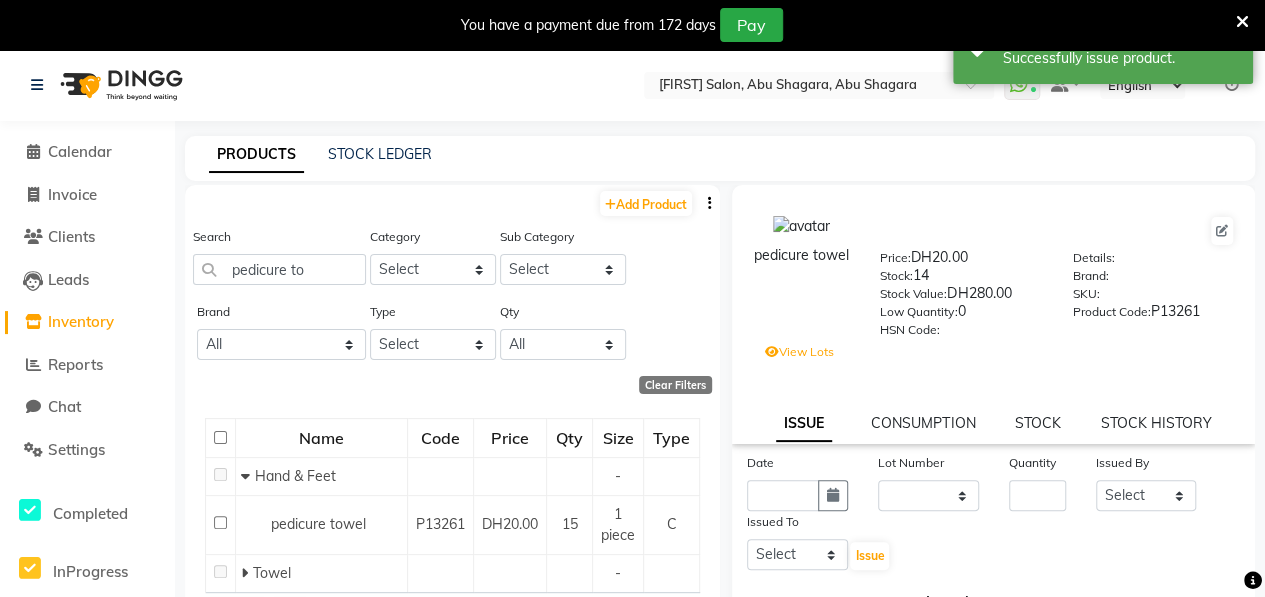 click on "pedicure towel  Price:   DH20.00  Stock:   14  Stock Value:   DH280.00  Low Quantity:  0  HSN Code:    Details:     Brand:     SKU:     Product Code:   P13261   View Lots ISSUE CONSUMPTION STOCK STOCK HISTORY" 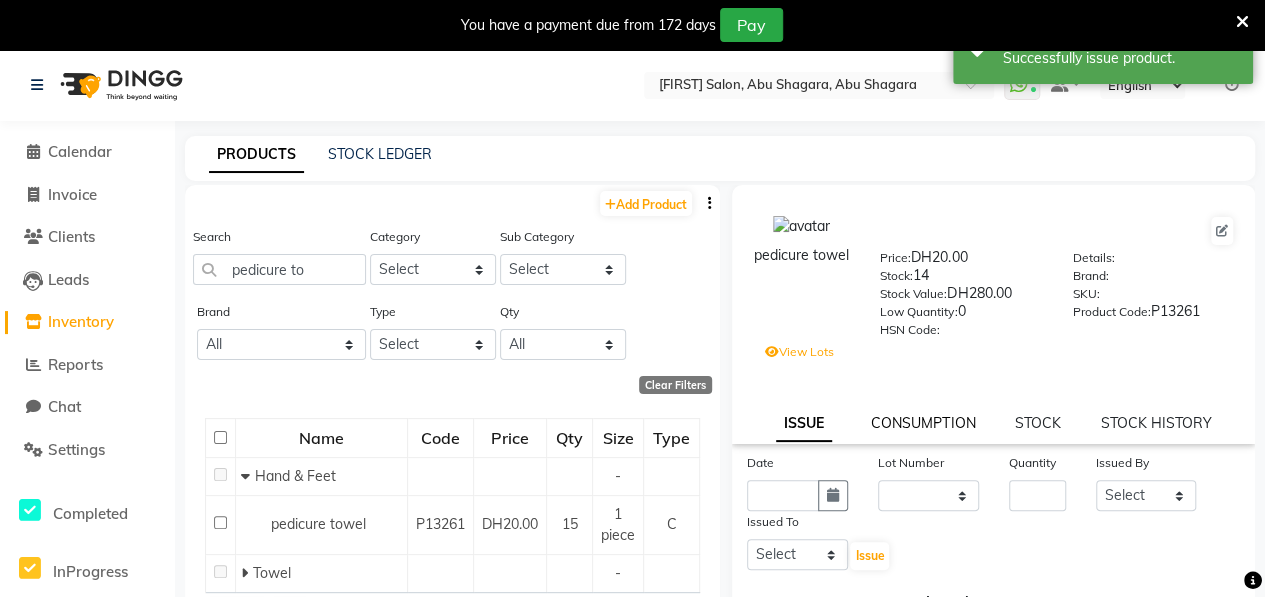 click on "CONSUMPTION" 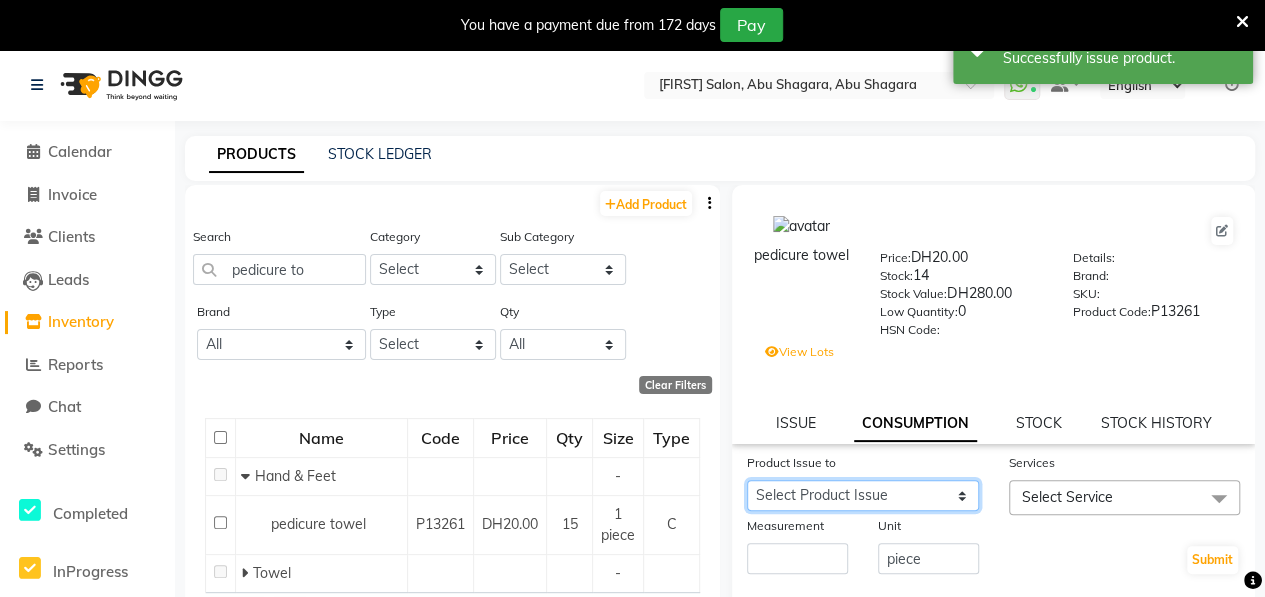 click on "Select Product Issue [DATE], Issued to: [FIRST], Balance: 1 [DATE], Issued to: [FIRST], Balance: 3 [DATE], Issued to: [FIRST], Balance: 3 [DATE], Issued to: [FIRST], Balance: 1 [DATE], Issued to: [FIRST], Balance: 1 [DATE], Issued to: [FIRST], Balance: 1 [DATE], Issued to: [FIRST], Balance: 1 [DATE], Issued to: [FIRST], Balance: 1 [DATE], Issued to: [FIRST], Balance: 1 [DATE], Issued to: [FIRST], Balance: 1 [DATE], Issued to: [FIRST], Balance: 1 [DATE], Issued to: [FIRST], Balance: 1 [DATE], Issued to: [FIRST], Balance: 1 [DATE], Issued to: [FIRST], Balance: 2 [DATE], Issued to: [FIRST], Balance: 1 [DATE], Issued to: [FIRST], Balance: 1 [DATE], Issued to: [FIRST], Balance: 1 [DATE], Issued to: [FIRST], Balance: 1 [DATE], Issued to: [FIRST], Balance: 1 [DATE], Issued to: [FIRST], Balance: 1 [DATE], Issued to: [FIRST], Balance: 1 [DATE], Issued to: [FIRST], Balance: 1 [DATE], Issued to: [FIRST], Balance: 1" 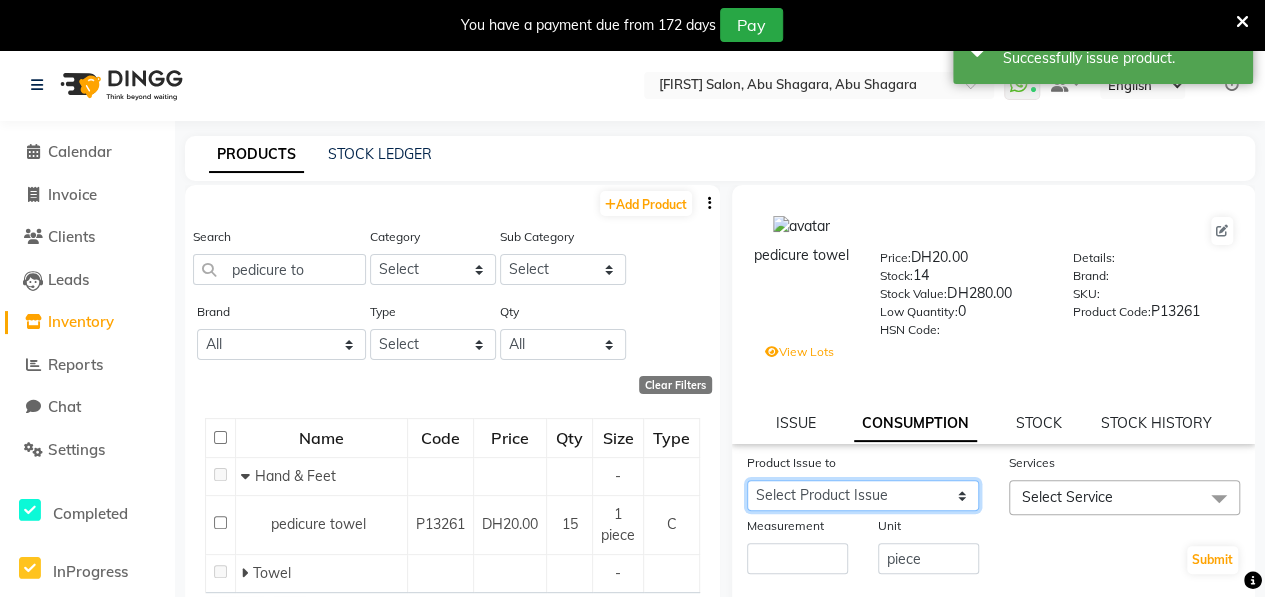 select on "1121575" 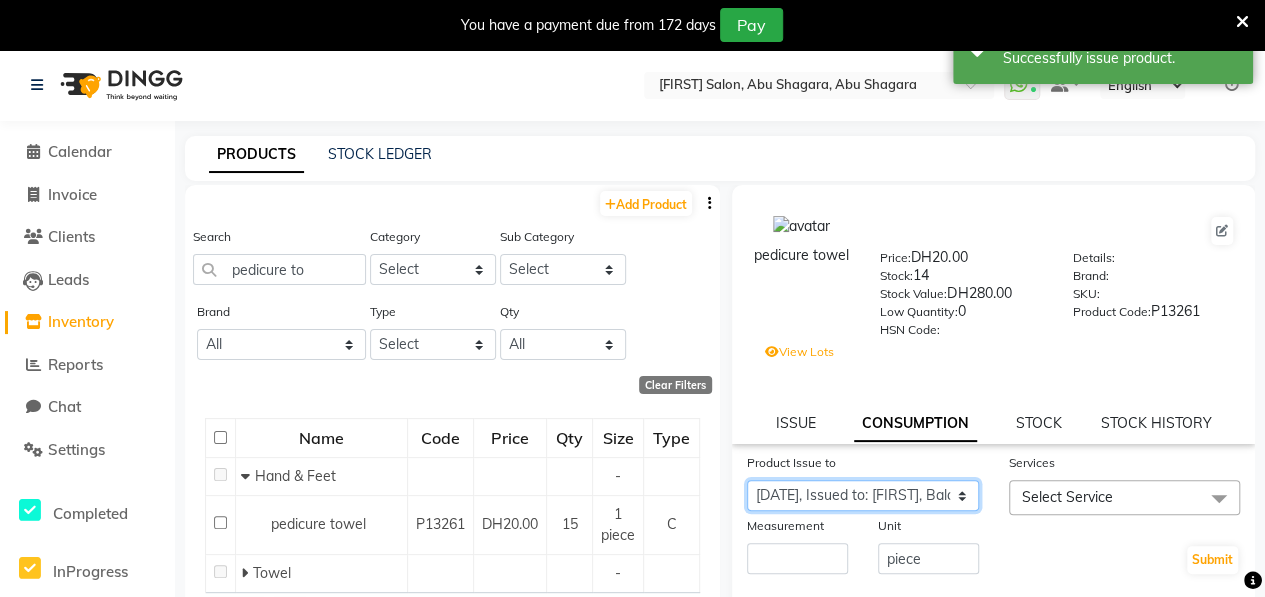 click on "Select Product Issue [DATE], Issued to: [FIRST], Balance: 1 [DATE], Issued to: [FIRST], Balance: 3 [DATE], Issued to: [FIRST], Balance: 3 [DATE], Issued to: [FIRST], Balance: 1 [DATE], Issued to: [FIRST], Balance: 1 [DATE], Issued to: [FIRST], Balance: 1 [DATE], Issued to: [FIRST], Balance: 1 [DATE], Issued to: [FIRST], Balance: 1 [DATE], Issued to: [FIRST], Balance: 1 [DATE], Issued to: [FIRST], Balance: 1 [DATE], Issued to: [FIRST], Balance: 1 [DATE], Issued to: [FIRST], Balance: 1 [DATE], Issued to: [FIRST], Balance: 1 [DATE], Issued to: [FIRST], Balance: 2 [DATE], Issued to: [FIRST], Balance: 1 [DATE], Issued to: [FIRST], Balance: 1 [DATE], Issued to: [FIRST], Balance: 1 [DATE], Issued to: [FIRST], Balance: 1 [DATE], Issued to: [FIRST], Balance: 1 [DATE], Issued to: [FIRST], Balance: 1 [DATE], Issued to: [FIRST], Balance: 1 [DATE], Issued to: [FIRST], Balance: 1 [DATE], Issued to: [FIRST], Balance: 1" 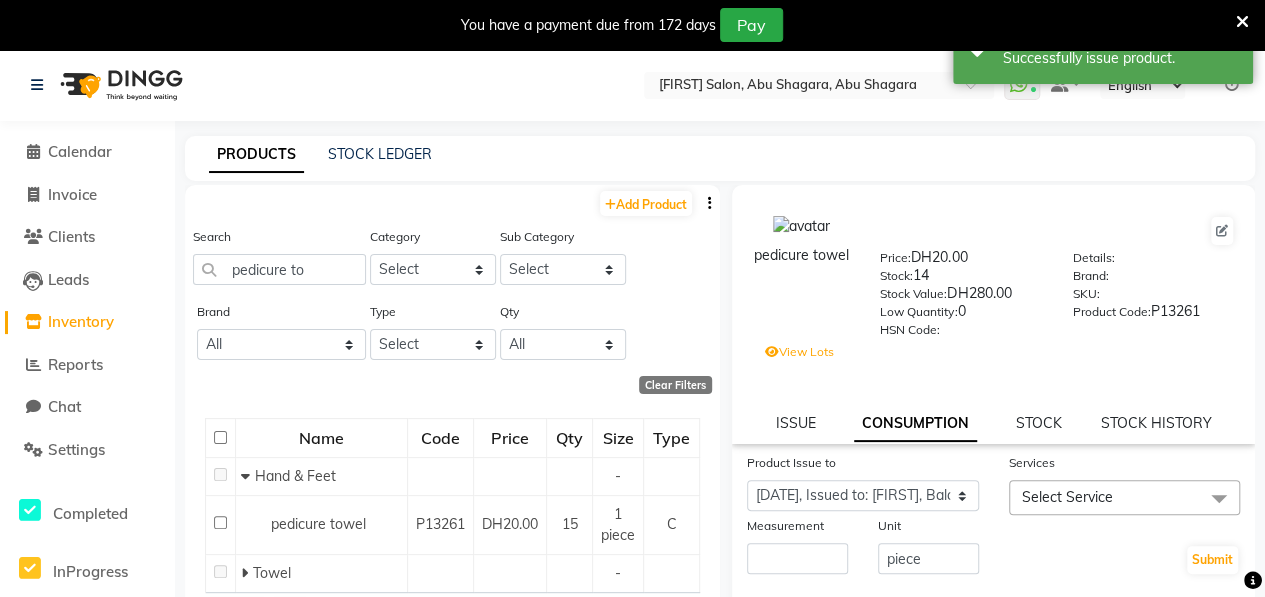 click on "Select Service" 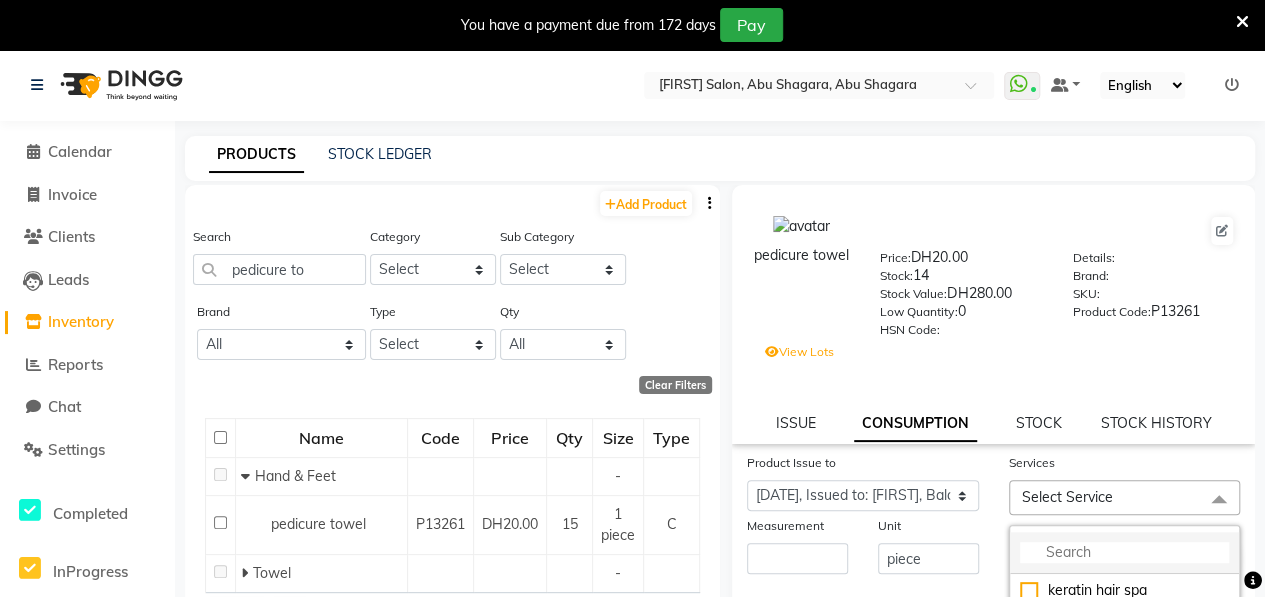 click 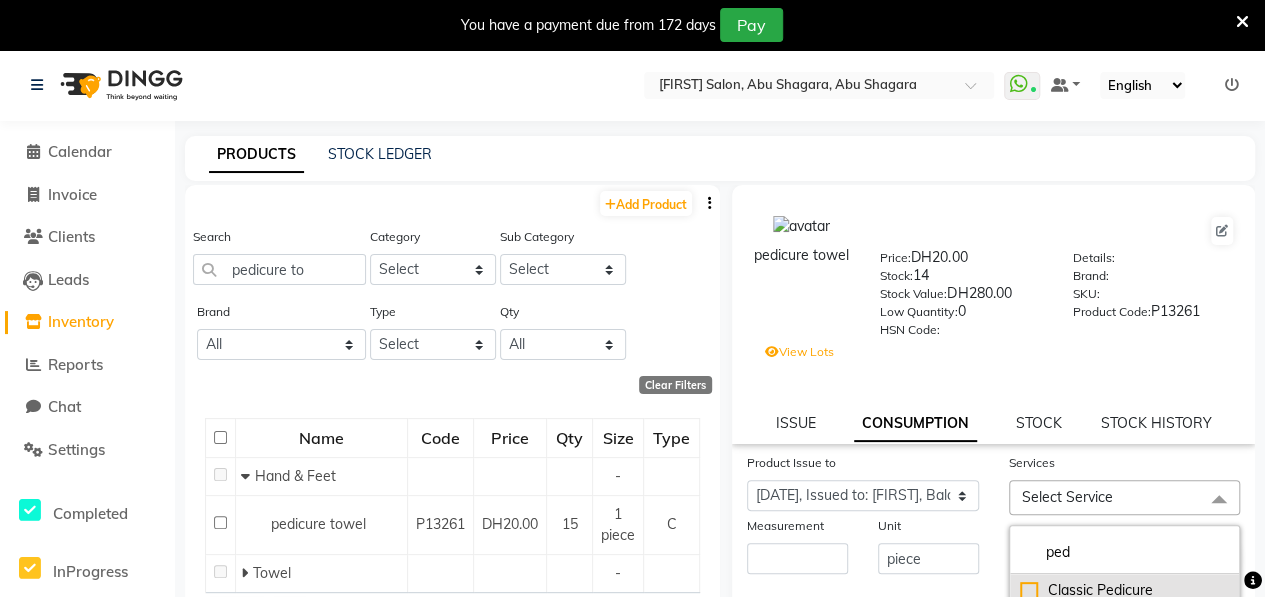 type on "ped" 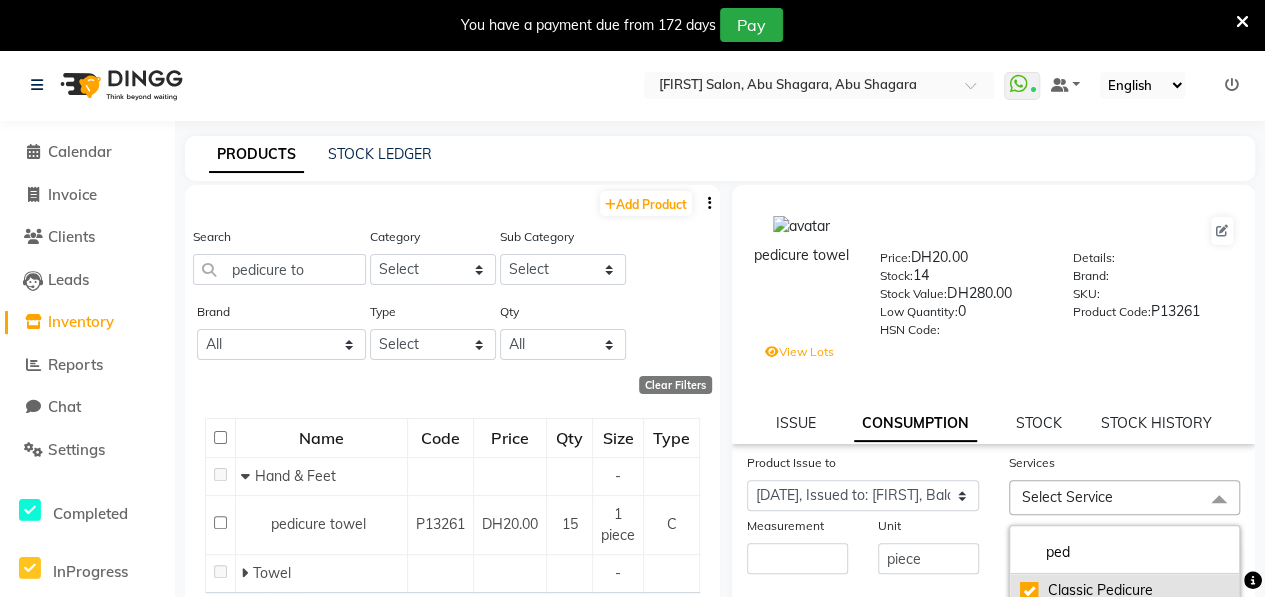 checkbox on "true" 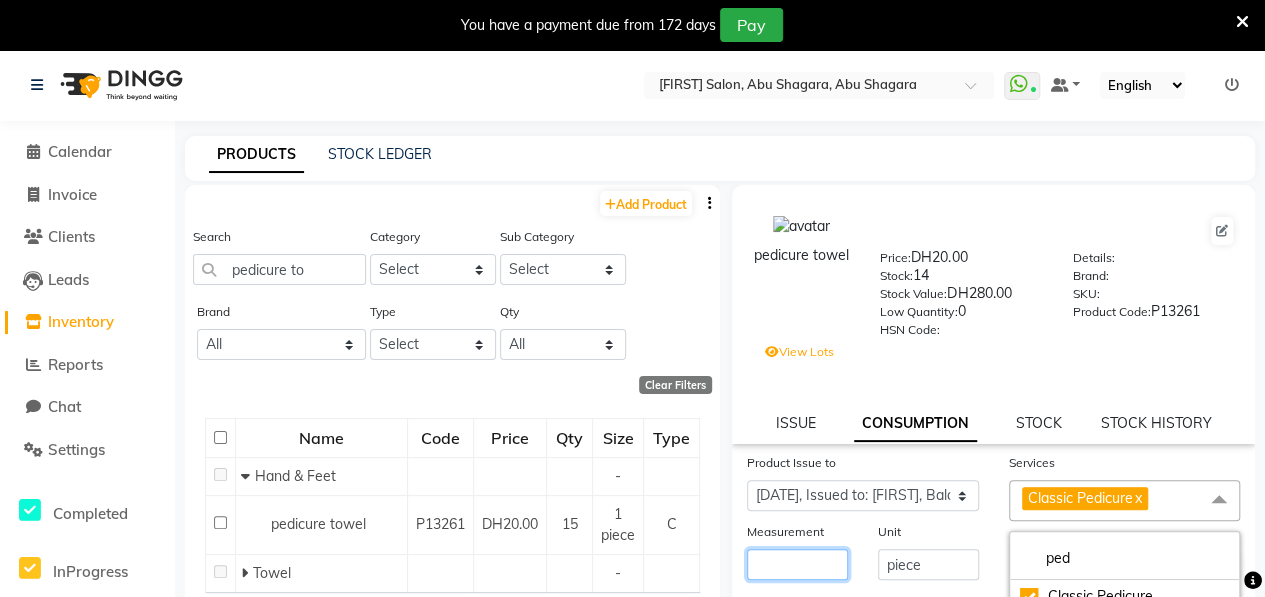 click 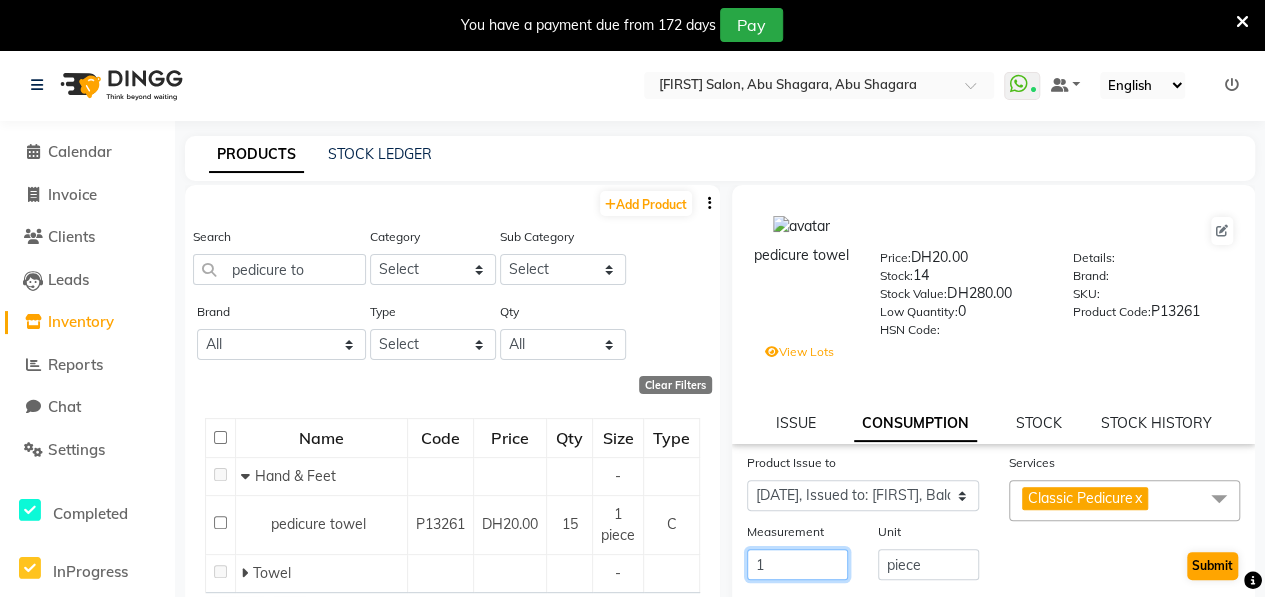 type on "1" 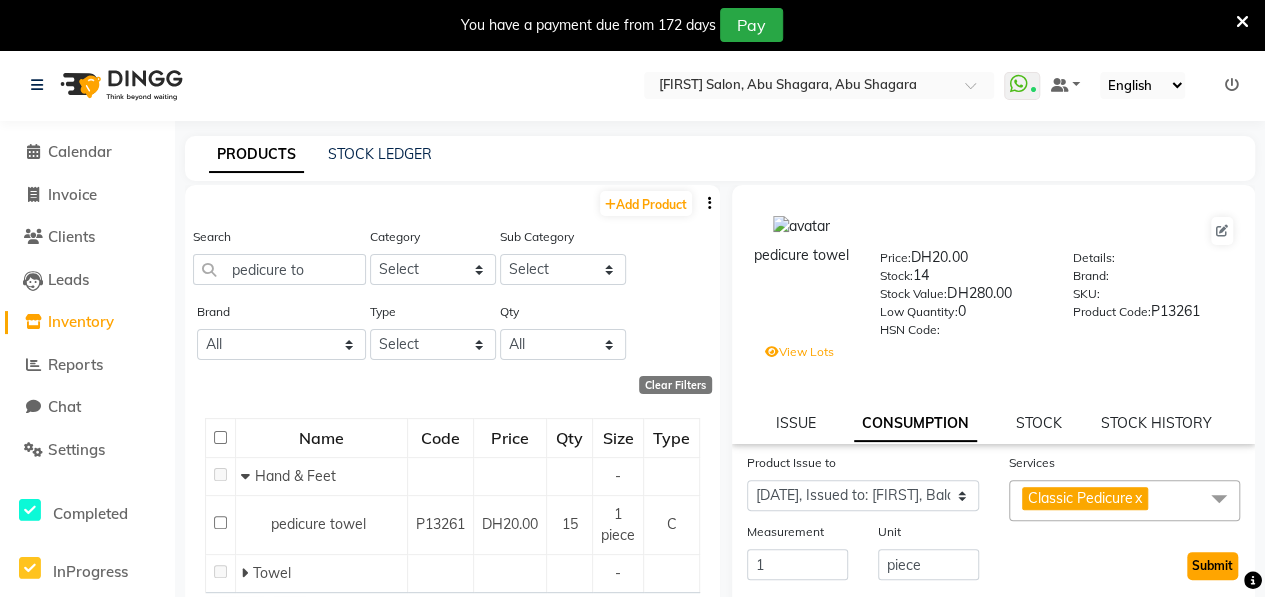 click on "Submit" 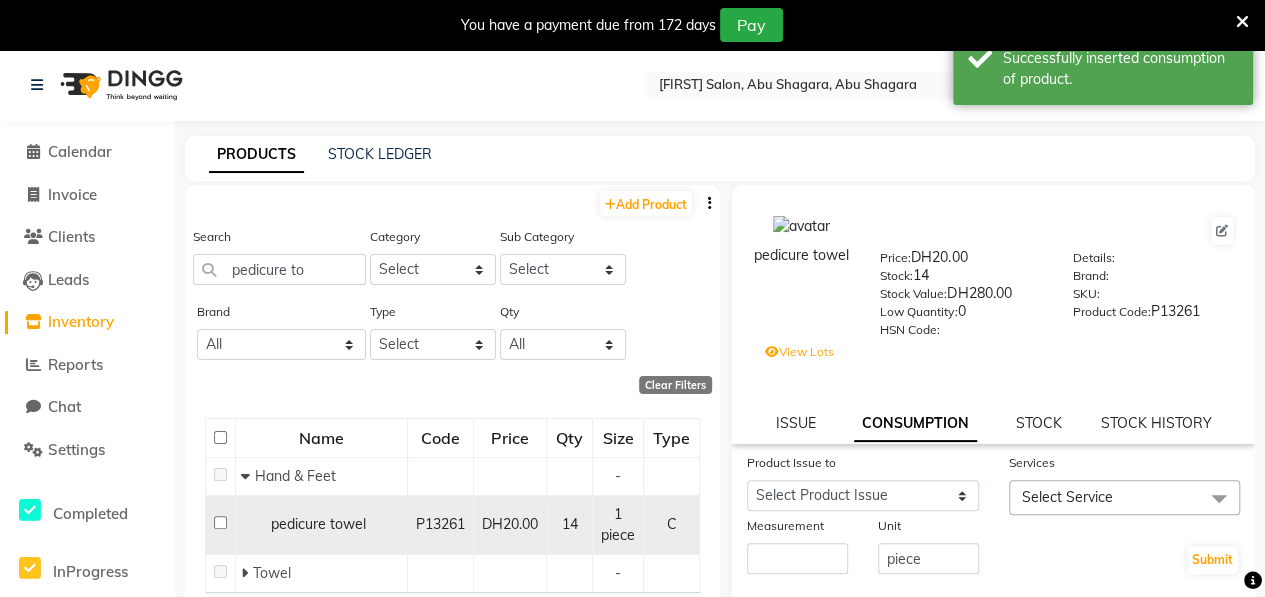 click 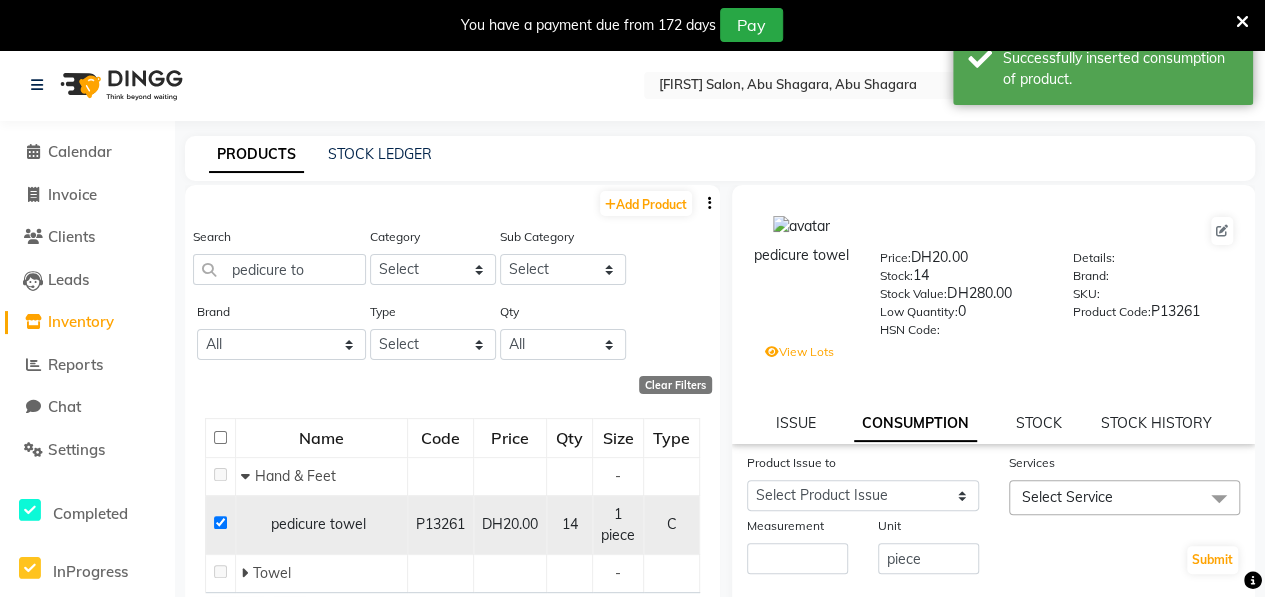 click 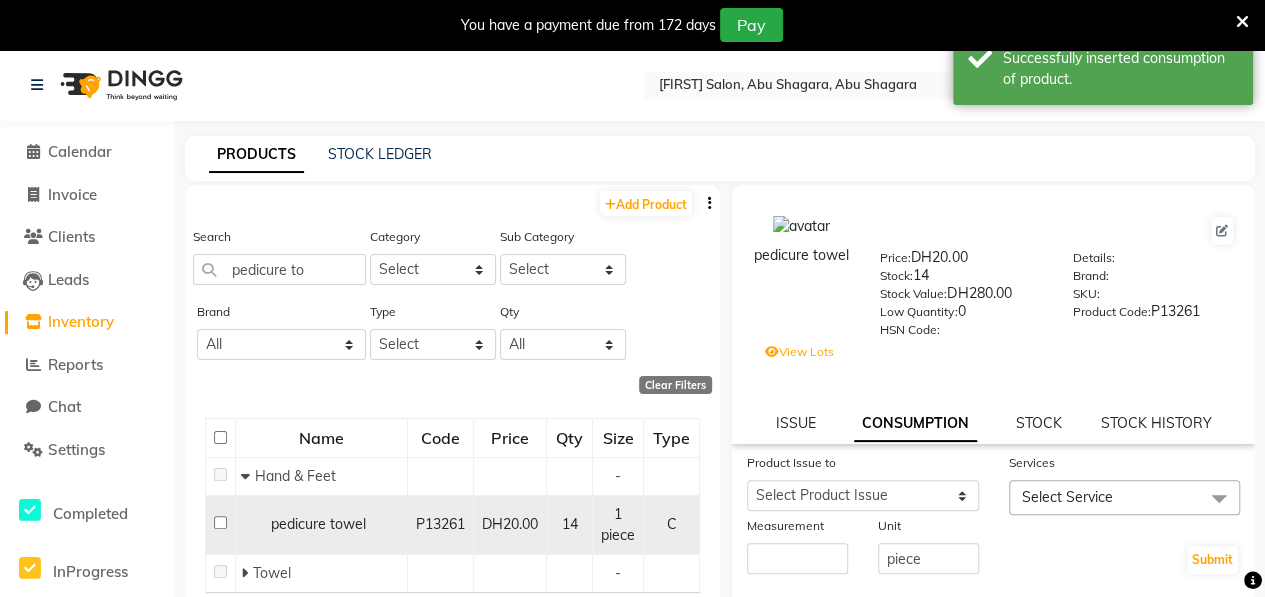 checkbox on "false" 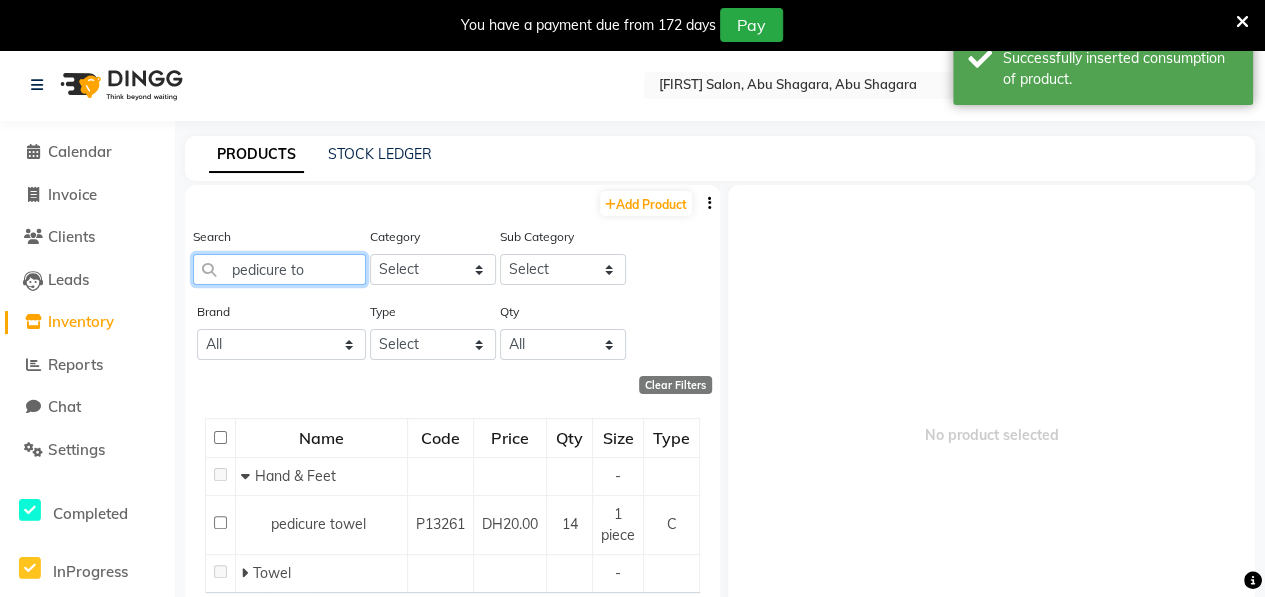 click on "pedicure to" 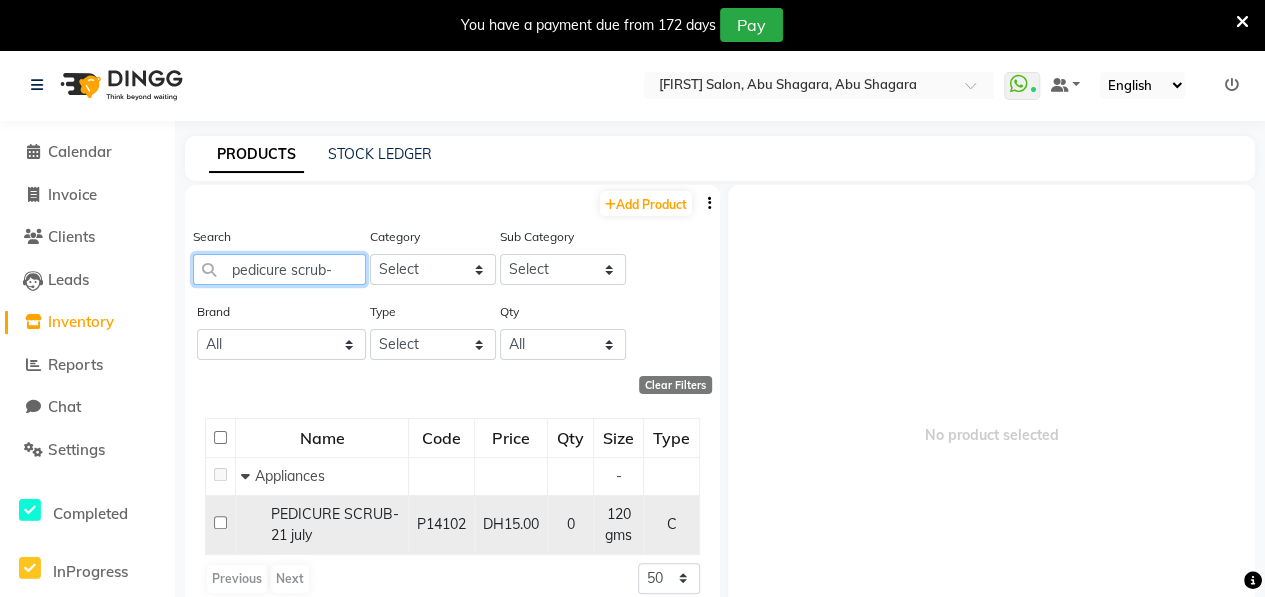 type on "pedicure scrub-" 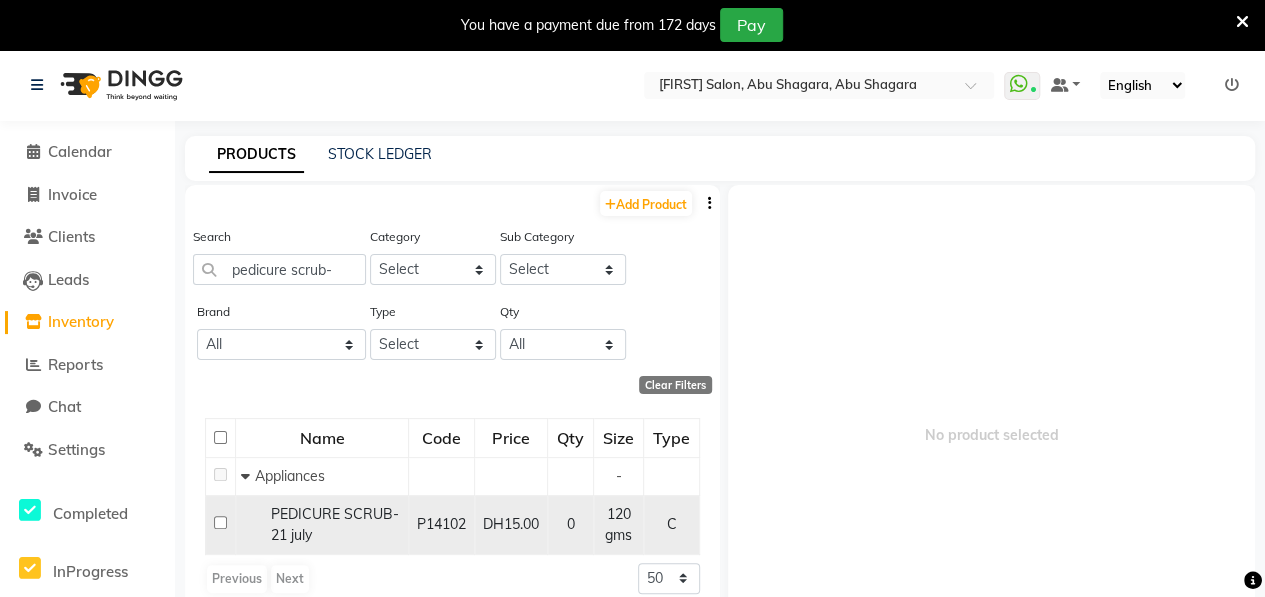 click 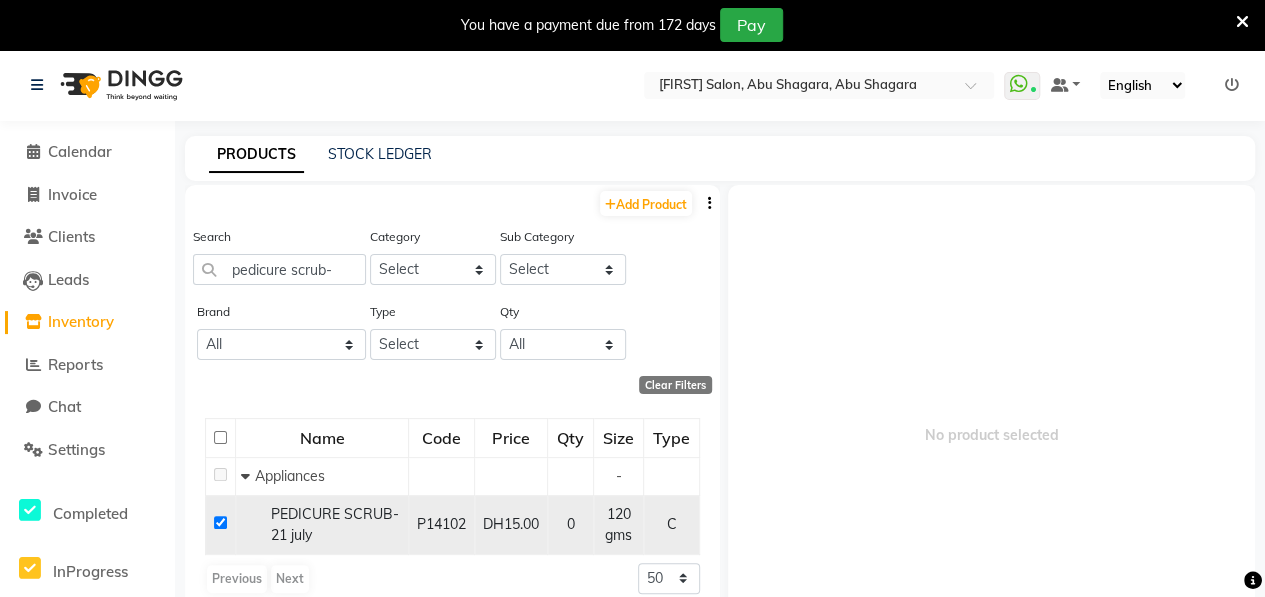 checkbox on "true" 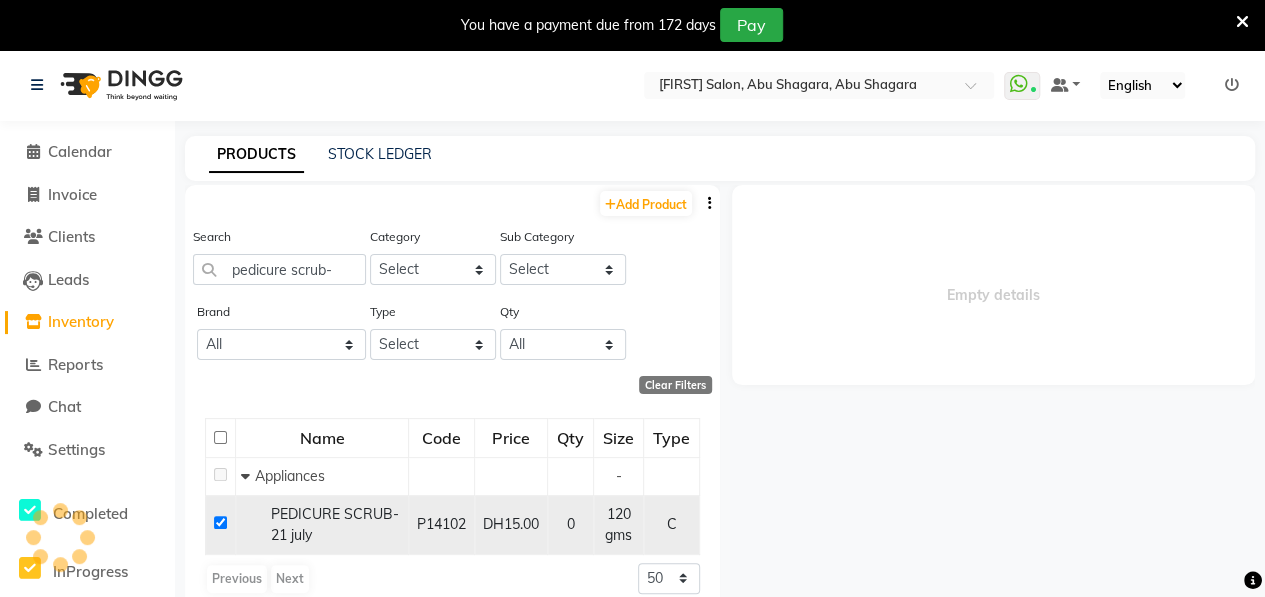 select 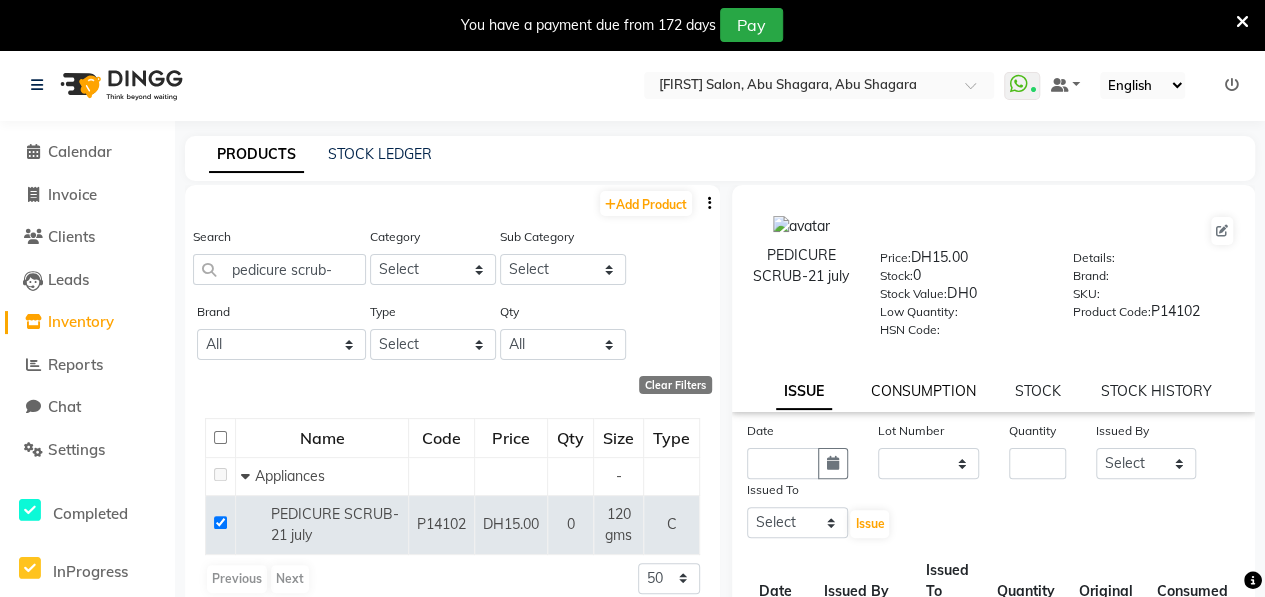click on "CONSUMPTION" 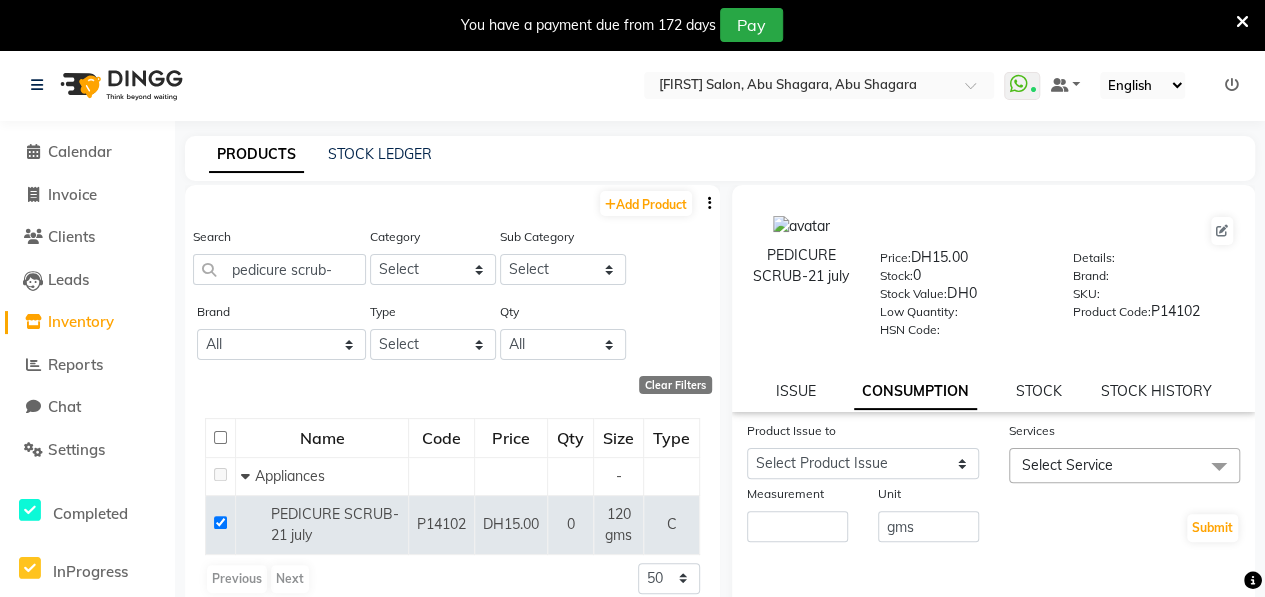 click on "PRODUCTS STOCK LEDGER  Add Product  Search pedicure scrub- Category Select Hair Skin Makeup Personal Care Appliances Beard Waxing Disposable Threading Hands and Feet Beauty Planet Botox Cadiveu Casmara Cheryls Olaplex GOWN Other Sub Category Select Brand All 03 Full Kit 3delux 3 Delux 9 Theory Aromatic Bigen Brand Casmara Cobacabana Color Ray Elite Hair Bleach Farmagan Green Line Kaune Kenpaki Kenue Kettle Keune Loreal Loreal,iconic,italy Loreal Inoa Loreal Martix Lotus Luso Majirel Martix Morfose Moroccan Oil Posa Roial Soft Facial Tissues Type Select Both Retail Consumable Qty All Low Out Of Stock  Clear Filters  Name Code Price Qty Size Type   Appliances - PEDICURE SCRUB-21july P14102 DH15.00 0 120 gms C  Previous   Next  50 100 500  PEDICURE SCRUB-21july  Price:   DH15.00  Stock:   0  Stock Value:   DH0  Low Quantity:    HSN Code:    Details:     Brand:     SKU:     Product Code:   P14102  ISSUE CONSUMPTION STOCK STOCK HISTORY Product Issue to Select Product Issue Services Select Service Hand Heena Unit" 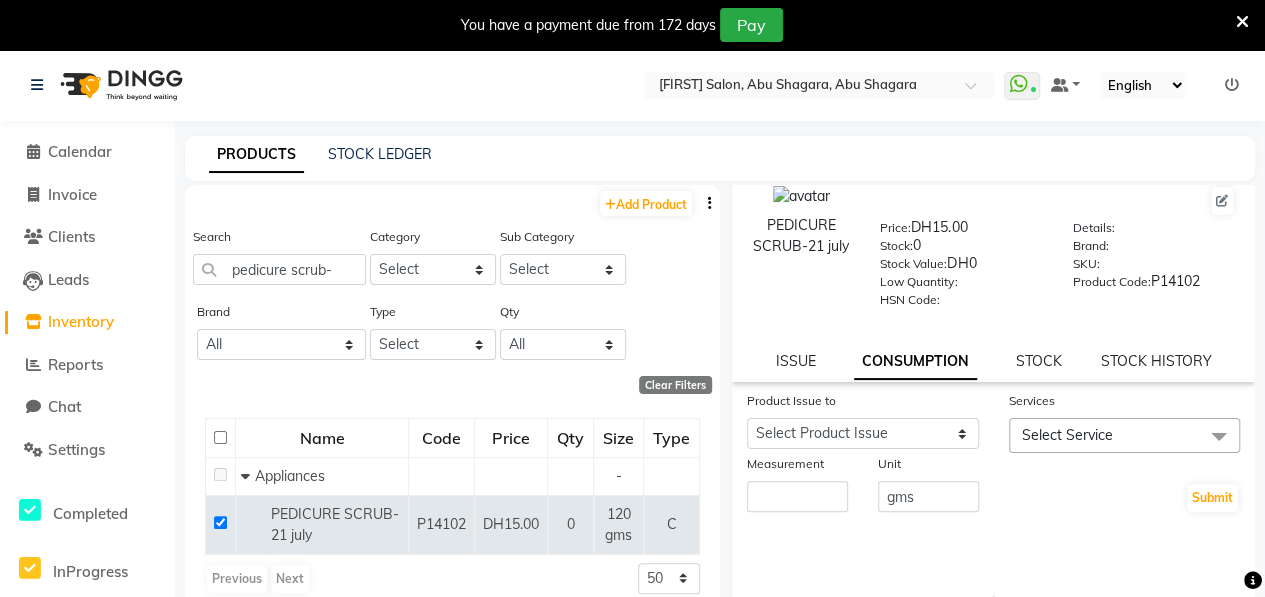 scroll, scrollTop: 0, scrollLeft: 0, axis: both 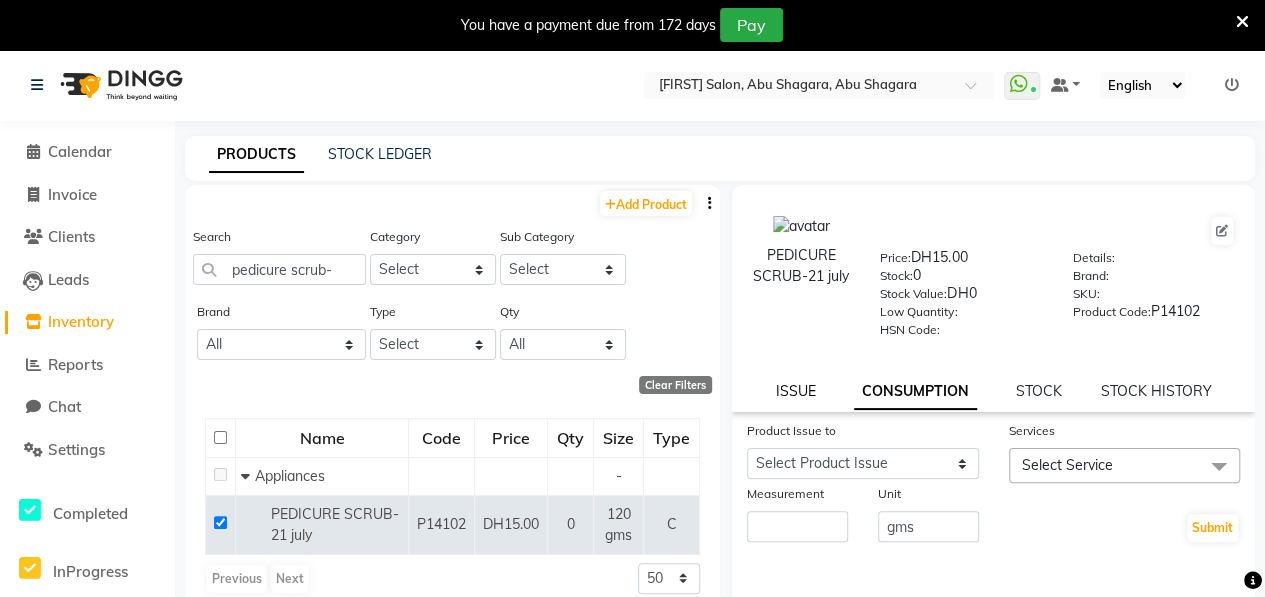 click on "ISSUE" 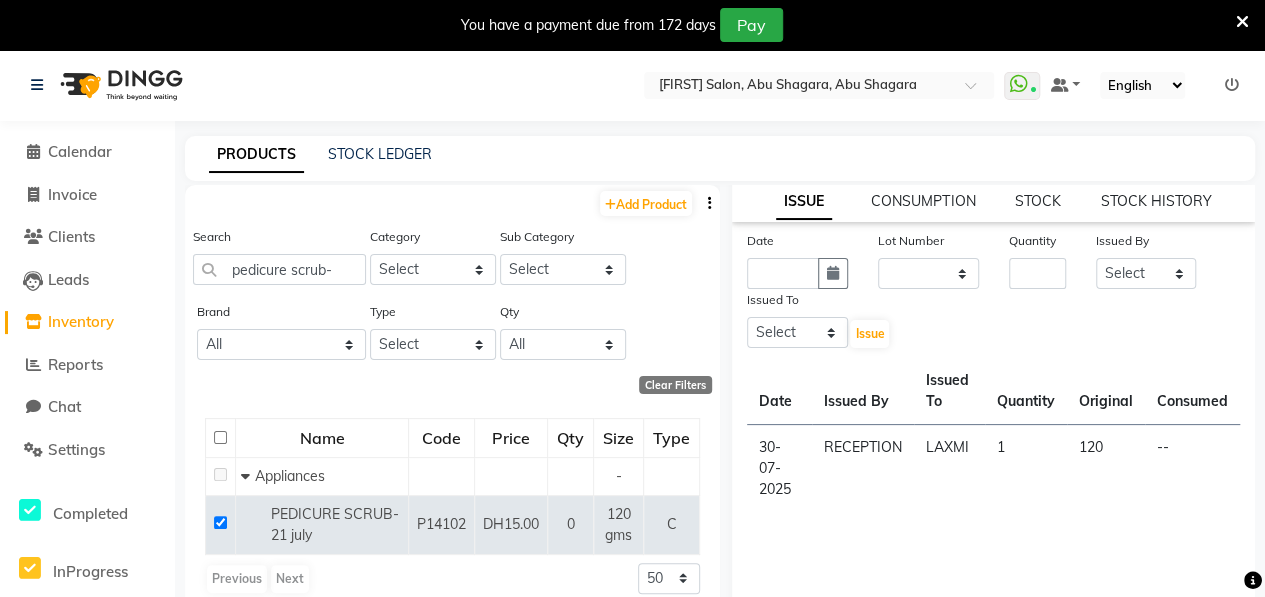 scroll, scrollTop: 0, scrollLeft: 0, axis: both 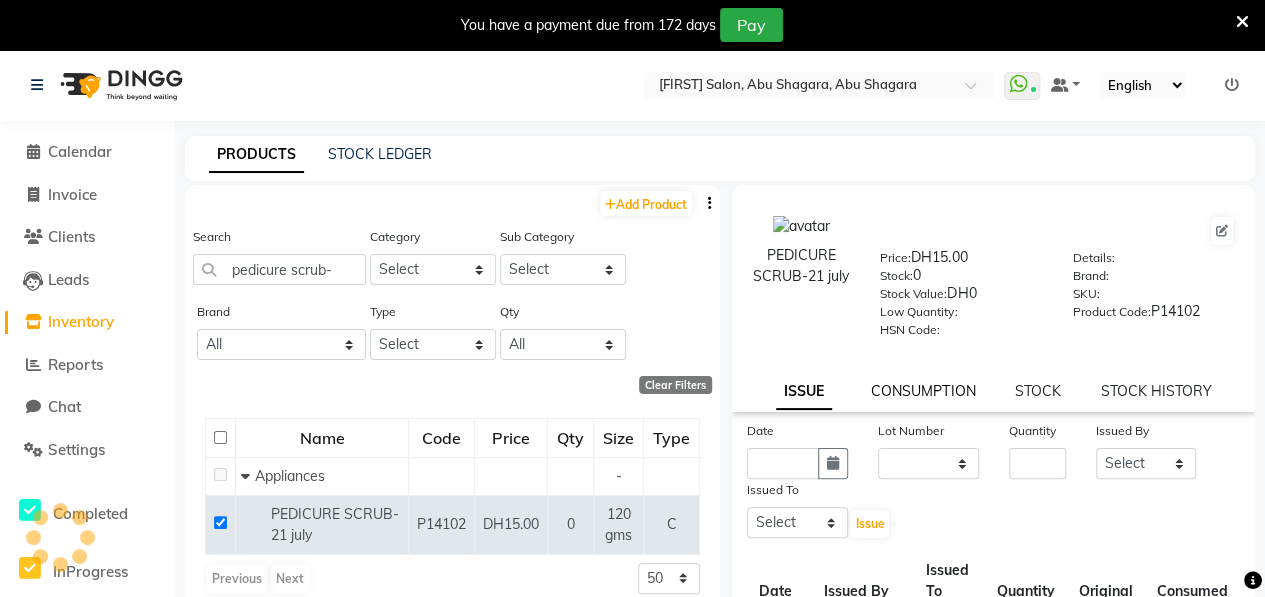 click on "CONSUMPTION" 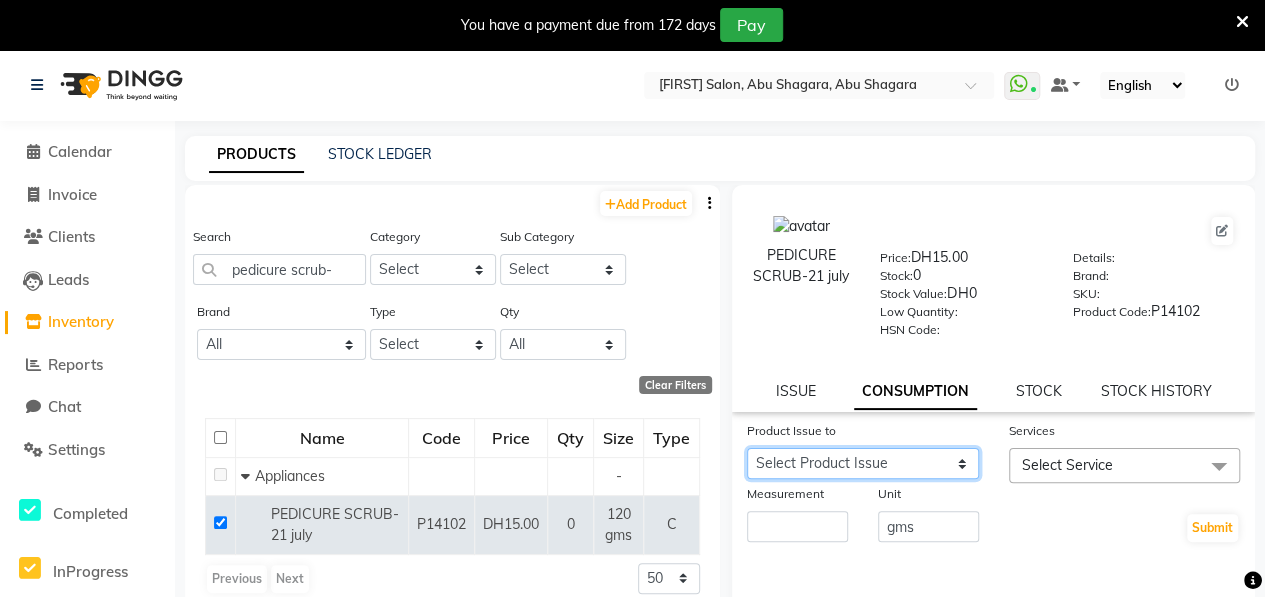 click on "Select Product Issue [DATE], Issued to: [FIRST], Balance: 120" 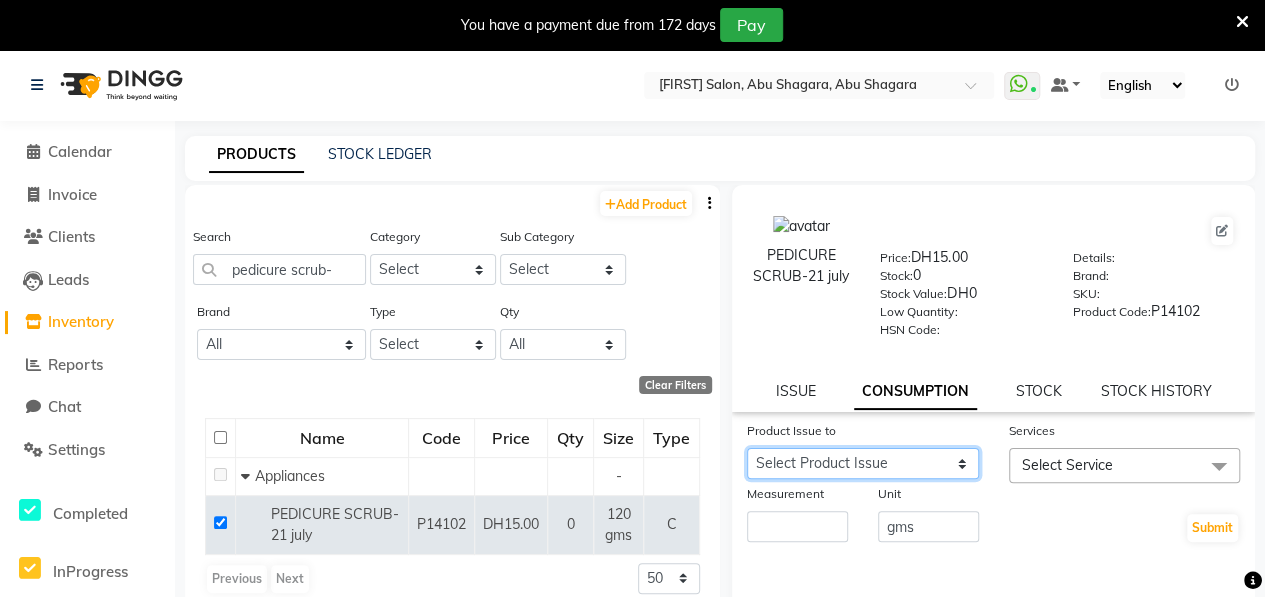 select on "1114673" 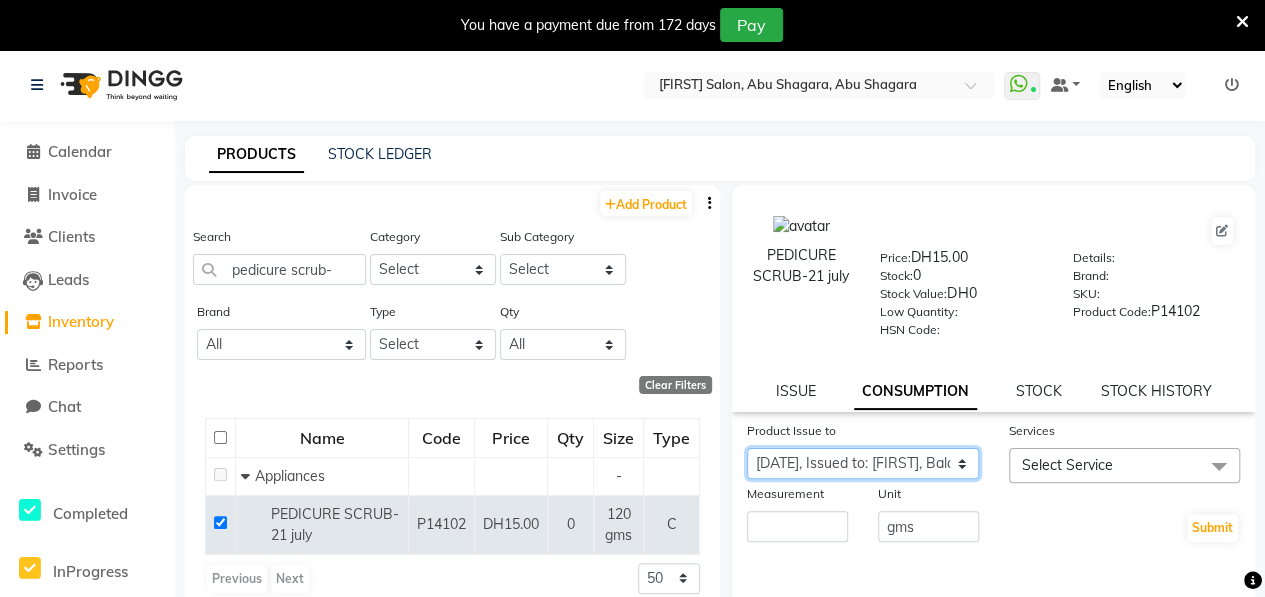 click on "Select Product Issue [DATE], Issued to: [FIRST], Balance: 120" 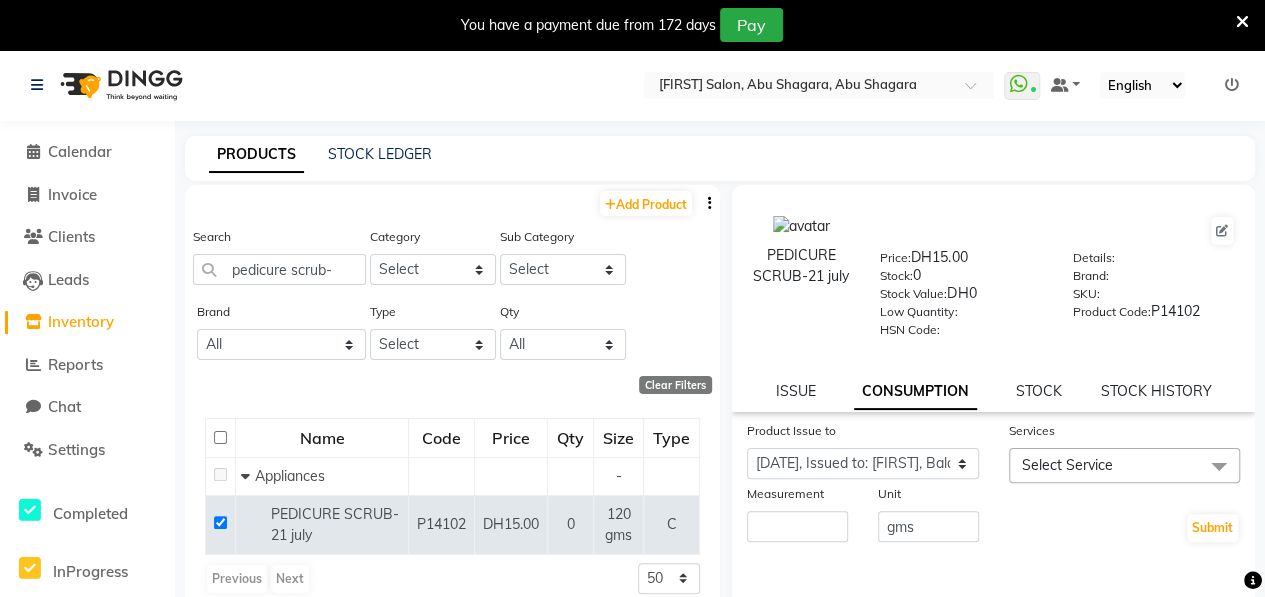 click on "Select Service" 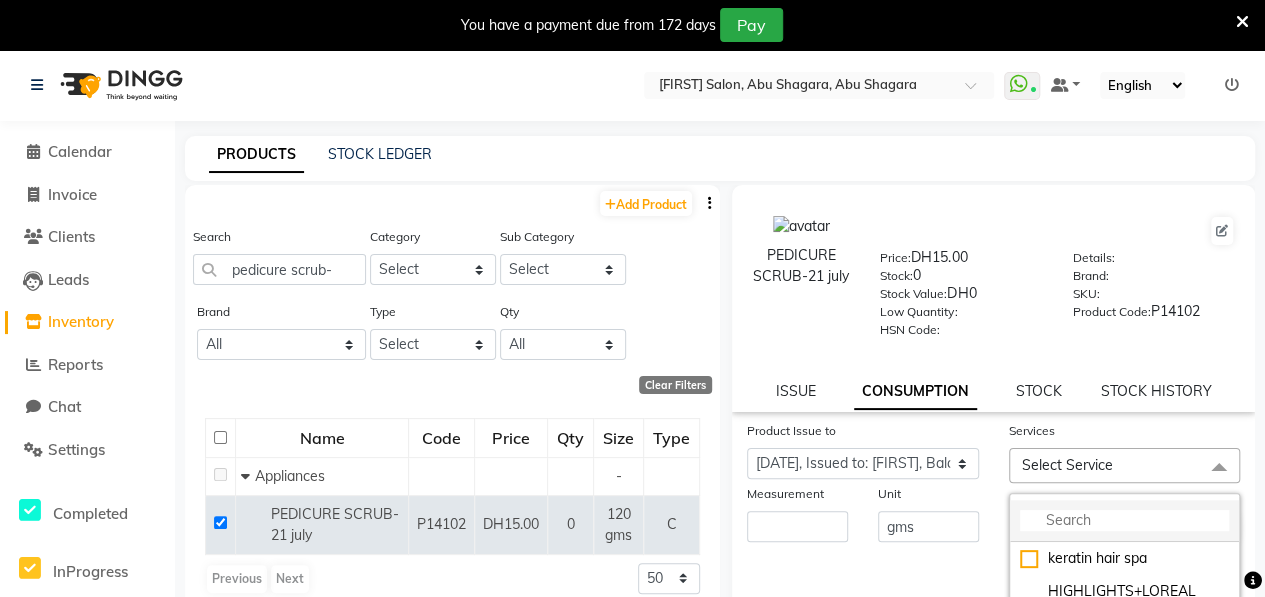 click 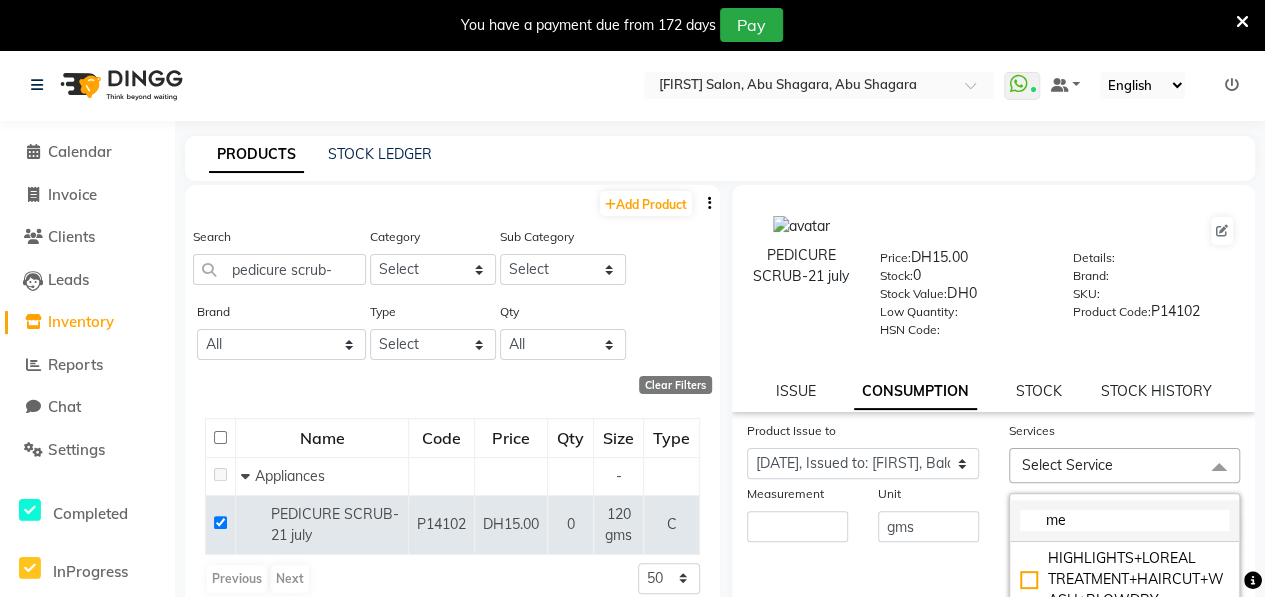 type on "m" 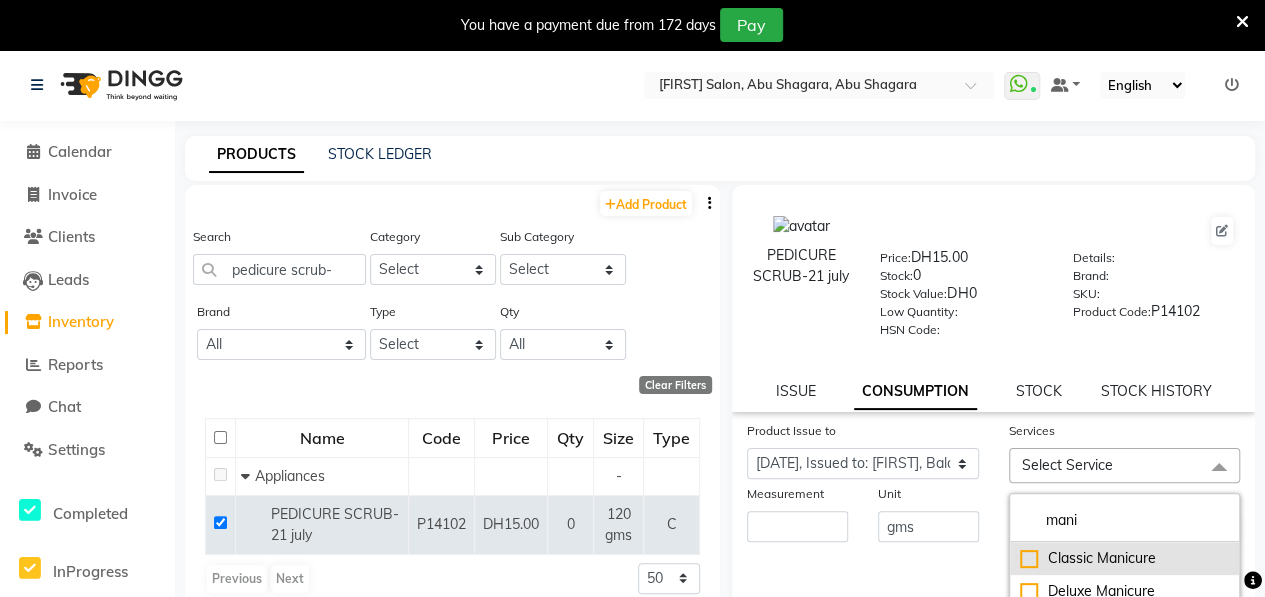 type on "mani" 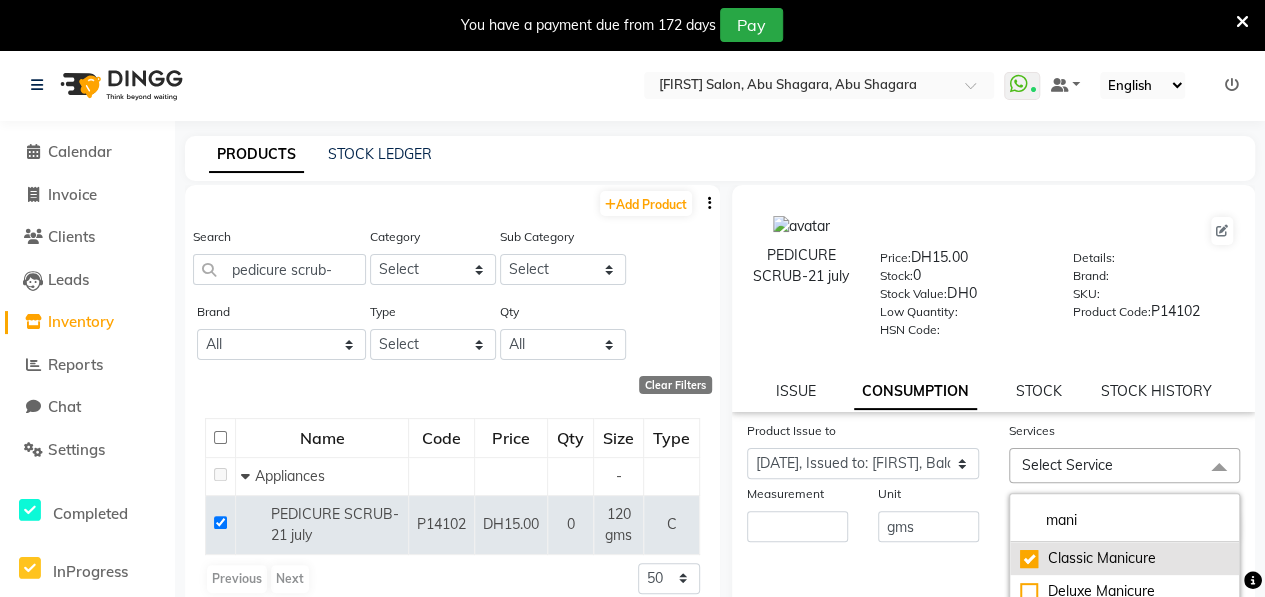 checkbox on "true" 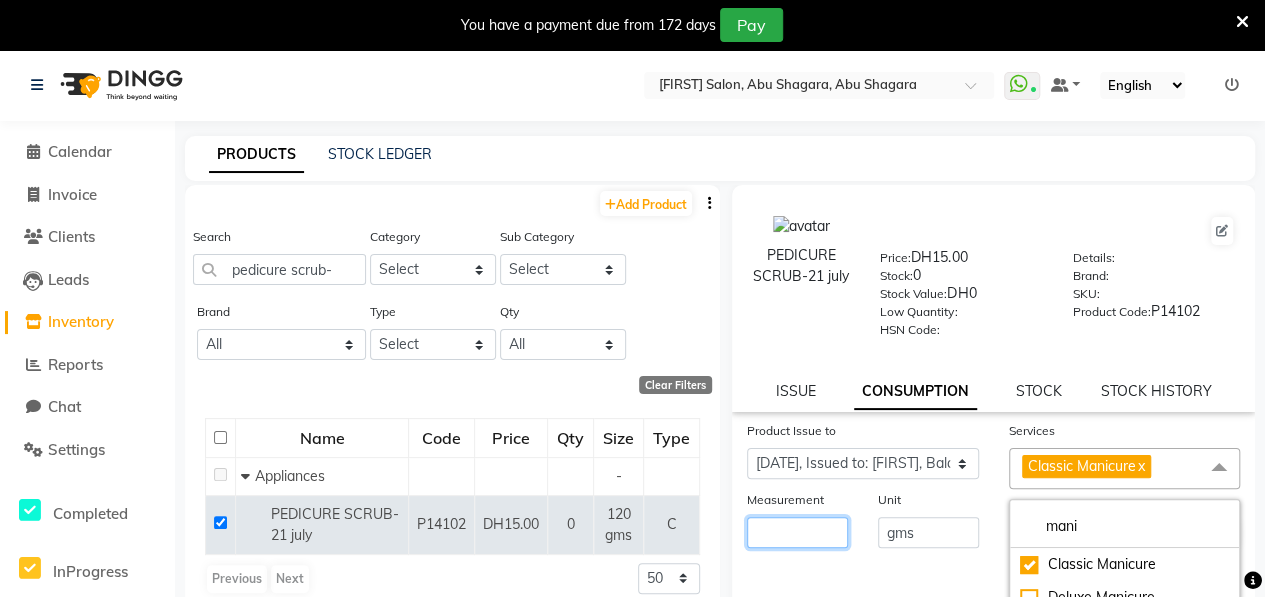 drag, startPoint x: 804, startPoint y: 521, endPoint x: 808, endPoint y: 381, distance: 140.05713 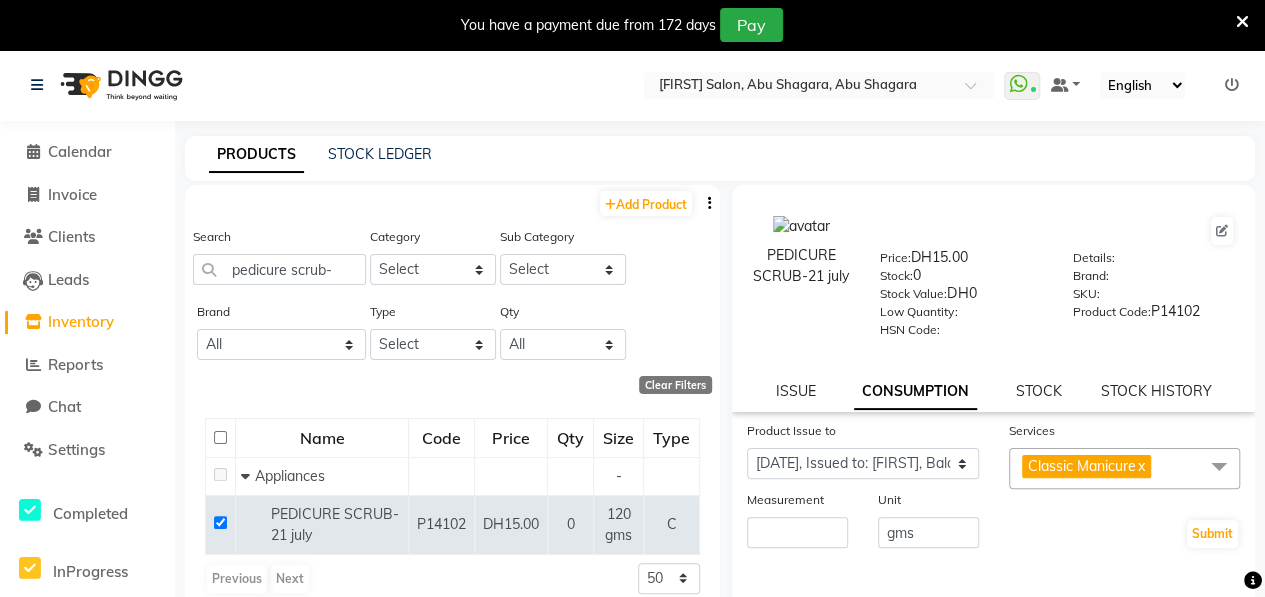 click on "ISSUE" 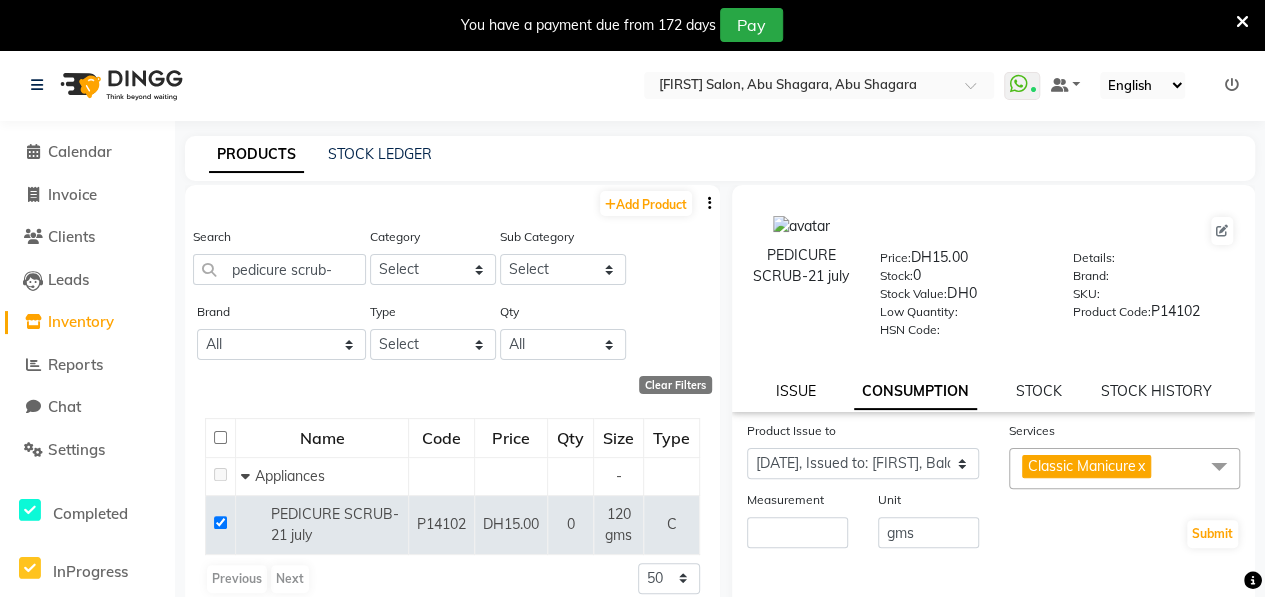 click on "ISSUE" 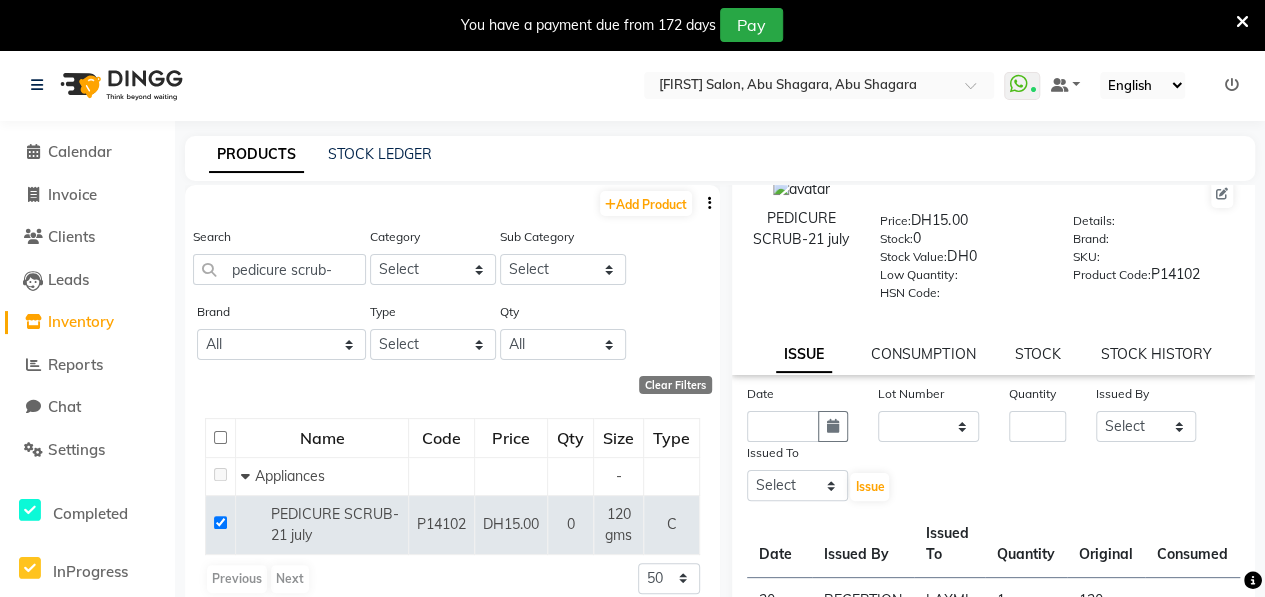 scroll, scrollTop: 0, scrollLeft: 0, axis: both 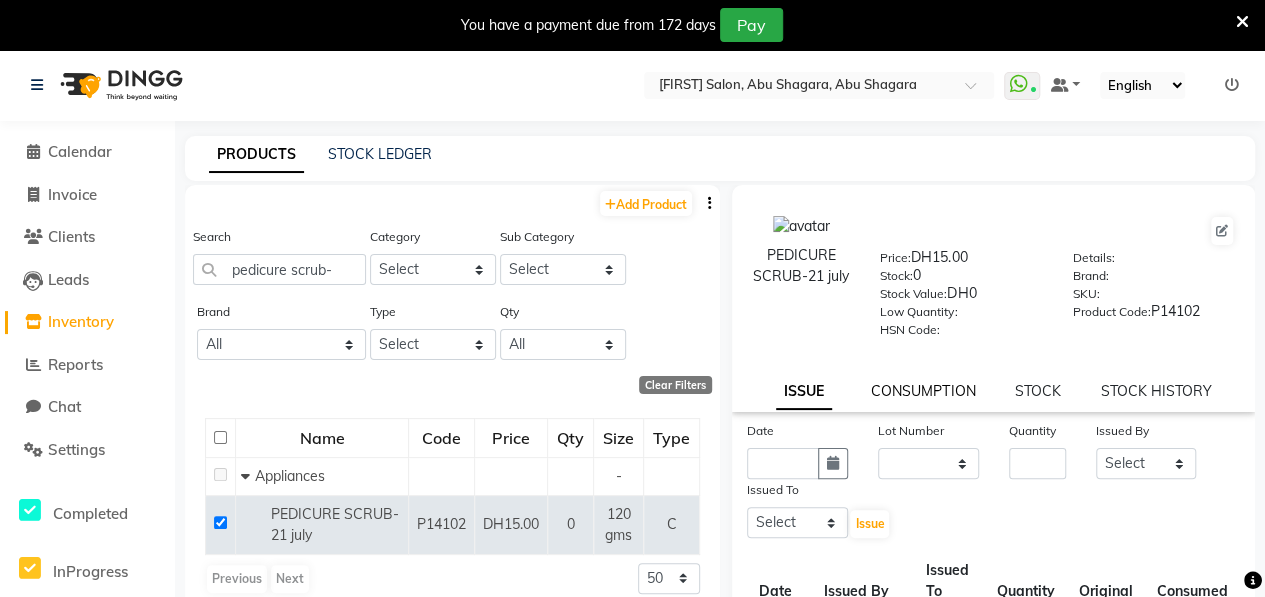 click on "CONSUMPTION" 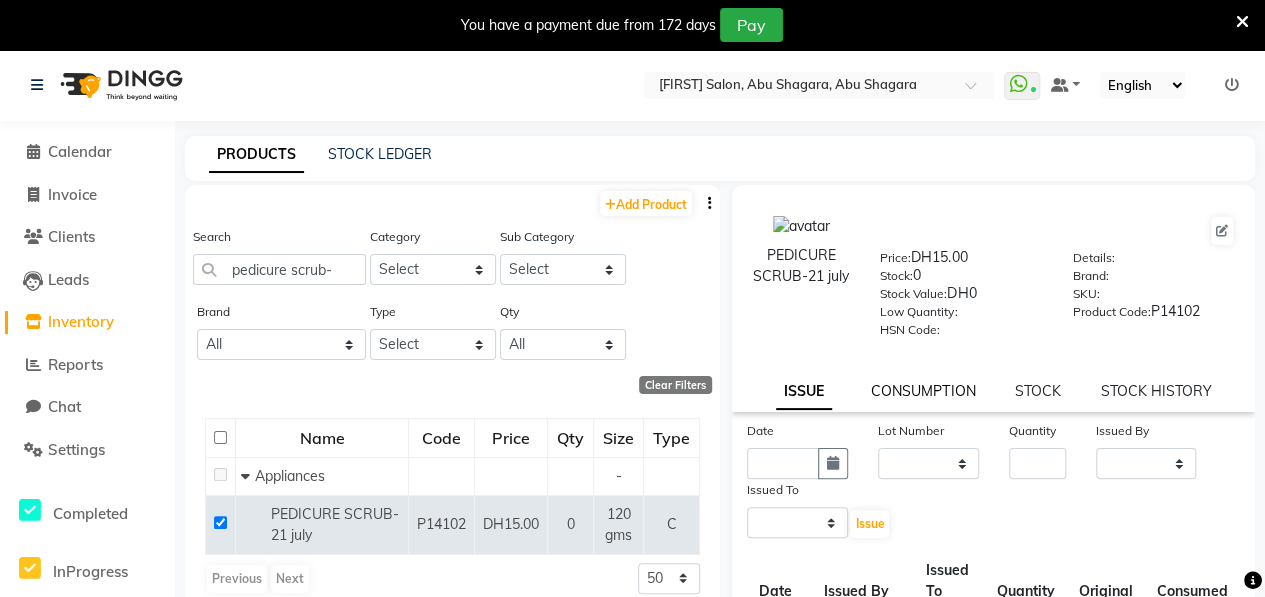 select on "1114673" 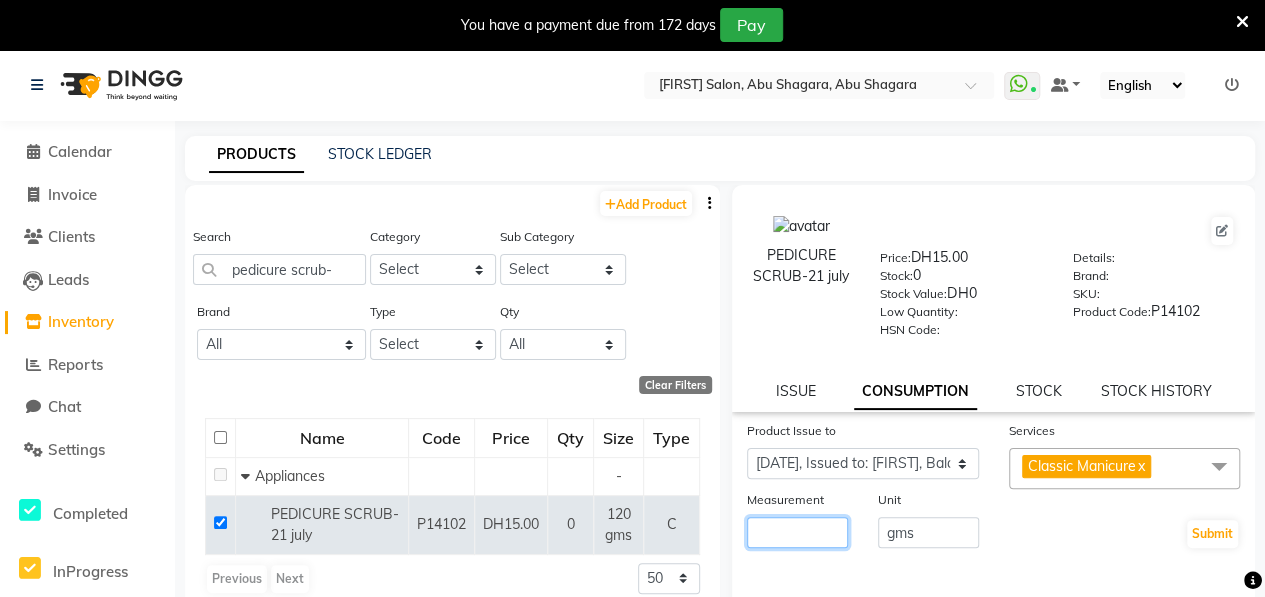 click 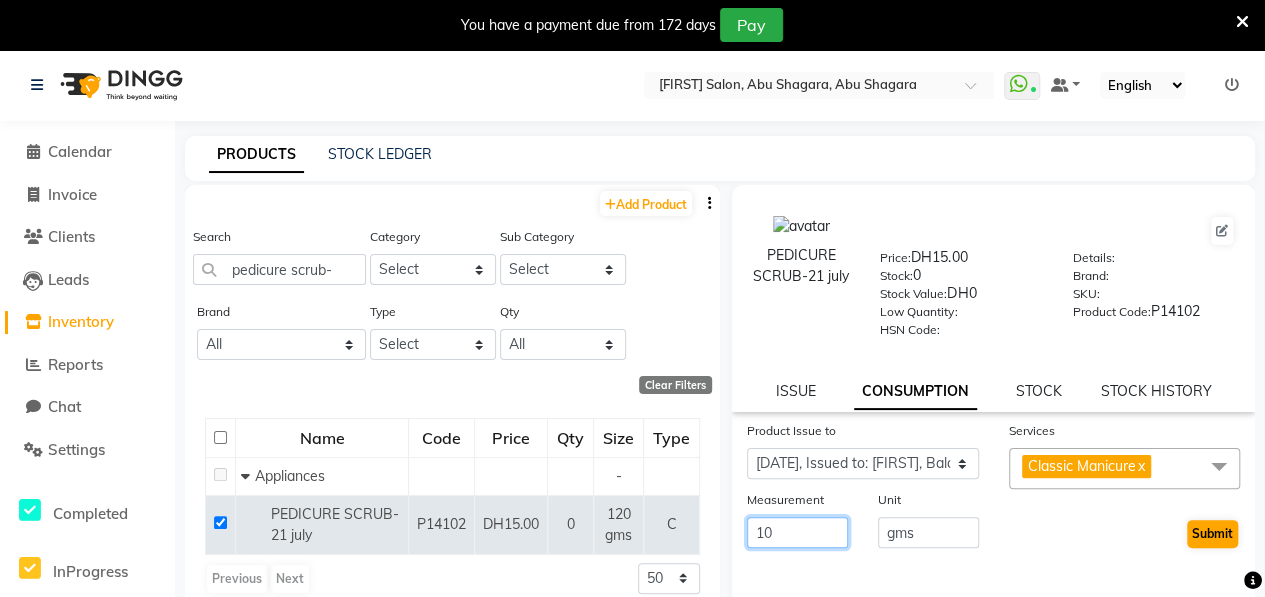 type on "10" 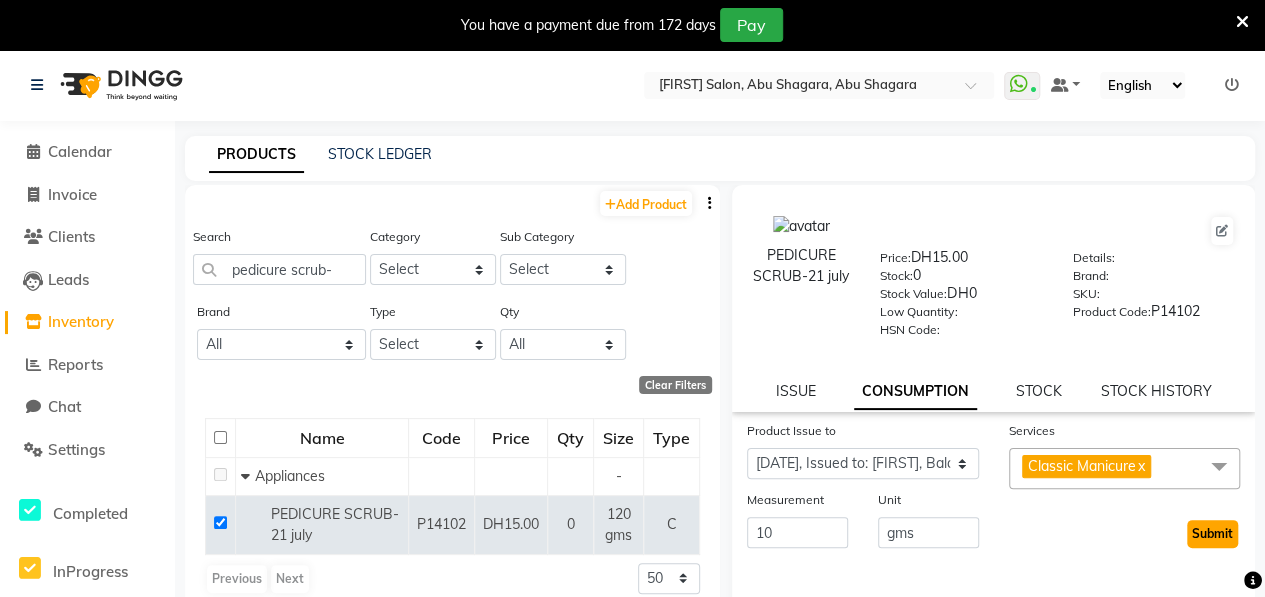 click on "Submit" 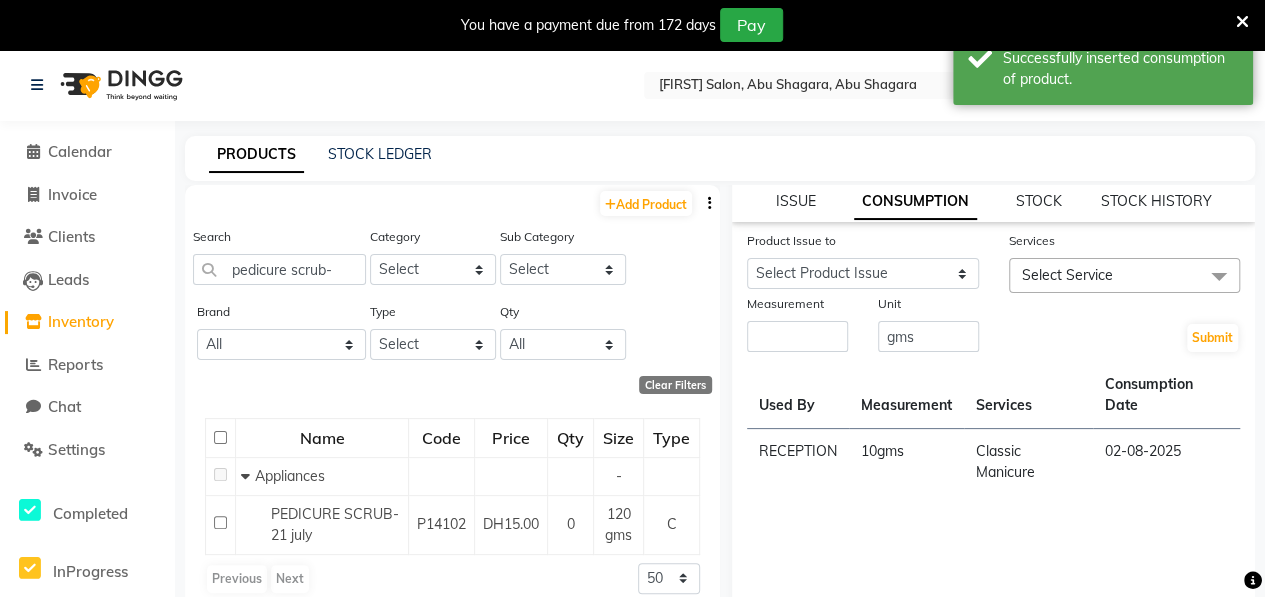 scroll, scrollTop: 0, scrollLeft: 0, axis: both 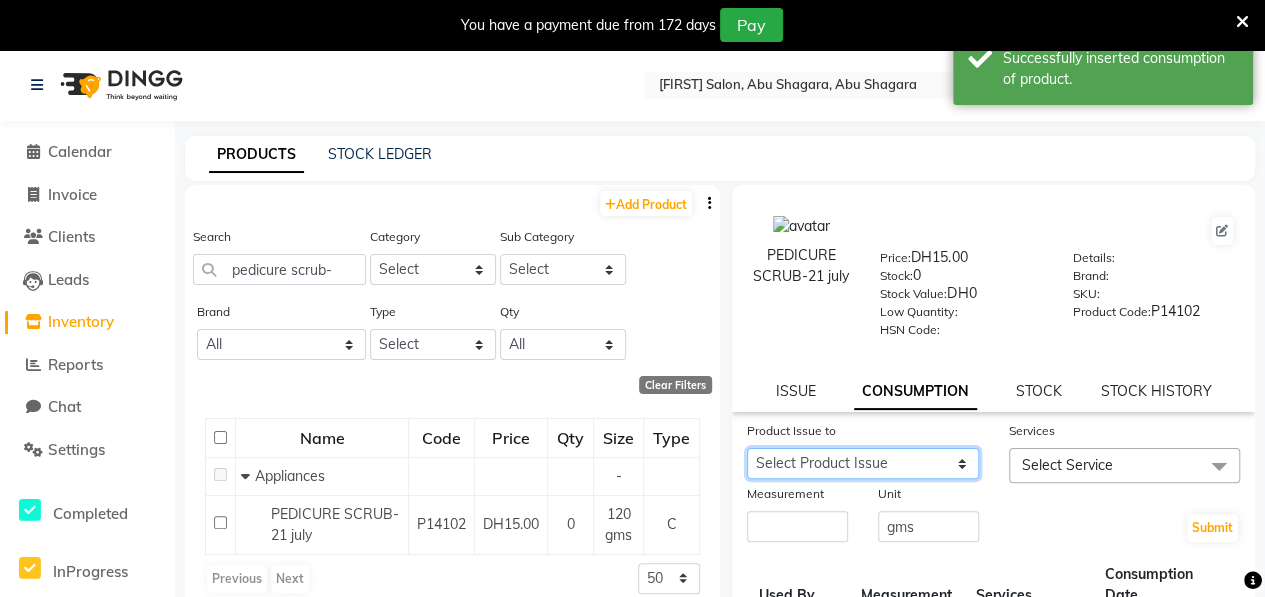 click on "Select Product Issue [DATE], Issued to: [FIRST], Balance: 110" 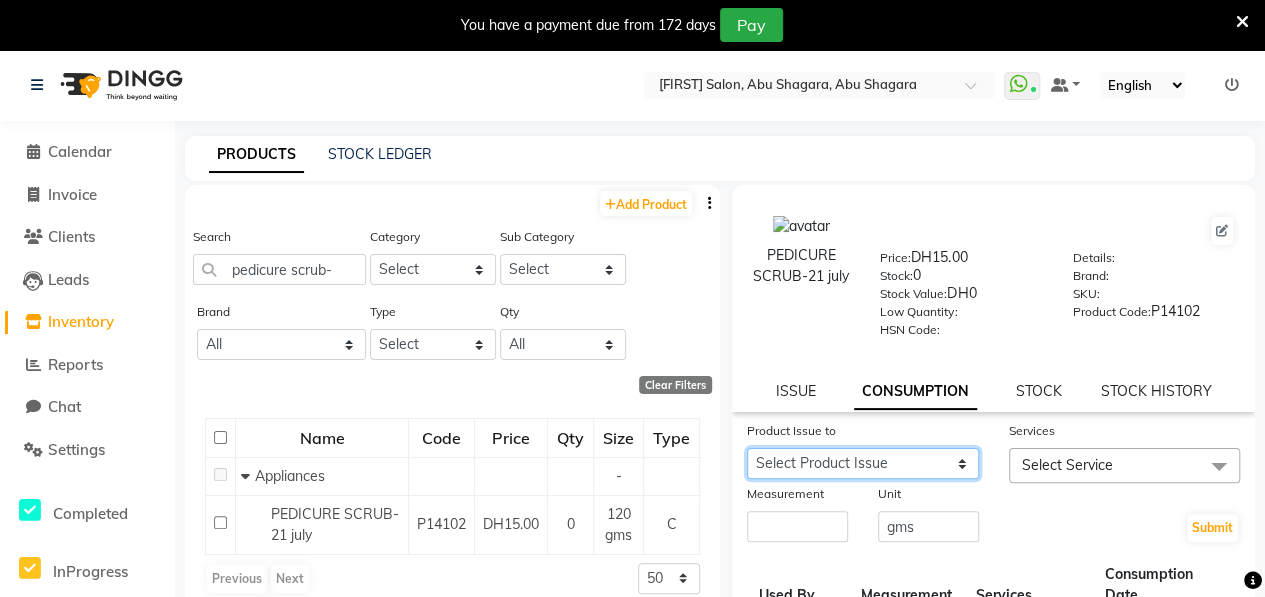select on "1114673" 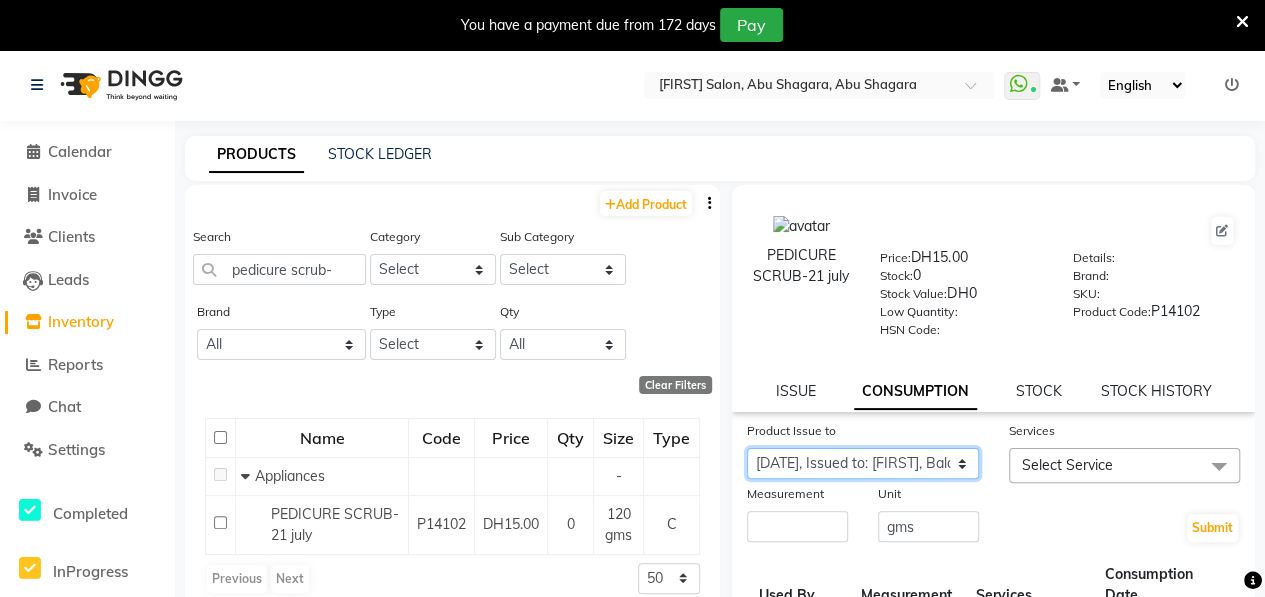 click on "Select Product Issue [DATE], Issued to: [FIRST], Balance: 110" 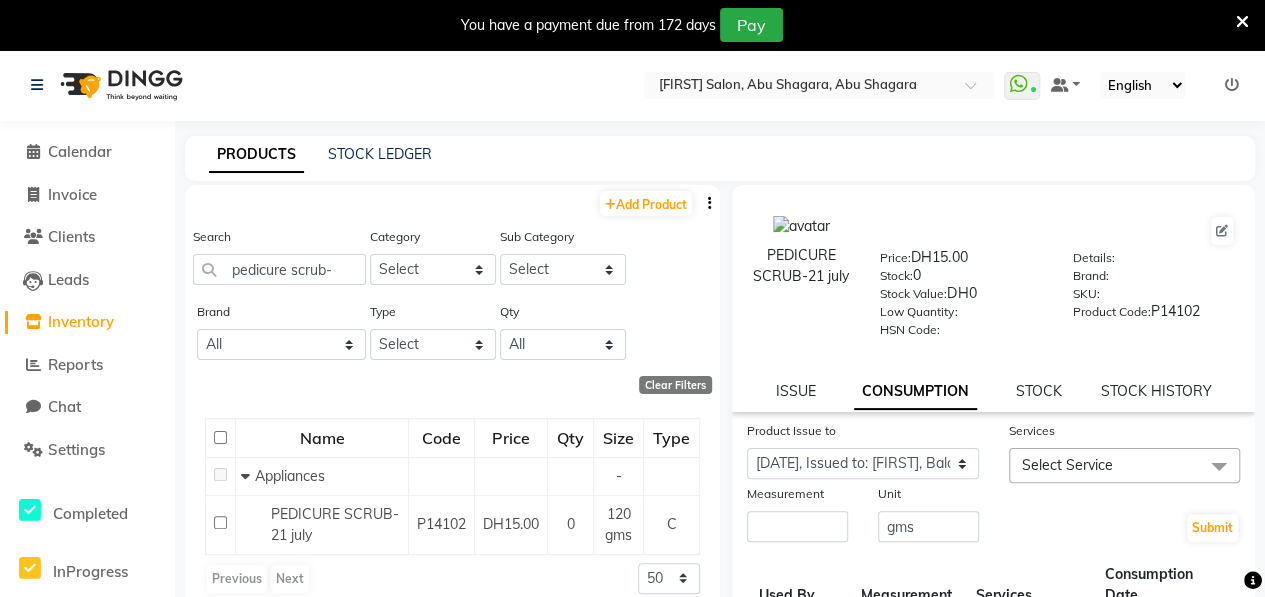 click on "Select Service" 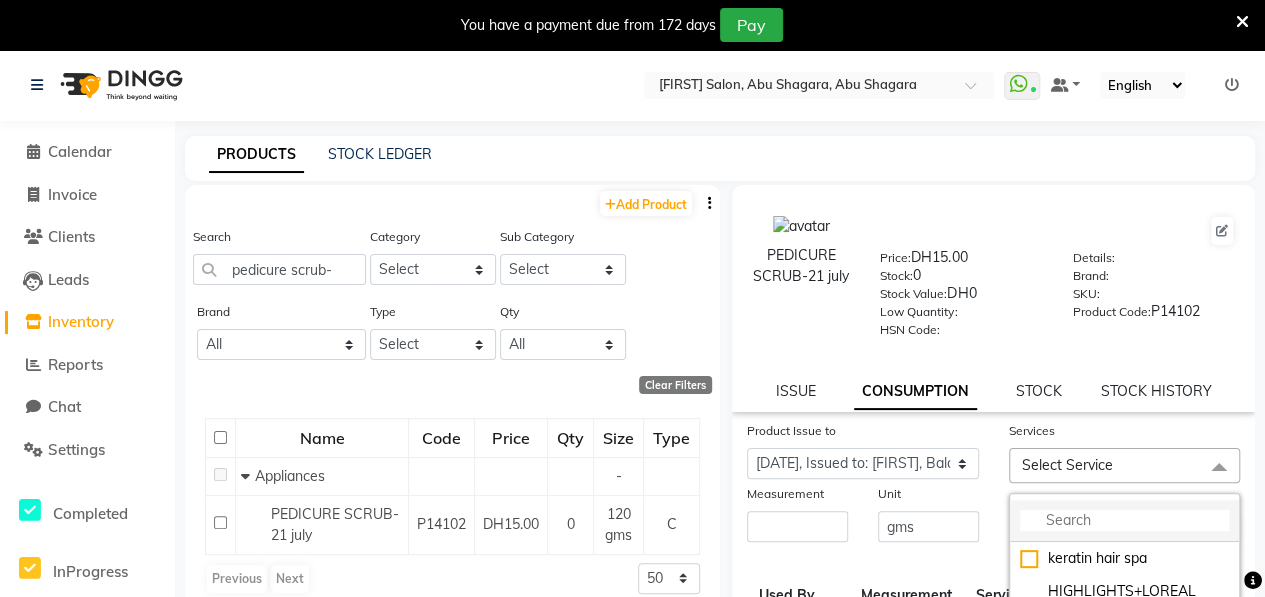 click 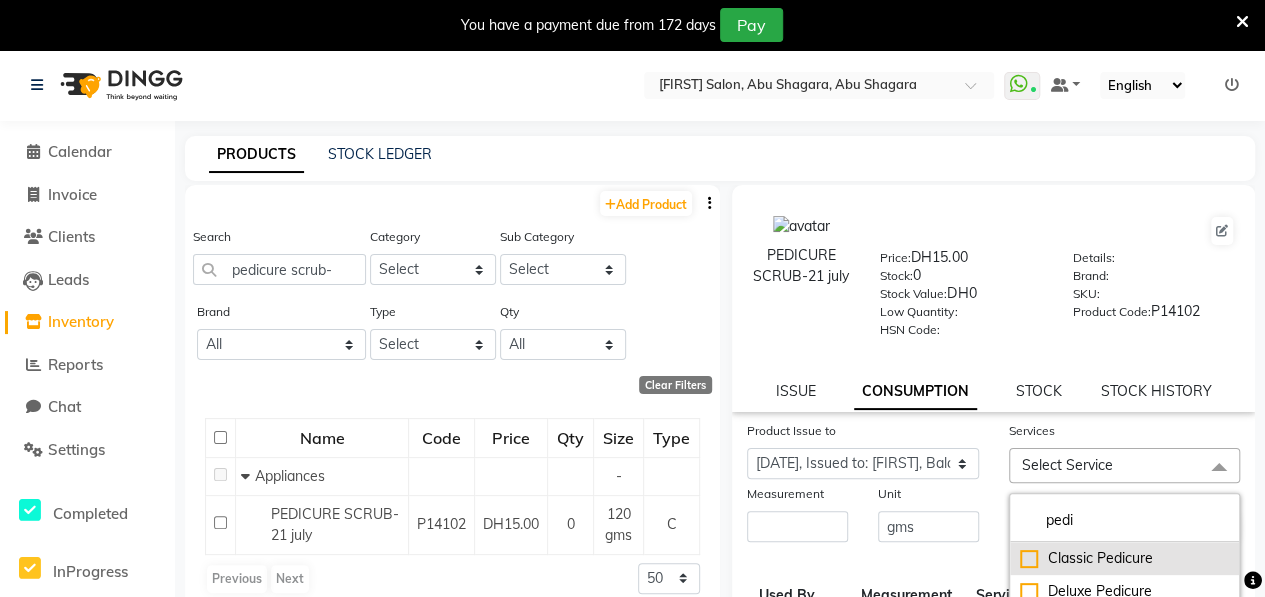 type on "pedi" 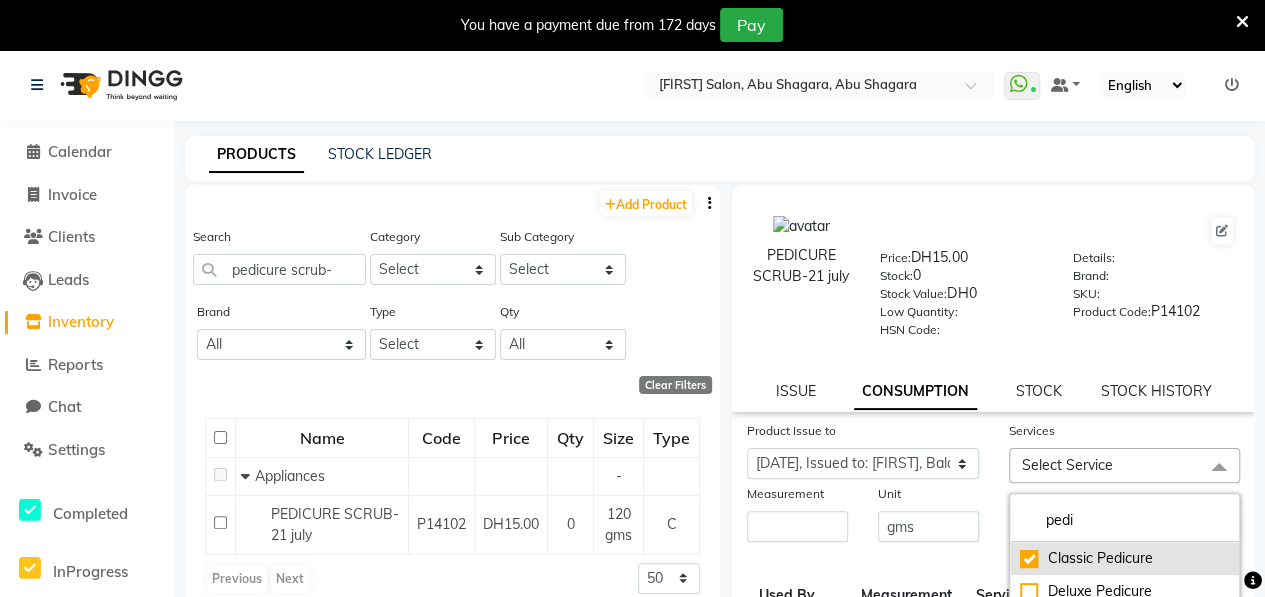 checkbox on "true" 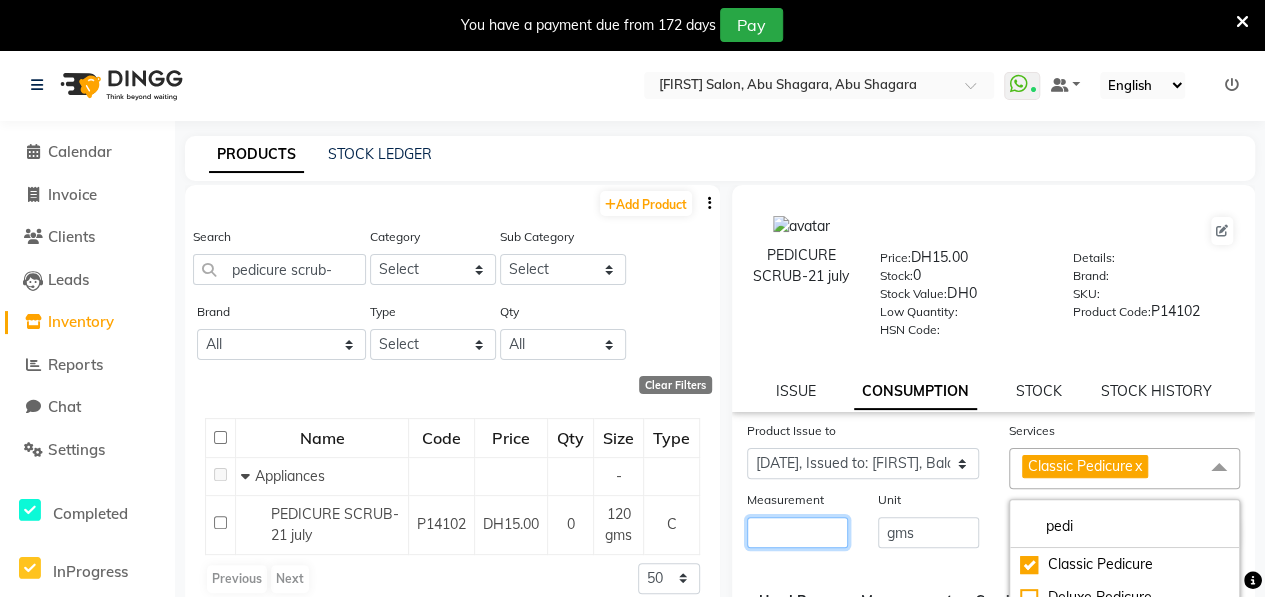 click 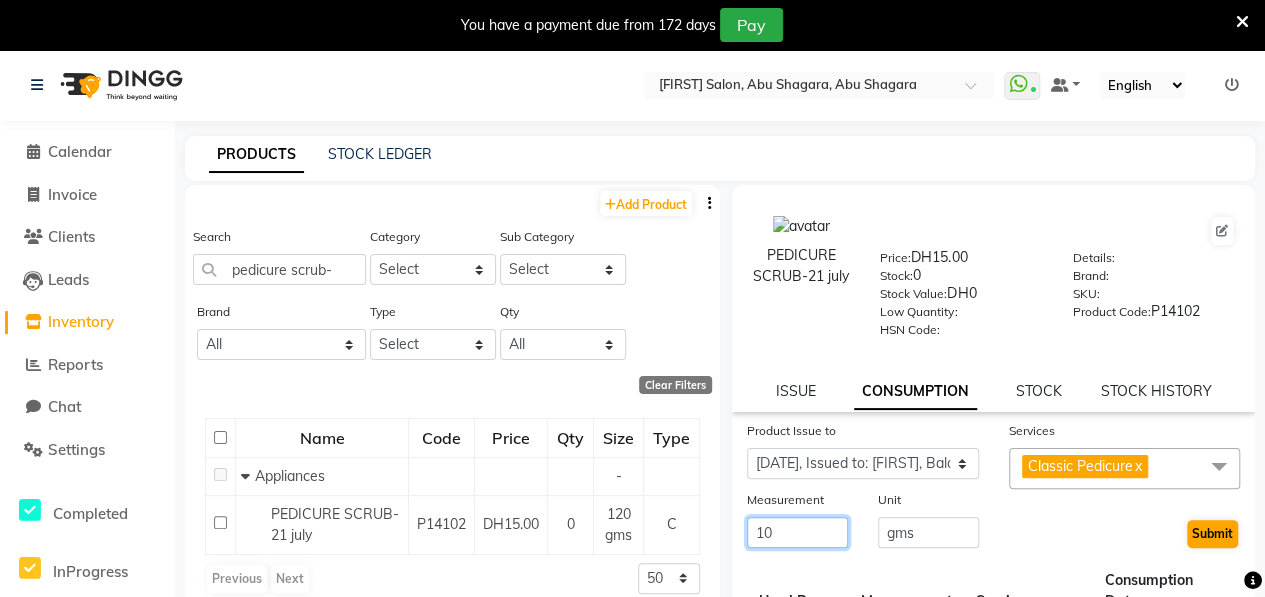 type on "10" 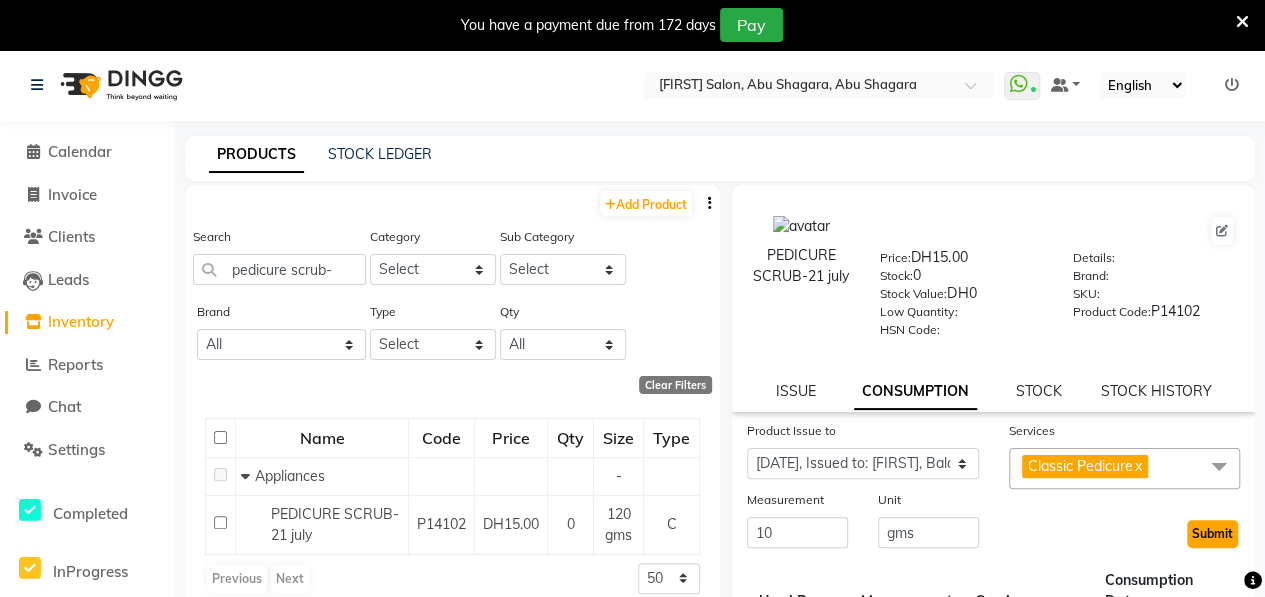 click on "Submit" 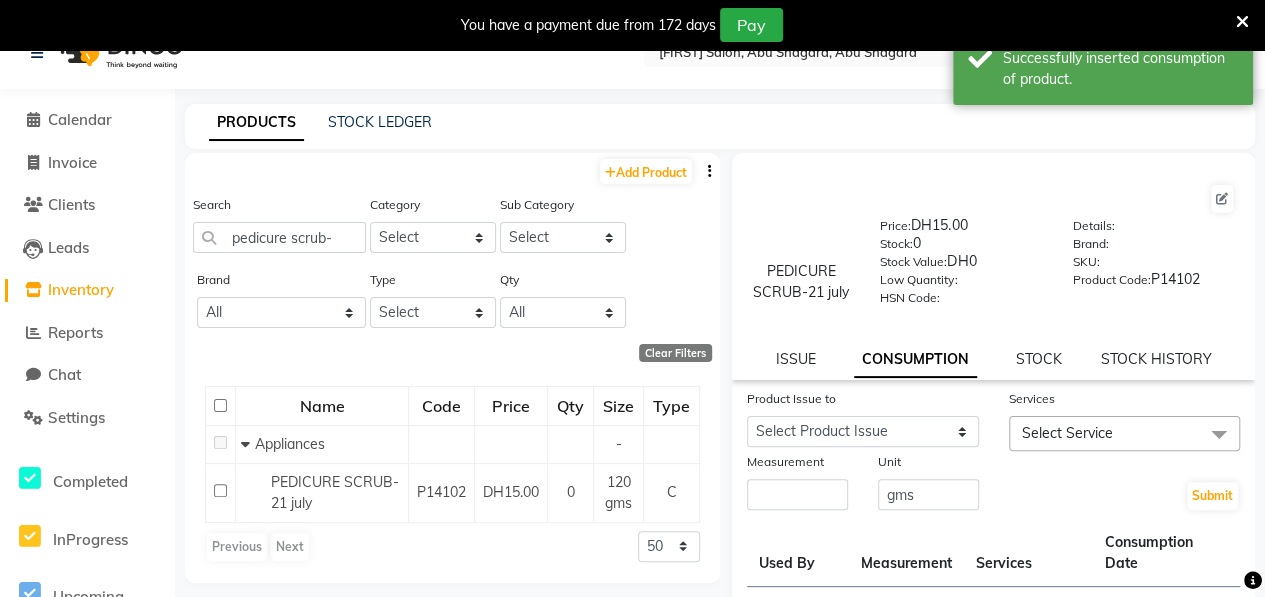 scroll, scrollTop: 62, scrollLeft: 0, axis: vertical 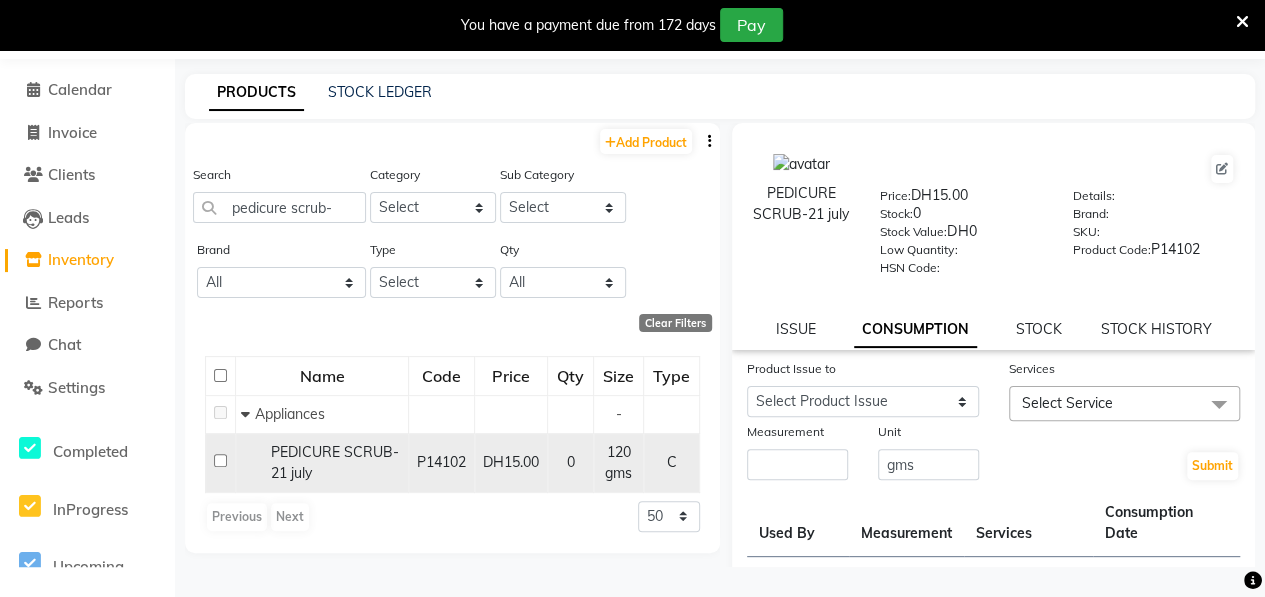 click 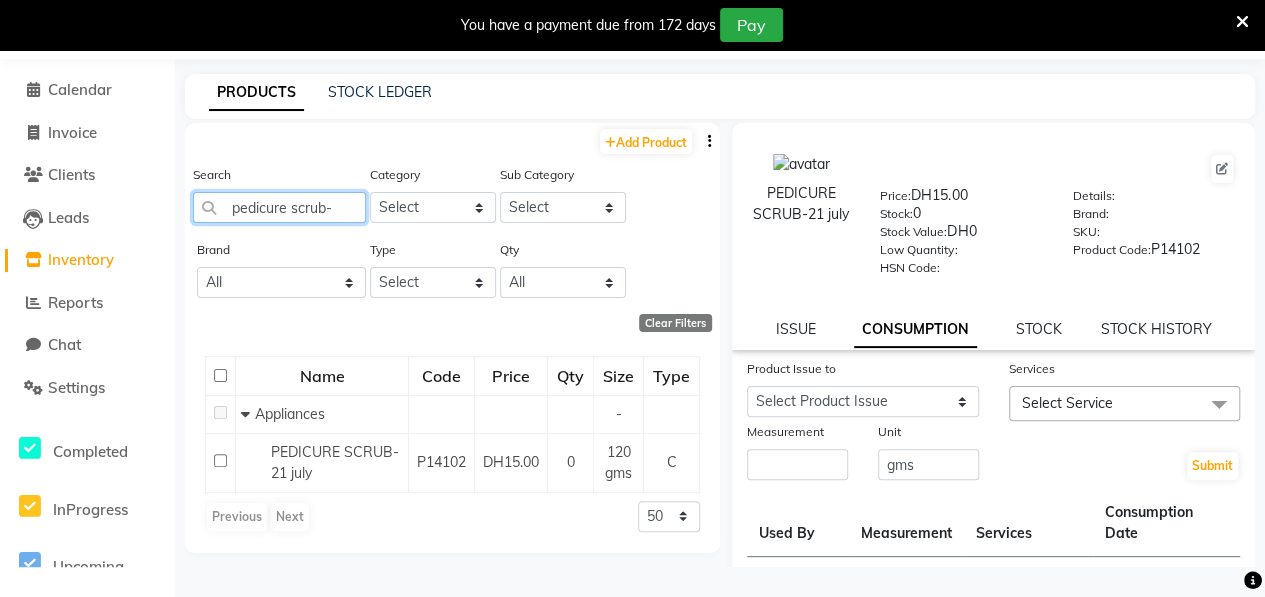 click on "pedicure scrub-" 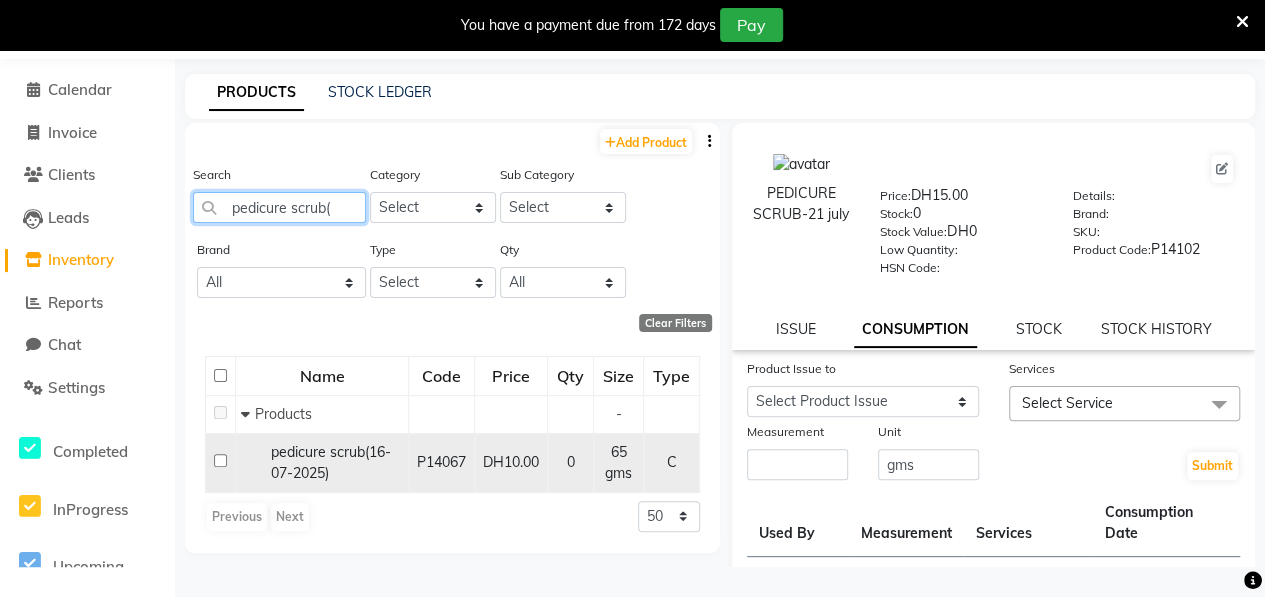 type on "pedicure scrub(" 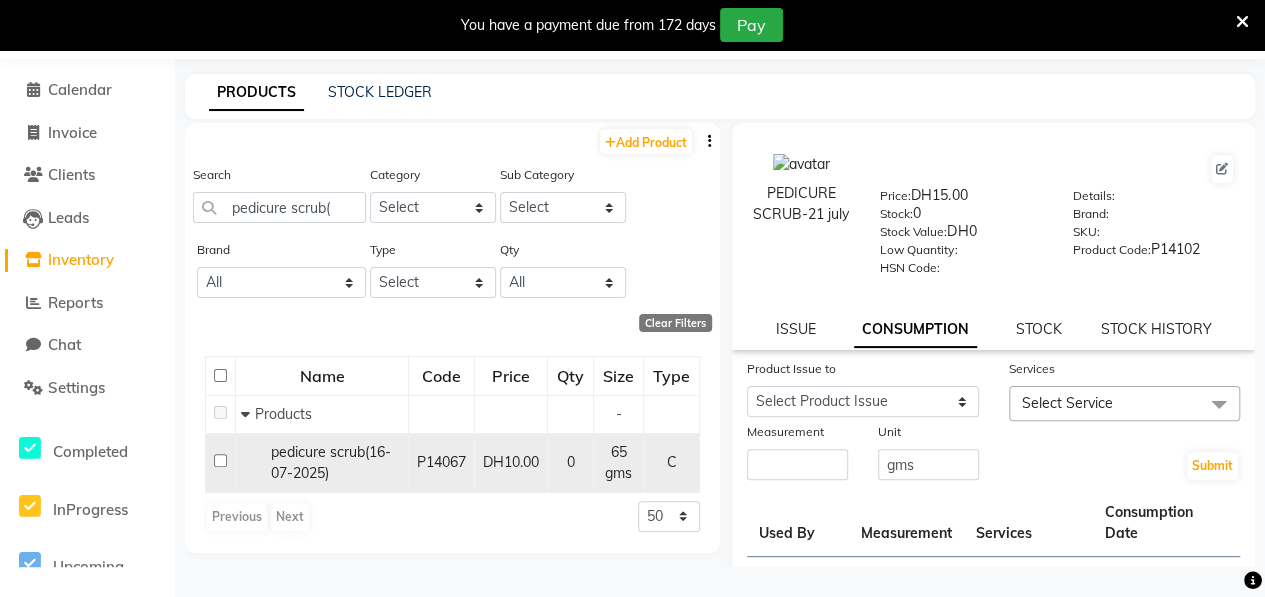 click 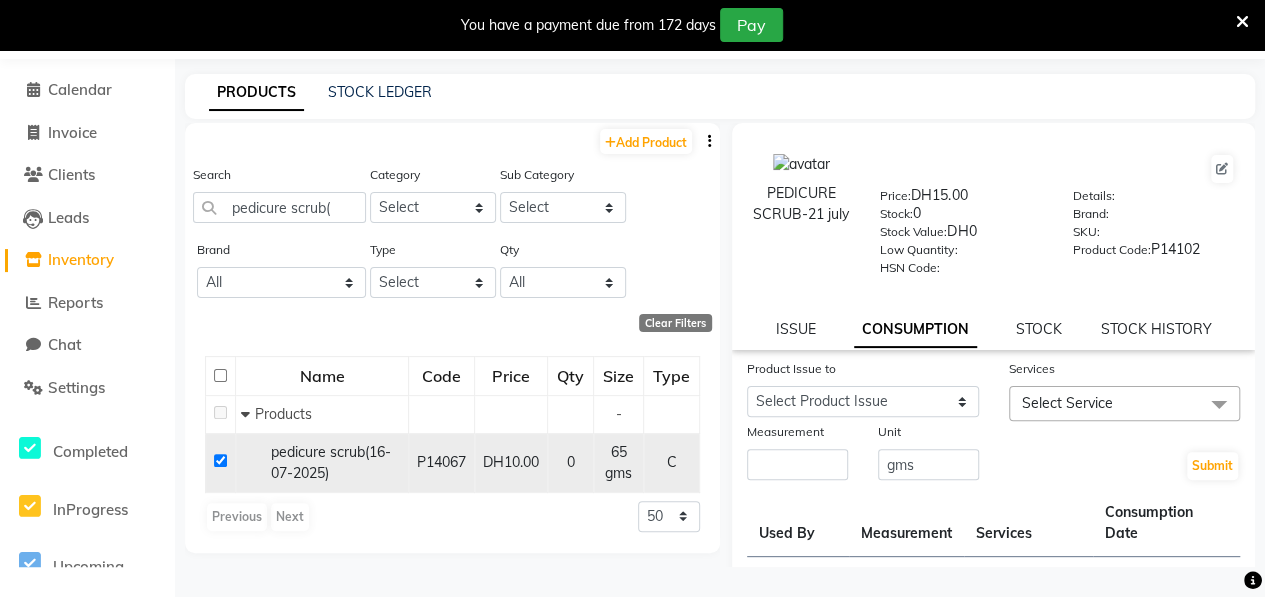 checkbox on "true" 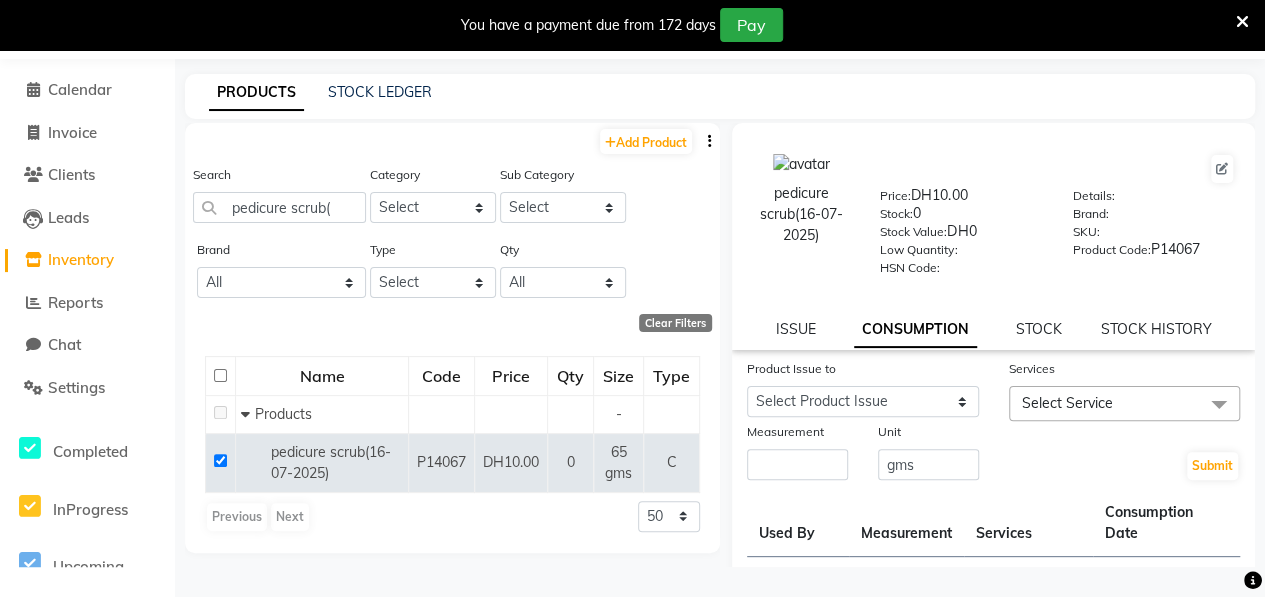 click on "PRODUCTS STOCK LEDGER  Add Product  Search pedicure scrub( Category Select Hair Skin Makeup Personal Care Appliances Beard Waxing Disposable Threading Hands and Feet Beauty Planet Botox Cadiveu Casmara Cheryls Olaplex GOWN Other Sub Category Select Brand All 03 Full Kit 3delux 3 Delux 9 Theory Aromatic Bigen Brand Casmara Cobacabana Color Ray Elite Hair Bleach Farmagan Green Line Kaune Kenpaki Kenue Kettle Keune Loreal Loreal,iconic,italy Loreal Inoa Loreal Martix Lotus Luso Majirel Martix Morfose Moroccan Oil Posa Roial Soft Facial Tissues Type Select Both Retail Consumable Qty All Low Out Of Stock  Clear Filters  Name Code Price Qty Size Type   Products - pedicure scrub(16-07-2025) P14067 DH10.00 0 65 gms C  Previous   Next  50 100 500  pedicure scrub(16-07-2025)  Price:   DH10.00  Stock:   0  Stock Value:   DH0  Low Quantity:    HSN Code:    Details:     Brand:     SKU:     Product Code:   P14067  ISSUE CONSUMPTION STOCK STOCK HISTORY Product Issue to Select Product Issue Services Select Service Hand Heena" 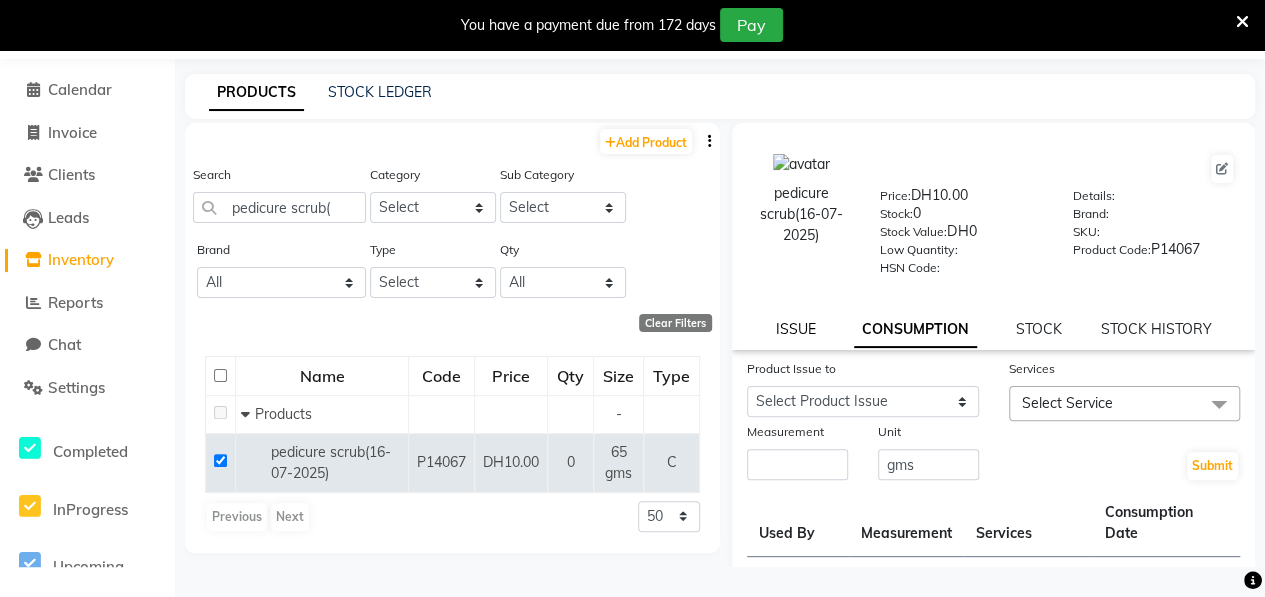 click on "ISSUE" 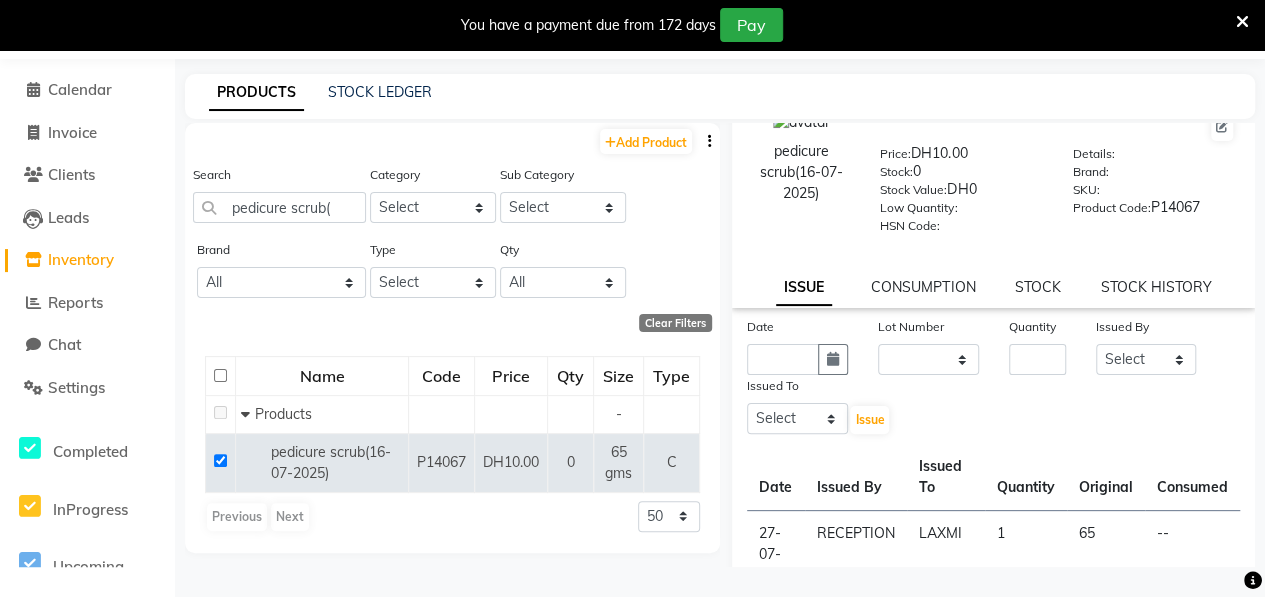 scroll, scrollTop: 0, scrollLeft: 0, axis: both 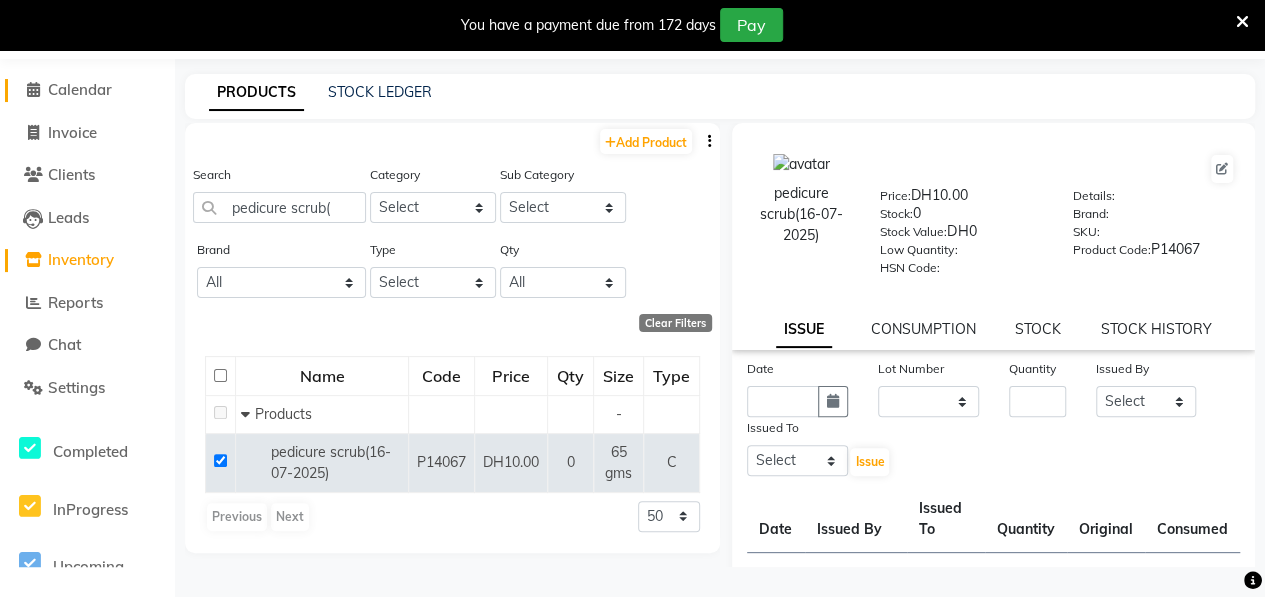 click on "Calendar" 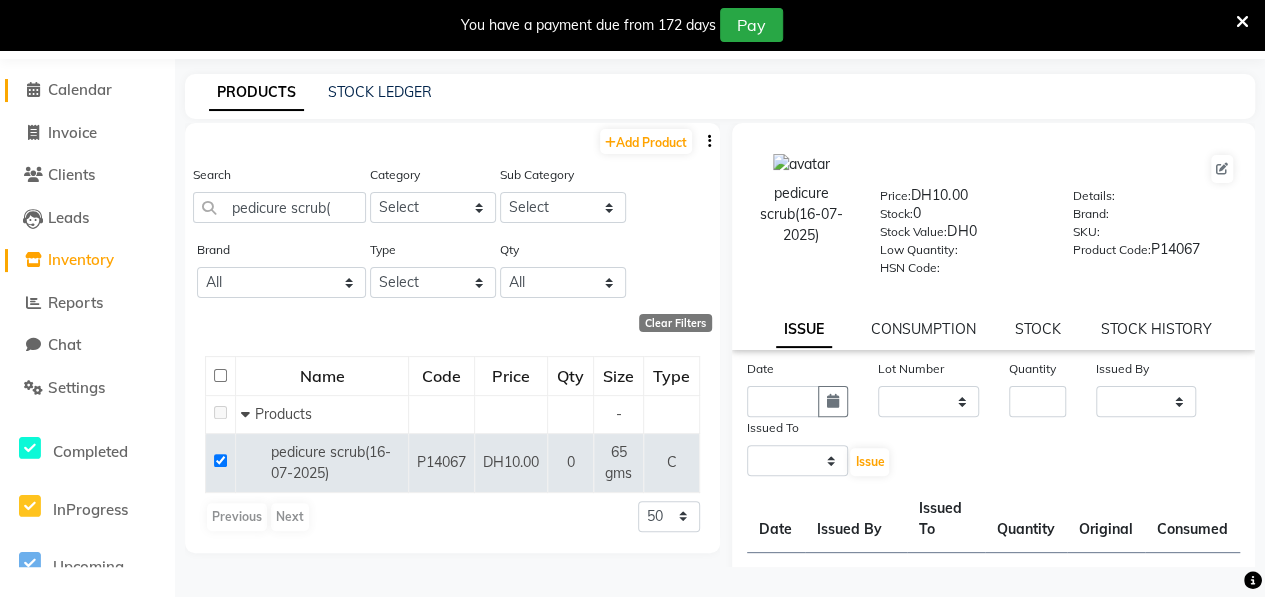 scroll, scrollTop: 49, scrollLeft: 0, axis: vertical 